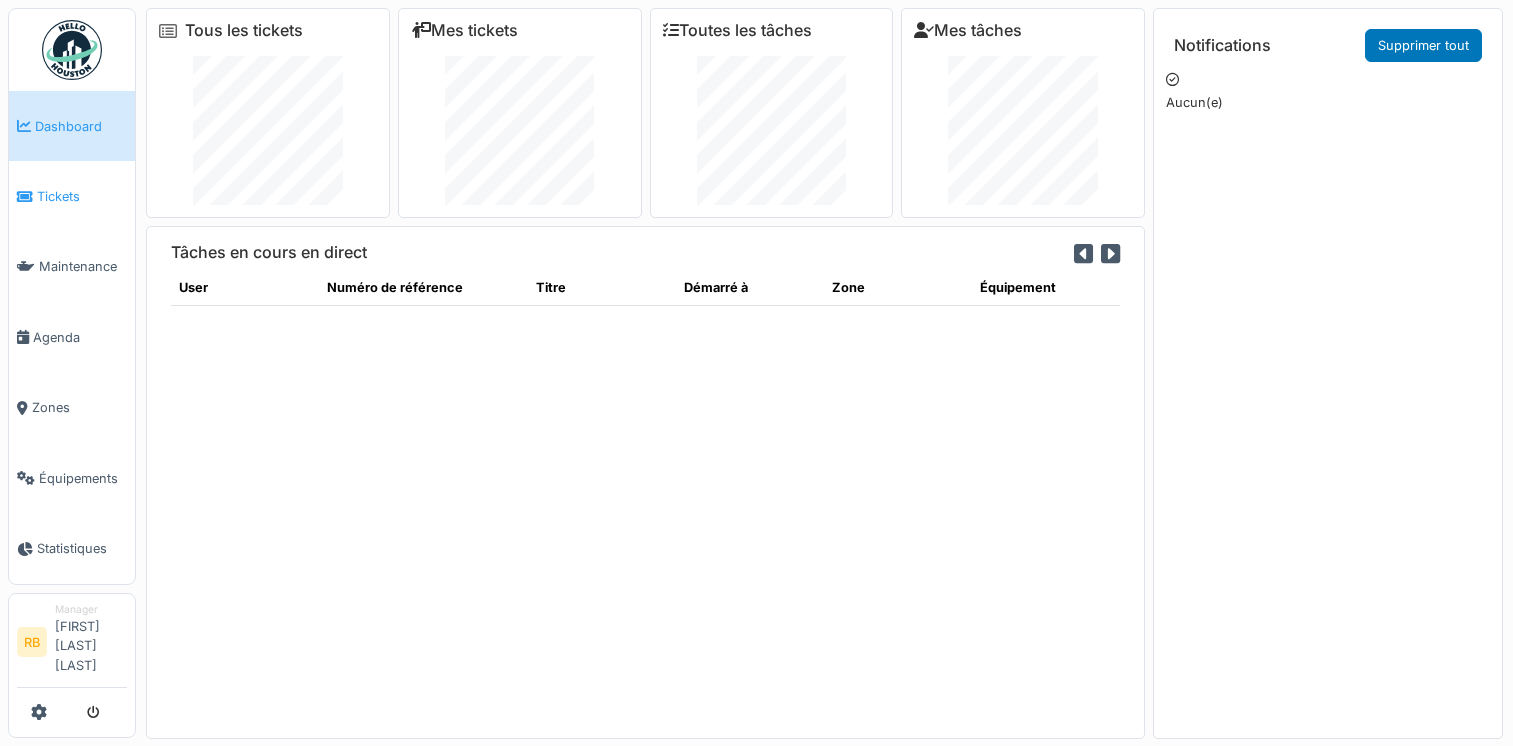 scroll, scrollTop: 0, scrollLeft: 0, axis: both 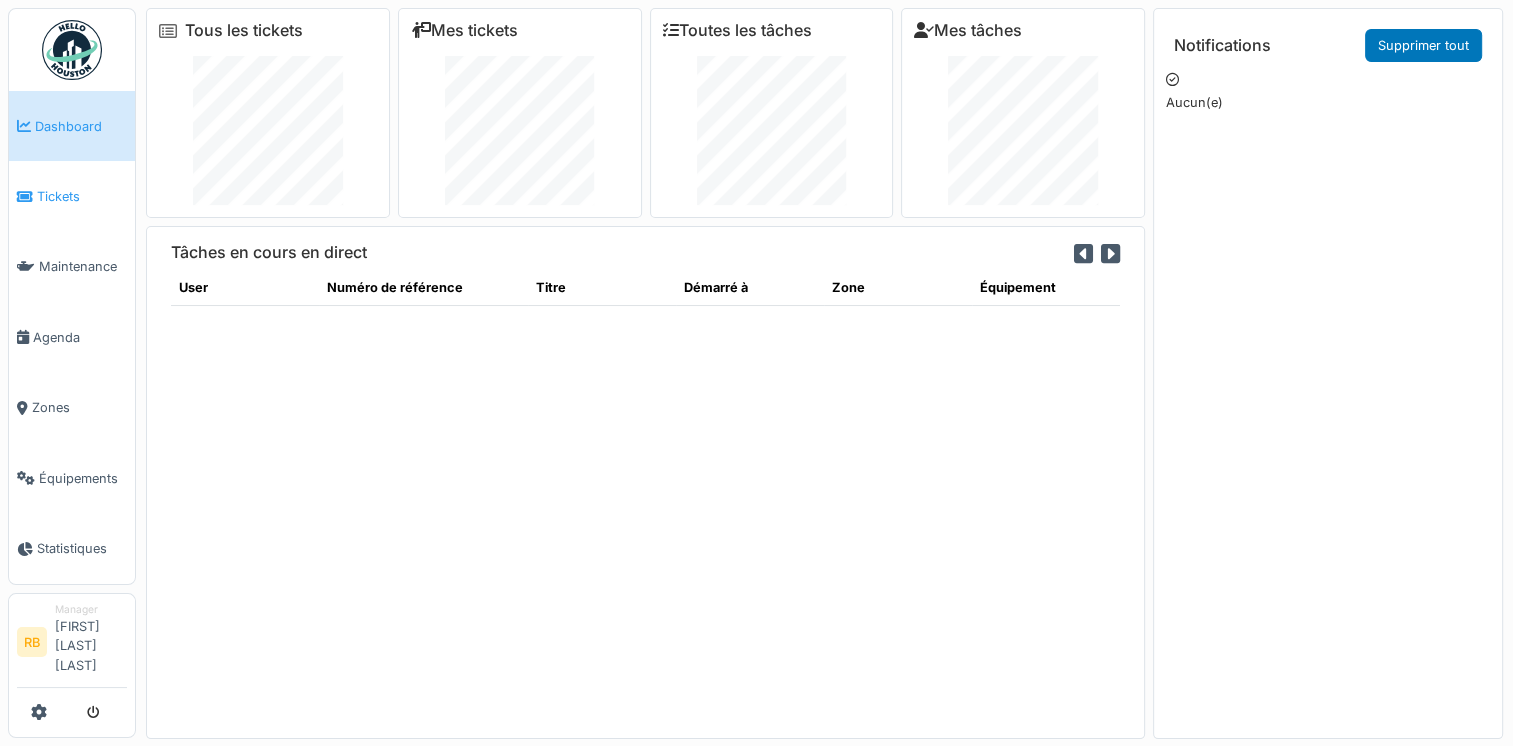 click on "Tickets" at bounding box center (82, 196) 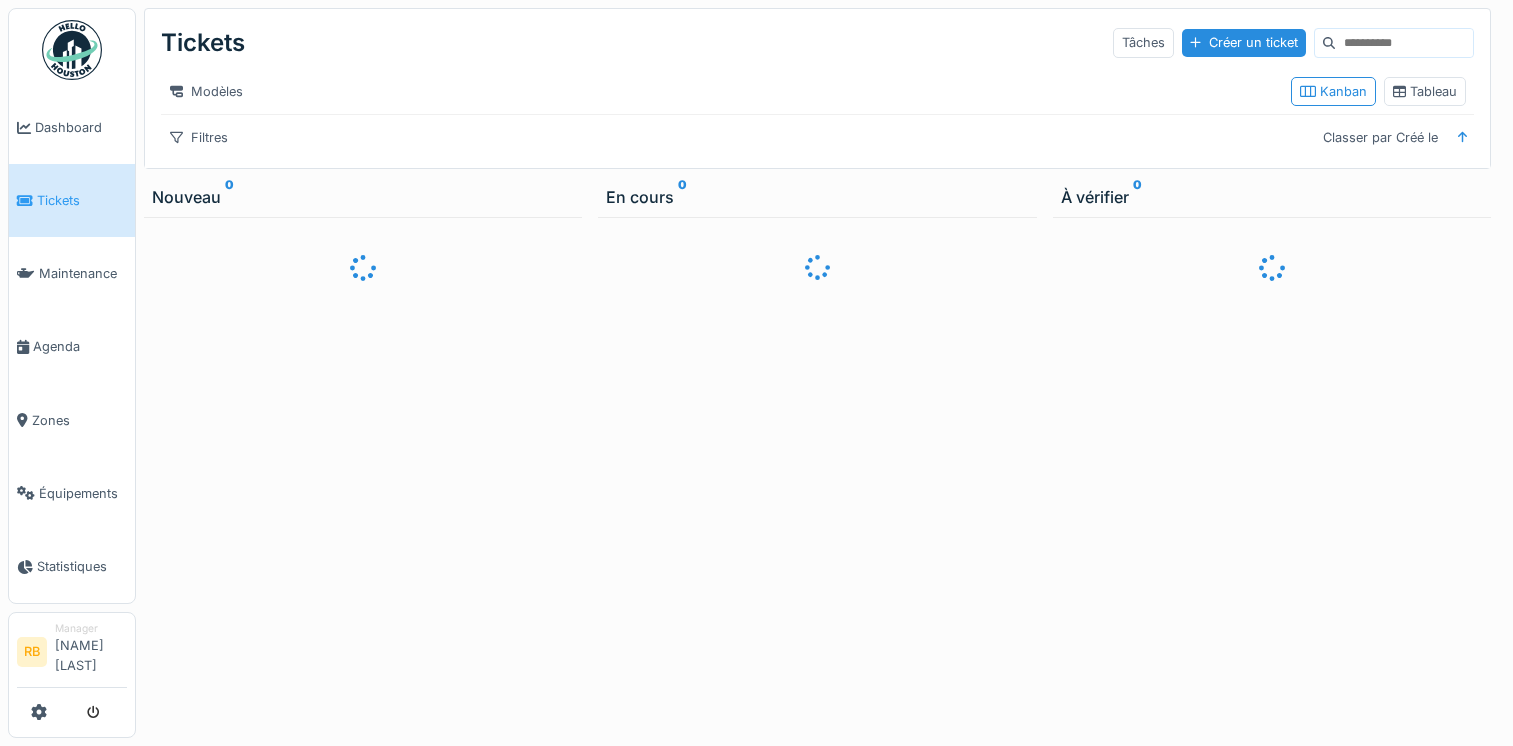 scroll, scrollTop: 0, scrollLeft: 0, axis: both 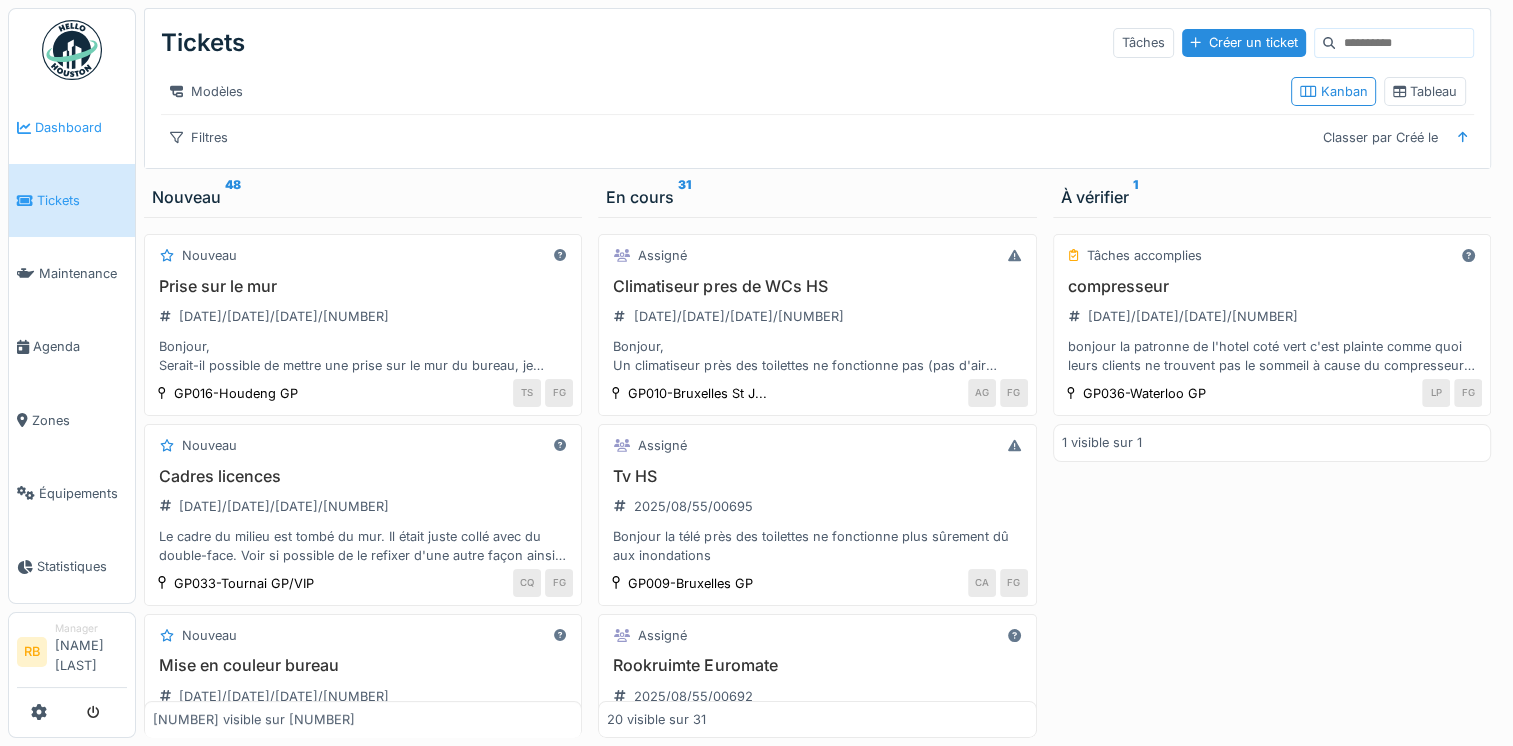 click on "Dashboard" at bounding box center (81, 127) 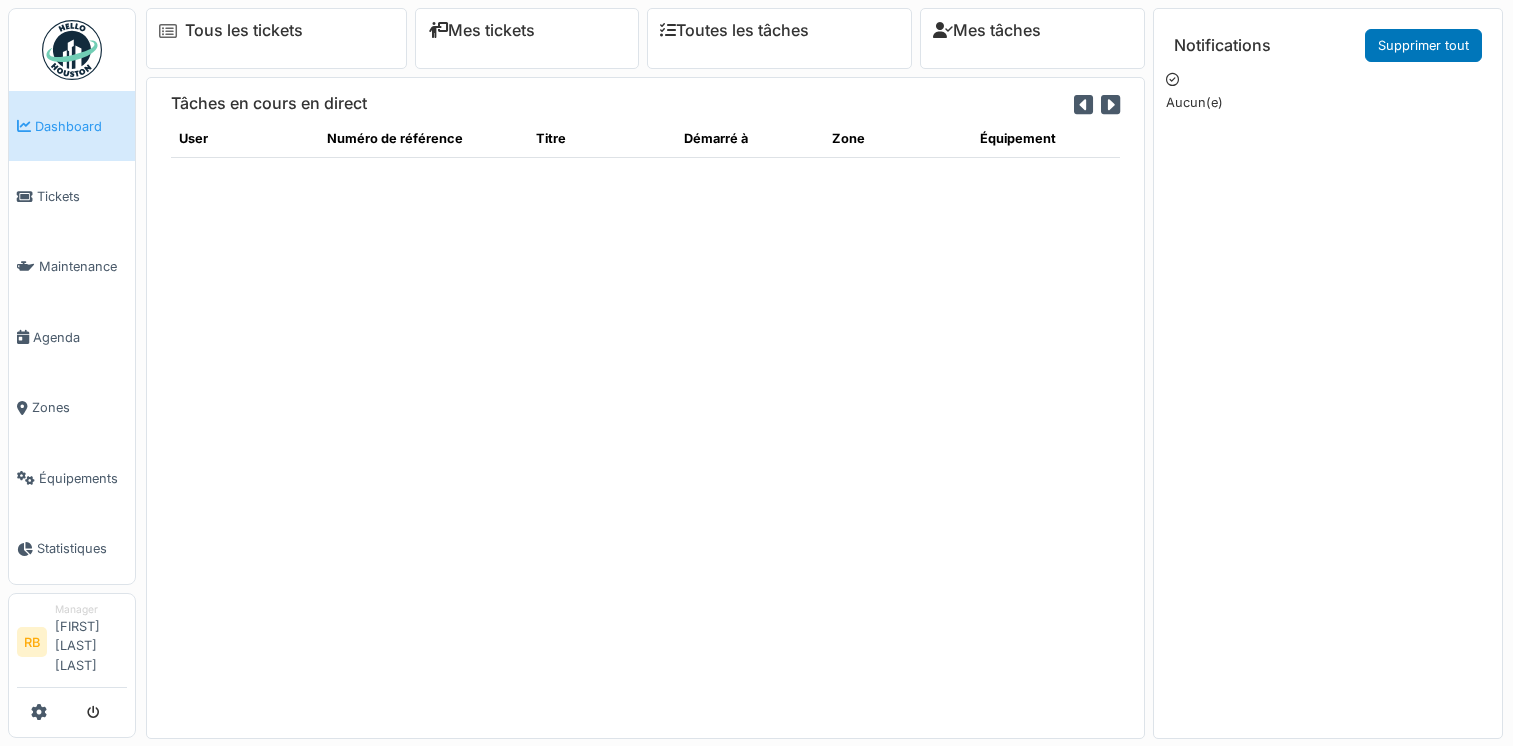 scroll, scrollTop: 0, scrollLeft: 0, axis: both 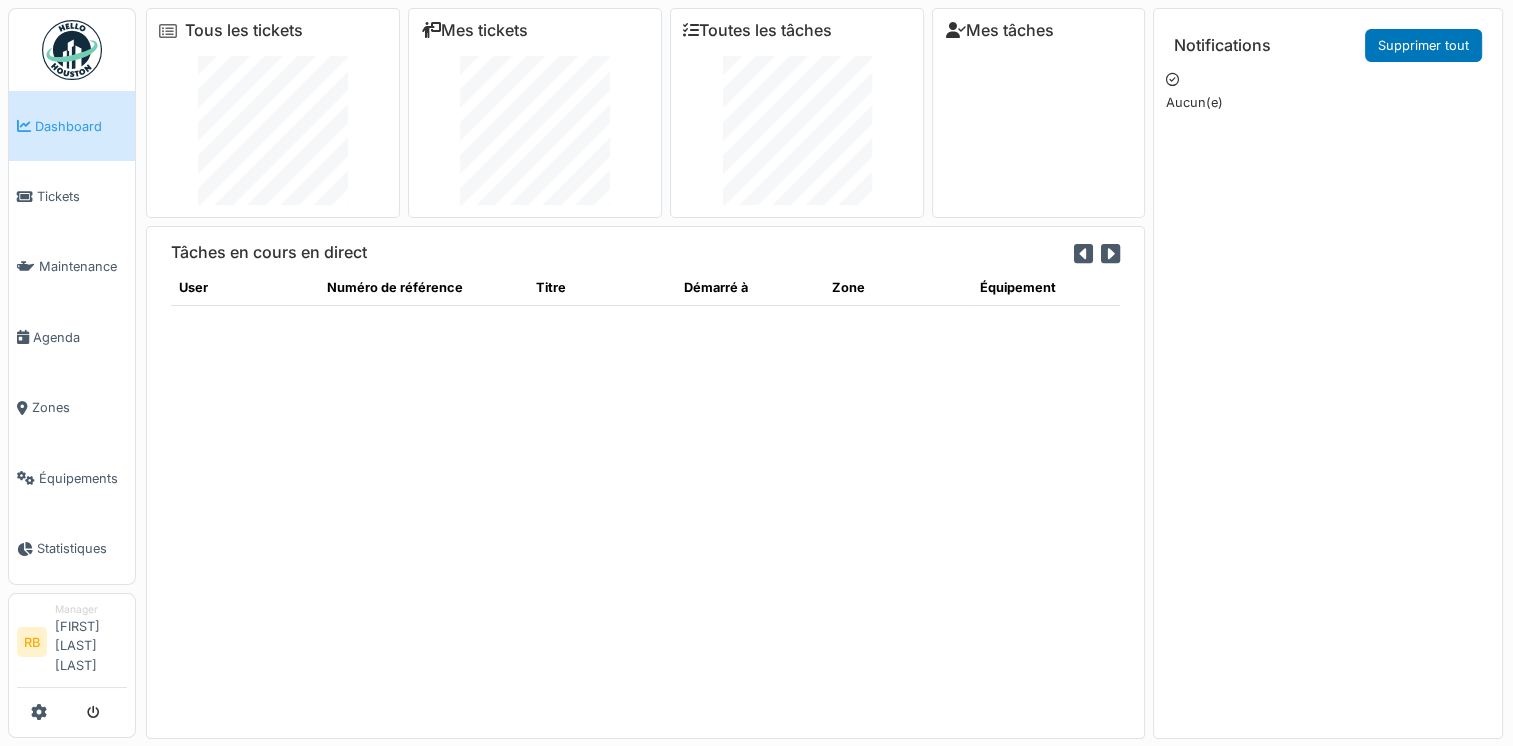 click on "Dashboard" at bounding box center (81, 126) 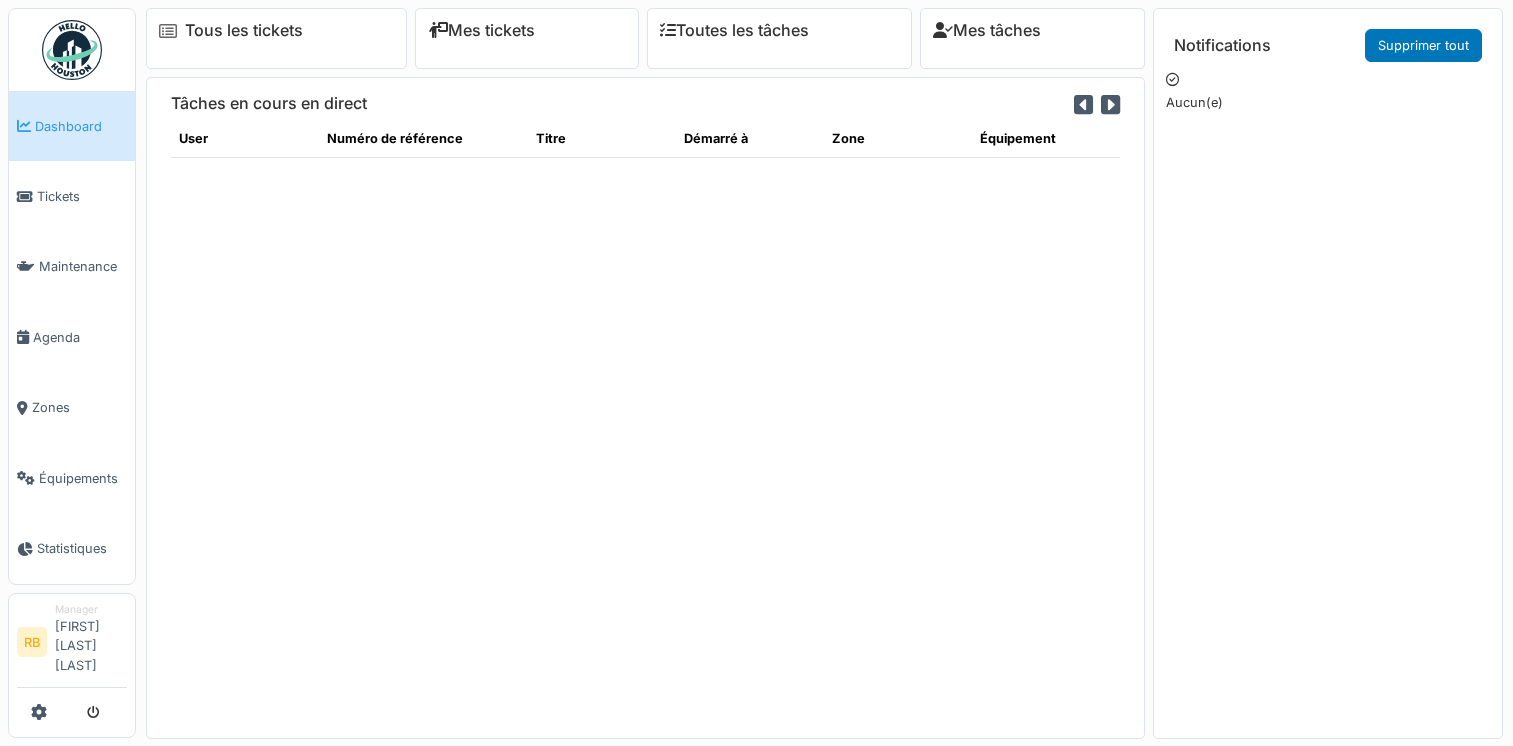 scroll, scrollTop: 0, scrollLeft: 0, axis: both 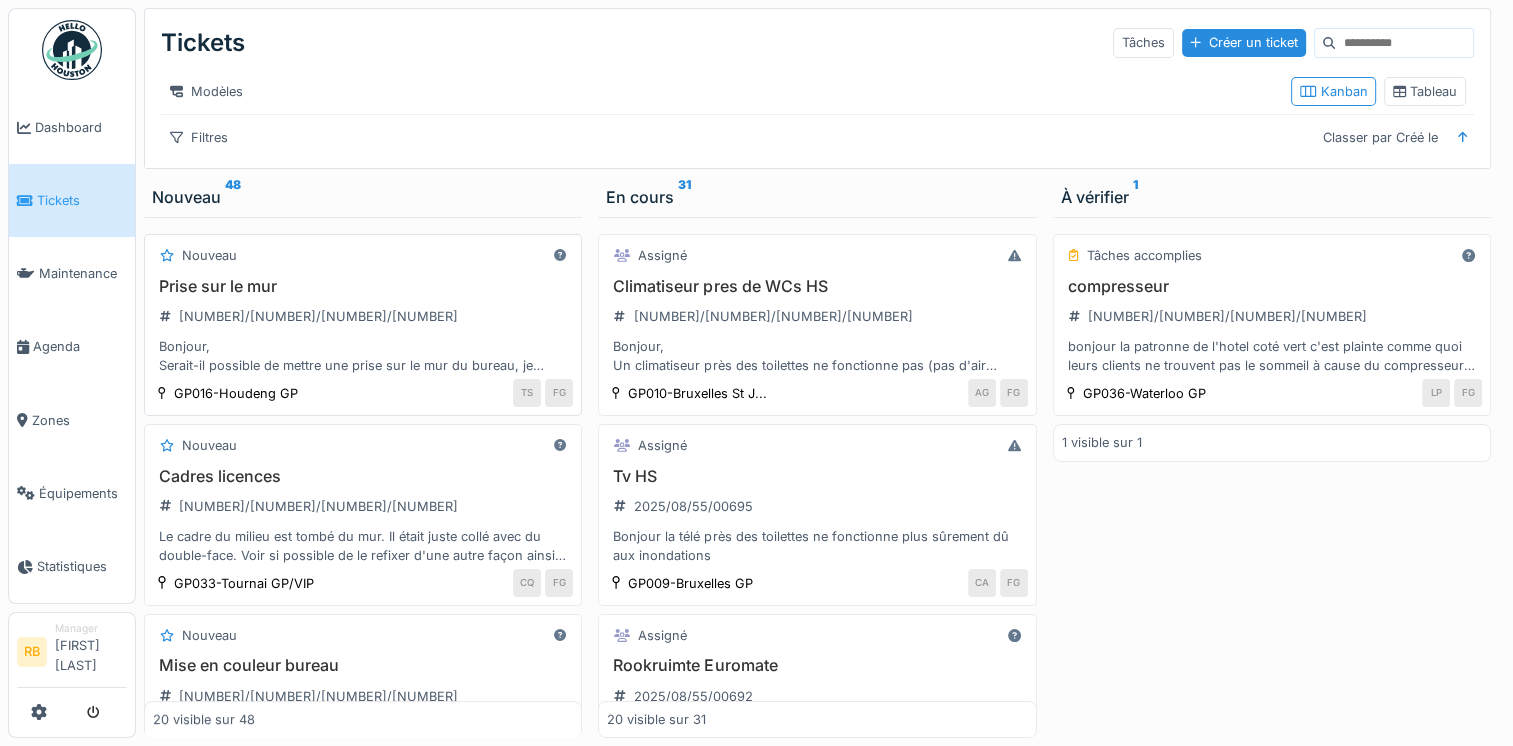 click on "Bonjour,
Serait-il possible de mettre une prise sur le mur du bureau, je crains que cela ne soit pas sécurisant et conforme." at bounding box center (363, 356) 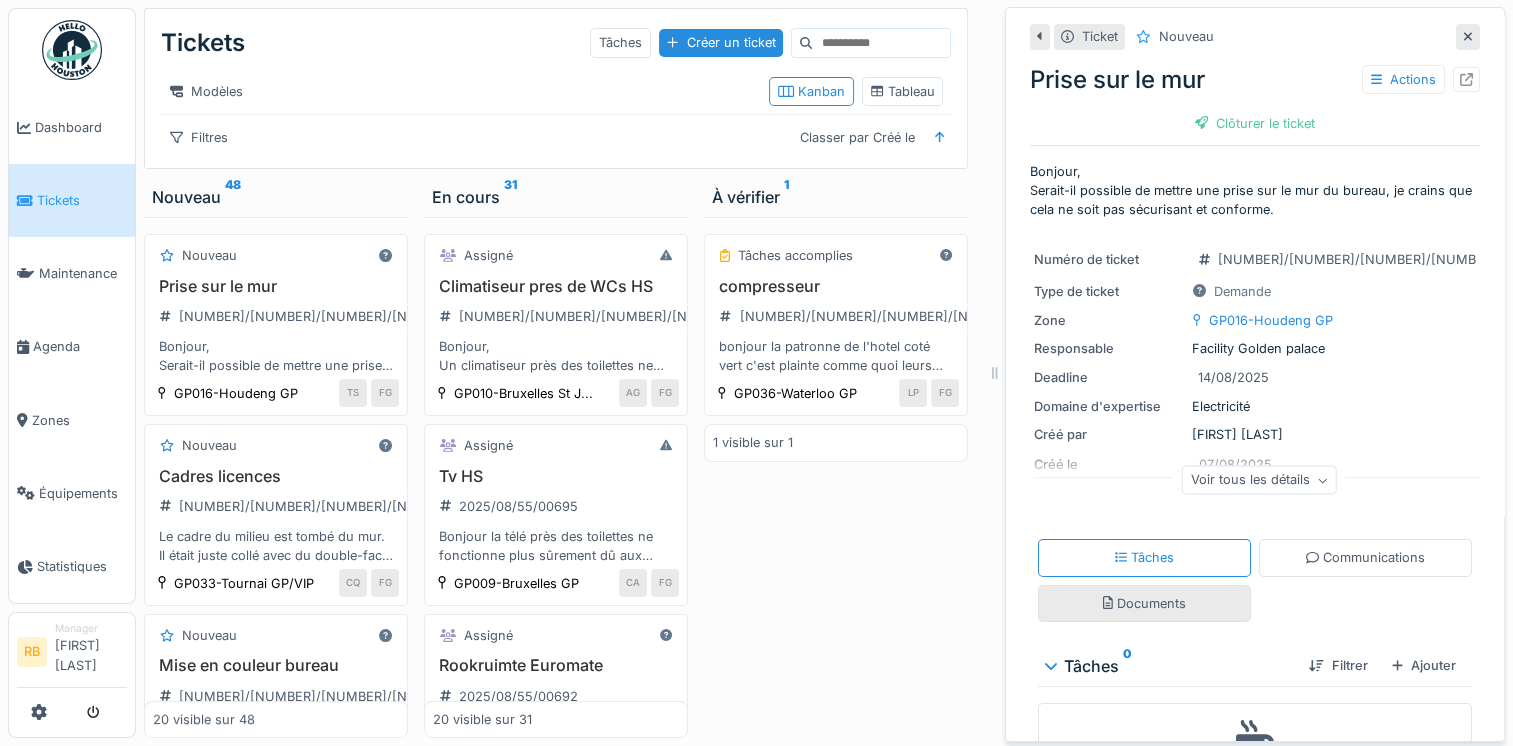 click on "Documents" at bounding box center (1144, 603) 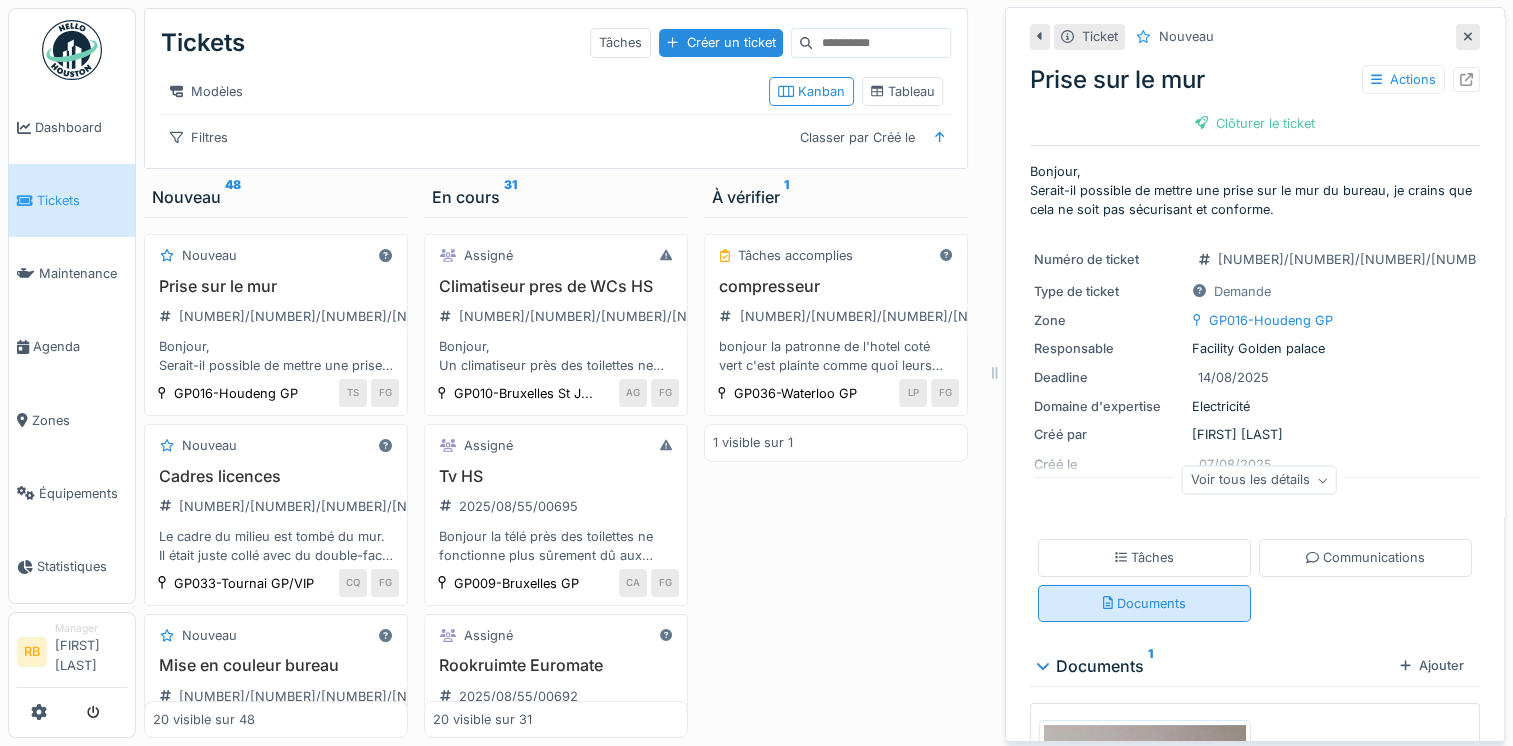 scroll, scrollTop: 15, scrollLeft: 0, axis: vertical 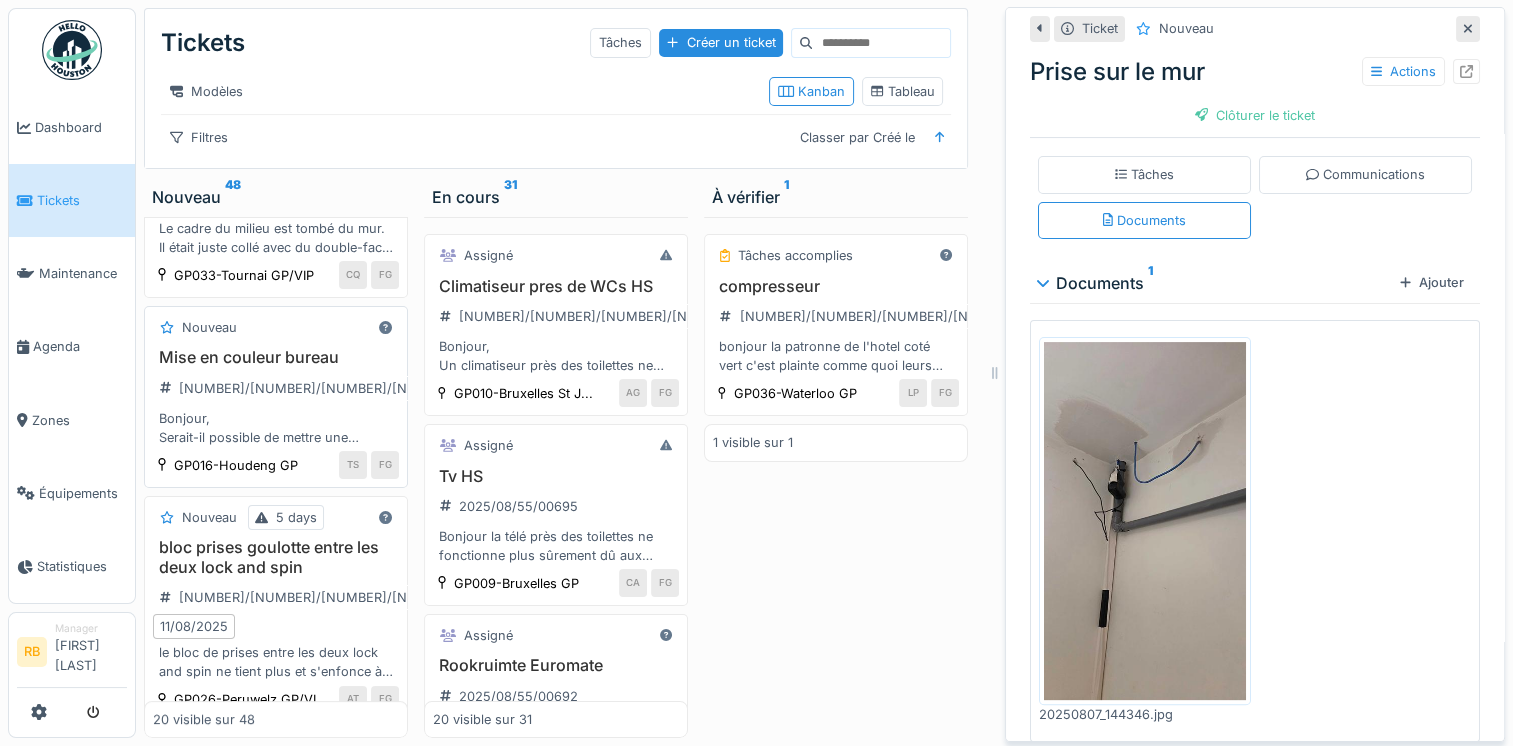 click on "Mise en couleur bureau 2025/08/55/00713 Bonjour,
Serait-il possible de mettre une couche de couleur sur les murs et le plafond du bureau, il y a quelques traces de salissures et pour ne pas se retrouver avec des différences de couleurs." at bounding box center [276, 397] 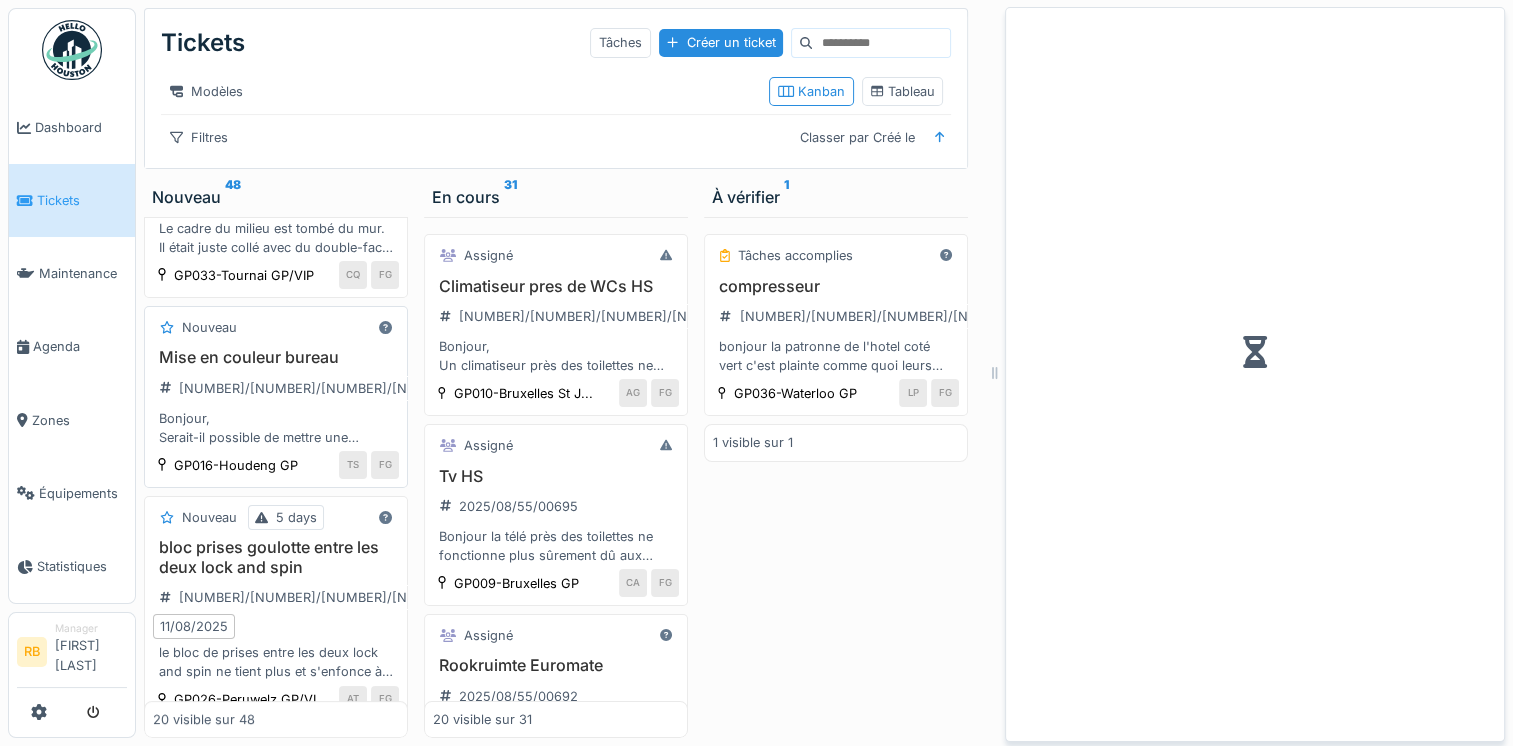 scroll, scrollTop: 0, scrollLeft: 0, axis: both 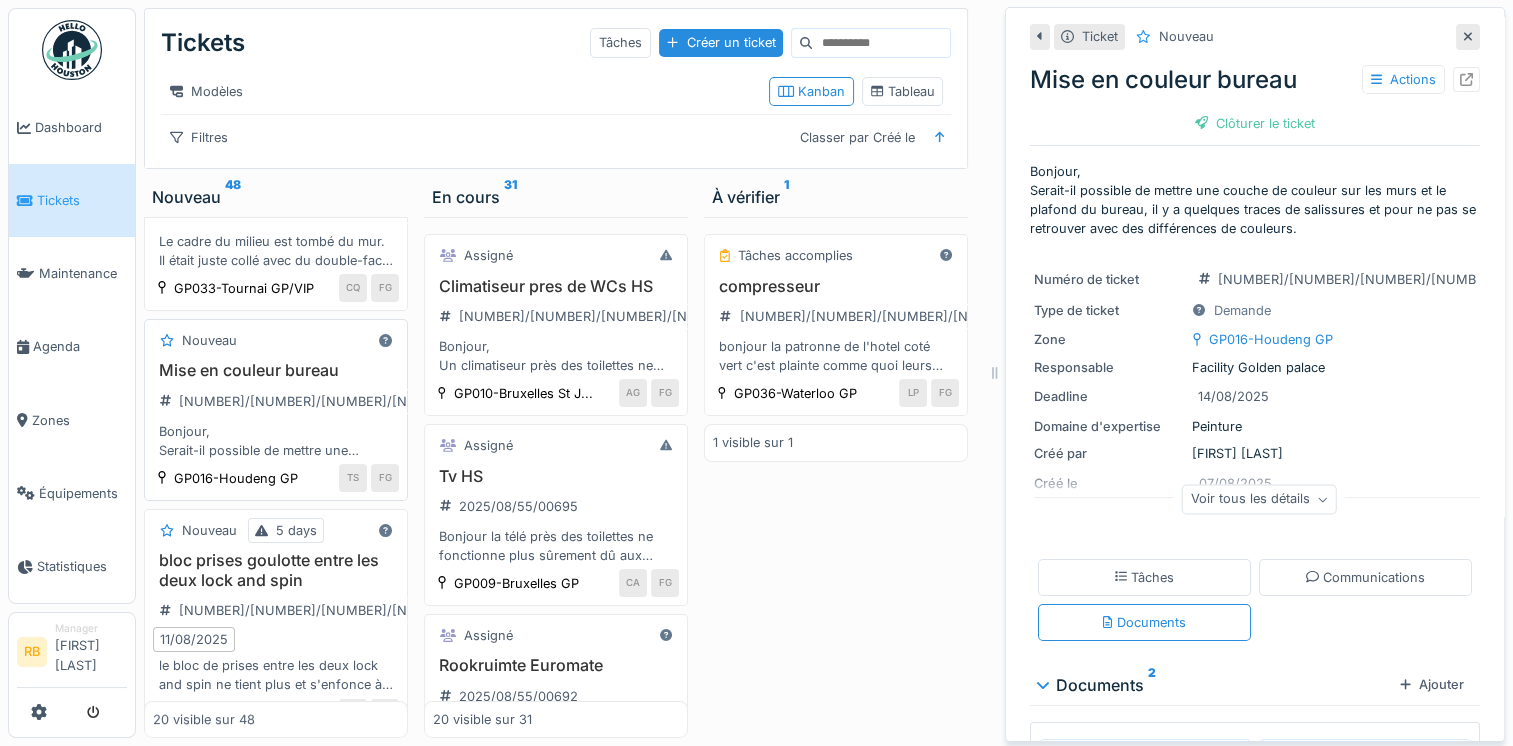 click on "Mise en couleur bureau 2025/08/55/00713 Bonjour,
Serait-il possible de mettre une couche de couleur sur les murs et le plafond du bureau, il y a quelques traces de salissures et pour ne pas se retrouver avec des différences de couleurs." at bounding box center (276, 410) 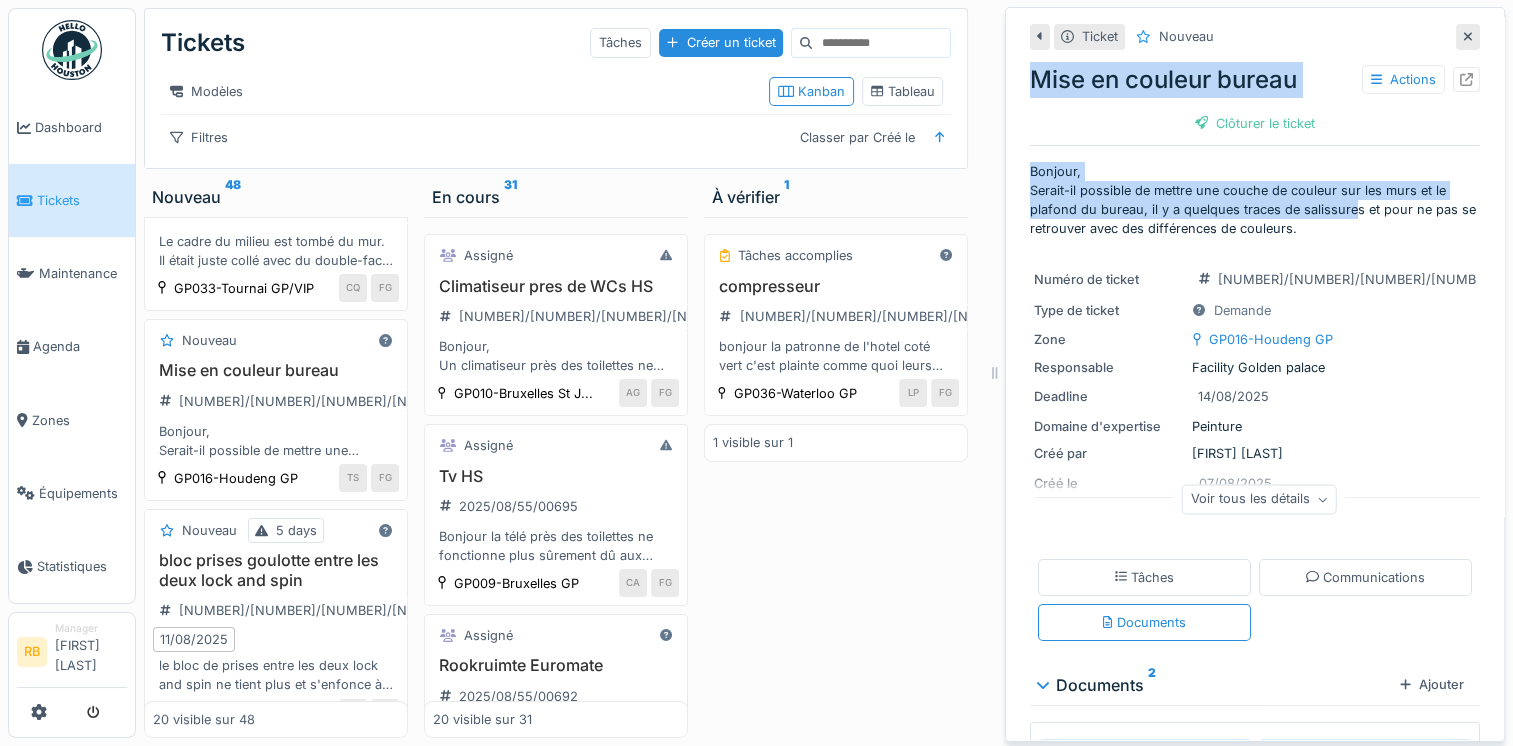 scroll, scrollTop: 0, scrollLeft: 0, axis: both 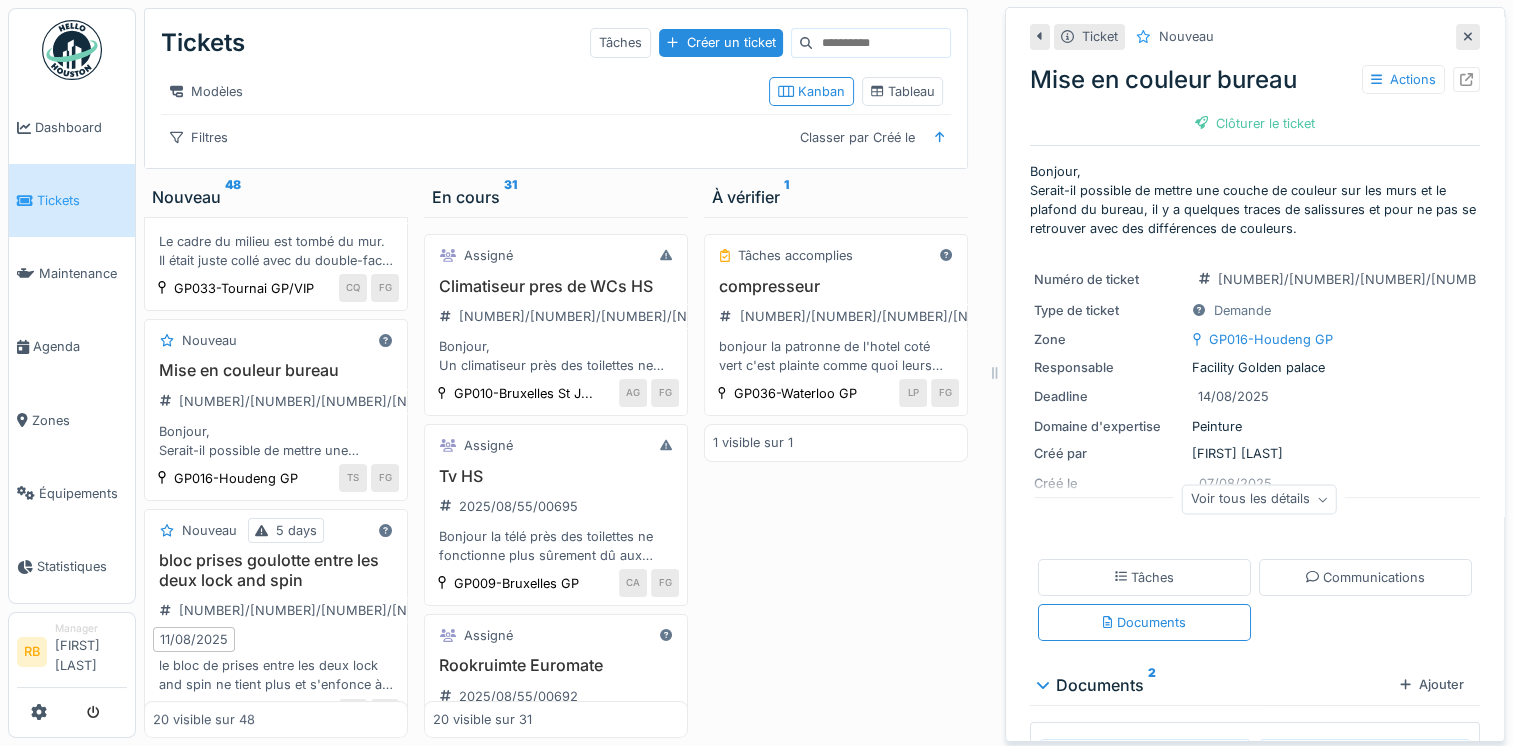 drag, startPoint x: 989, startPoint y: 9, endPoint x: 1332, endPoint y: 241, distance: 414.093 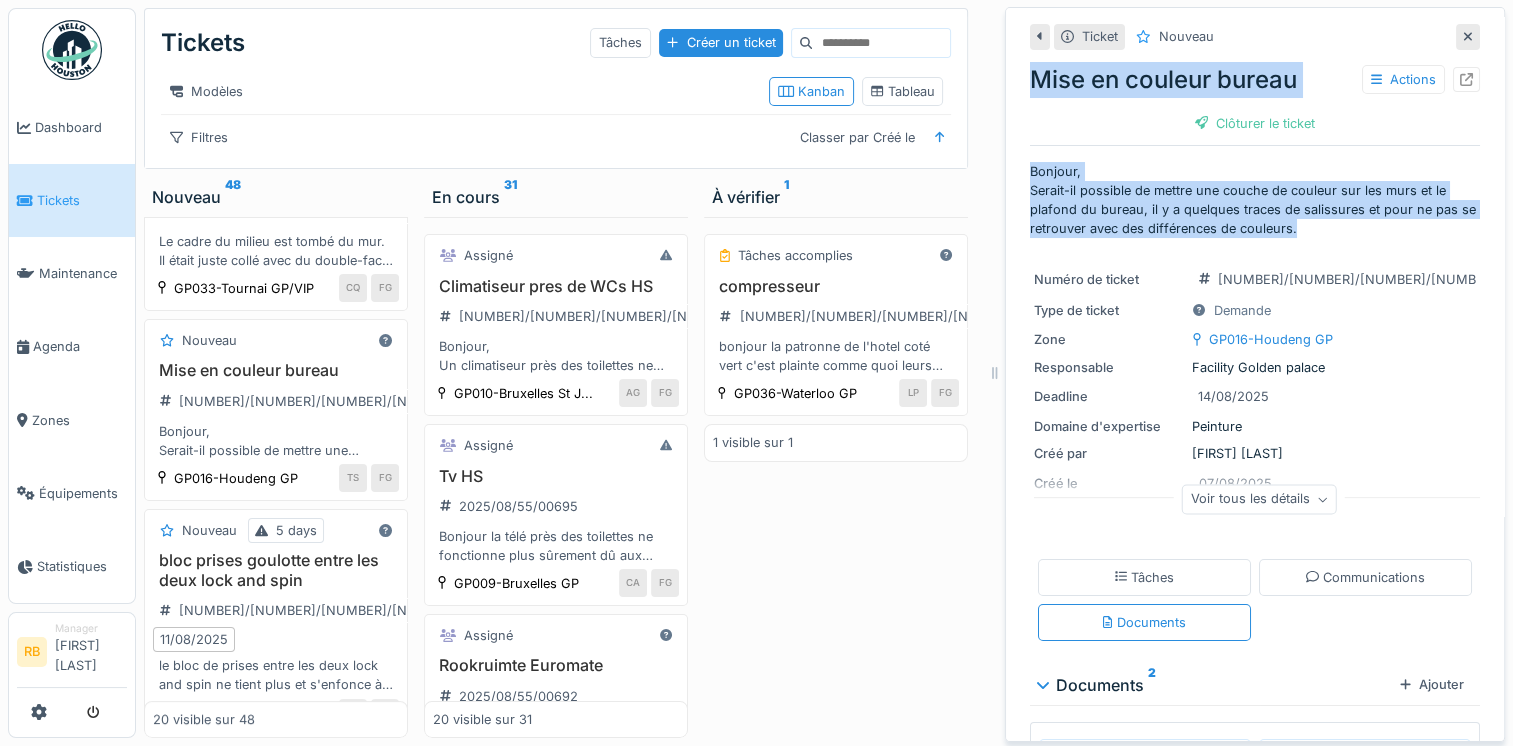 drag, startPoint x: 1318, startPoint y: 234, endPoint x: 1008, endPoint y: 64, distance: 353.5534 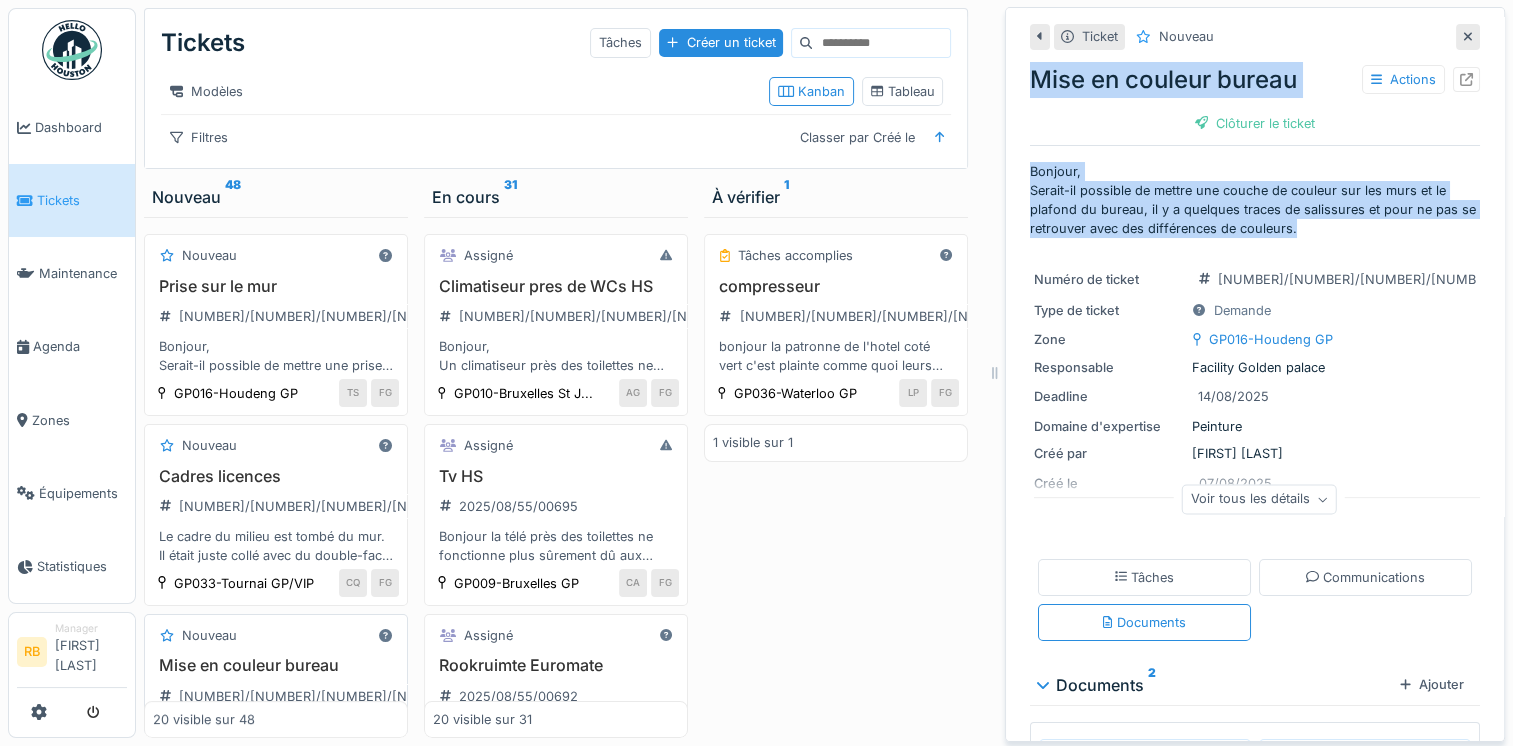 scroll, scrollTop: 175, scrollLeft: 0, axis: vertical 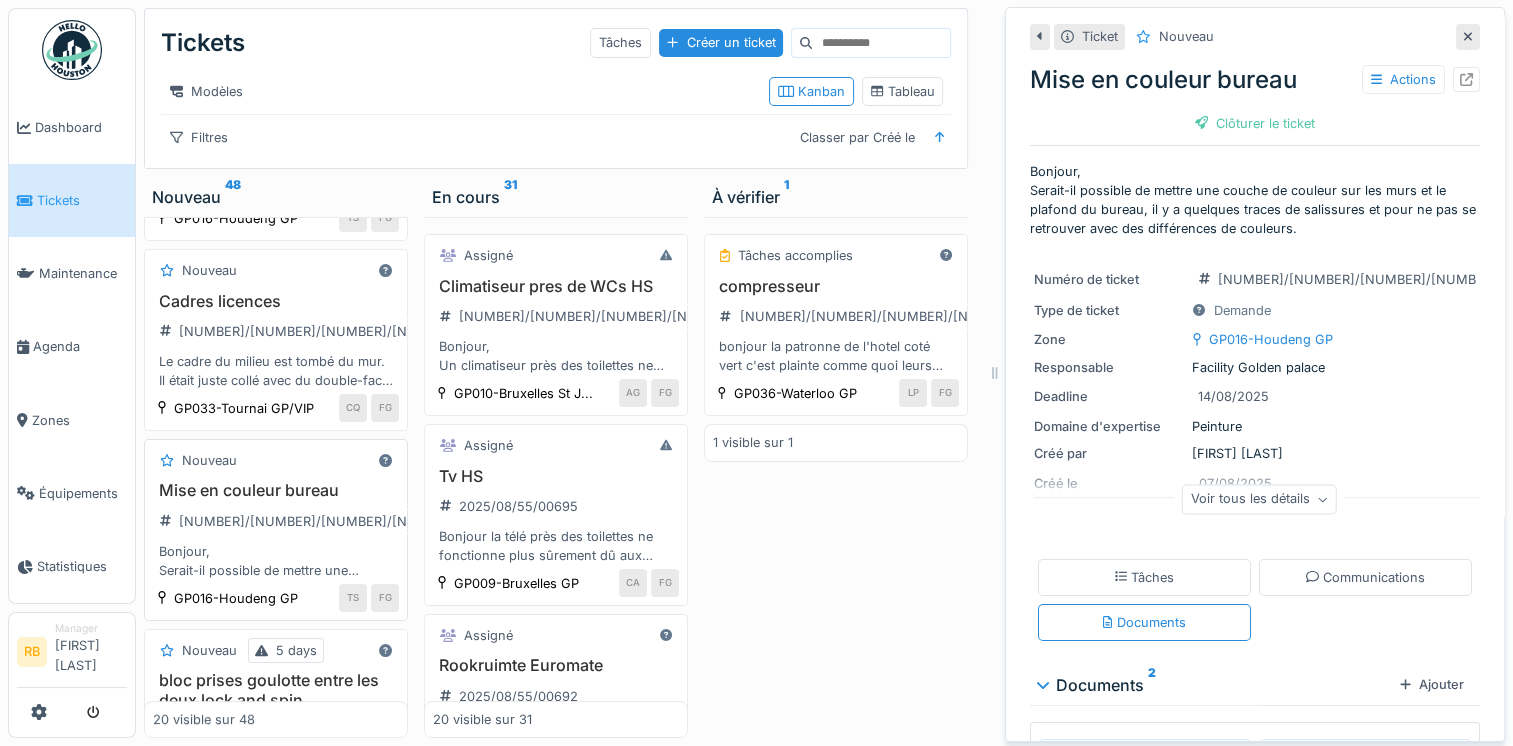 click on "Mise en couleur bureau 2025/08/55/00713 Bonjour,
Serait-il possible de mettre une couche de couleur sur les murs et le plafond du bureau, il y a quelques traces de salissures et pour ne pas se retrouver avec des différences de couleurs." at bounding box center [276, 530] 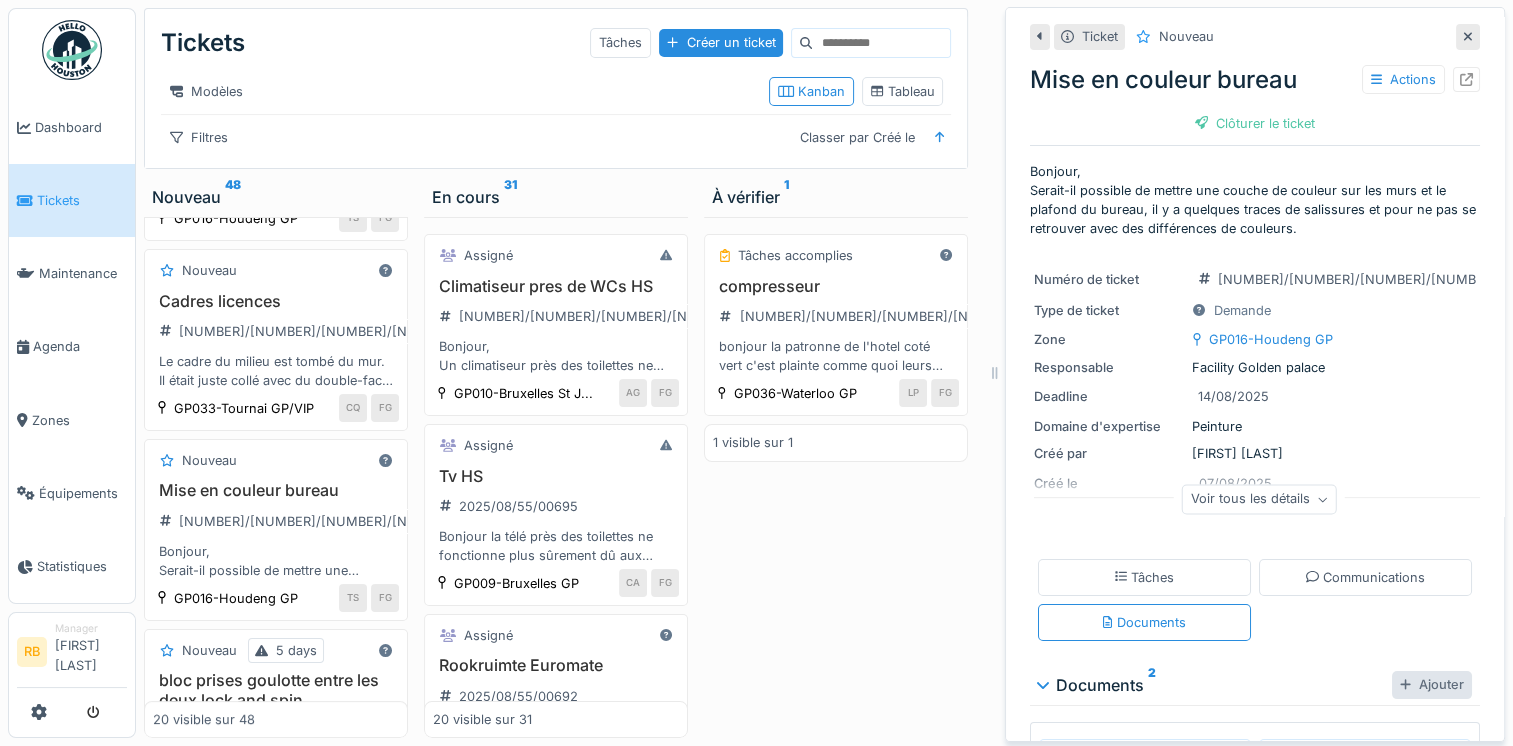 click on "Ajouter" at bounding box center (1432, 684) 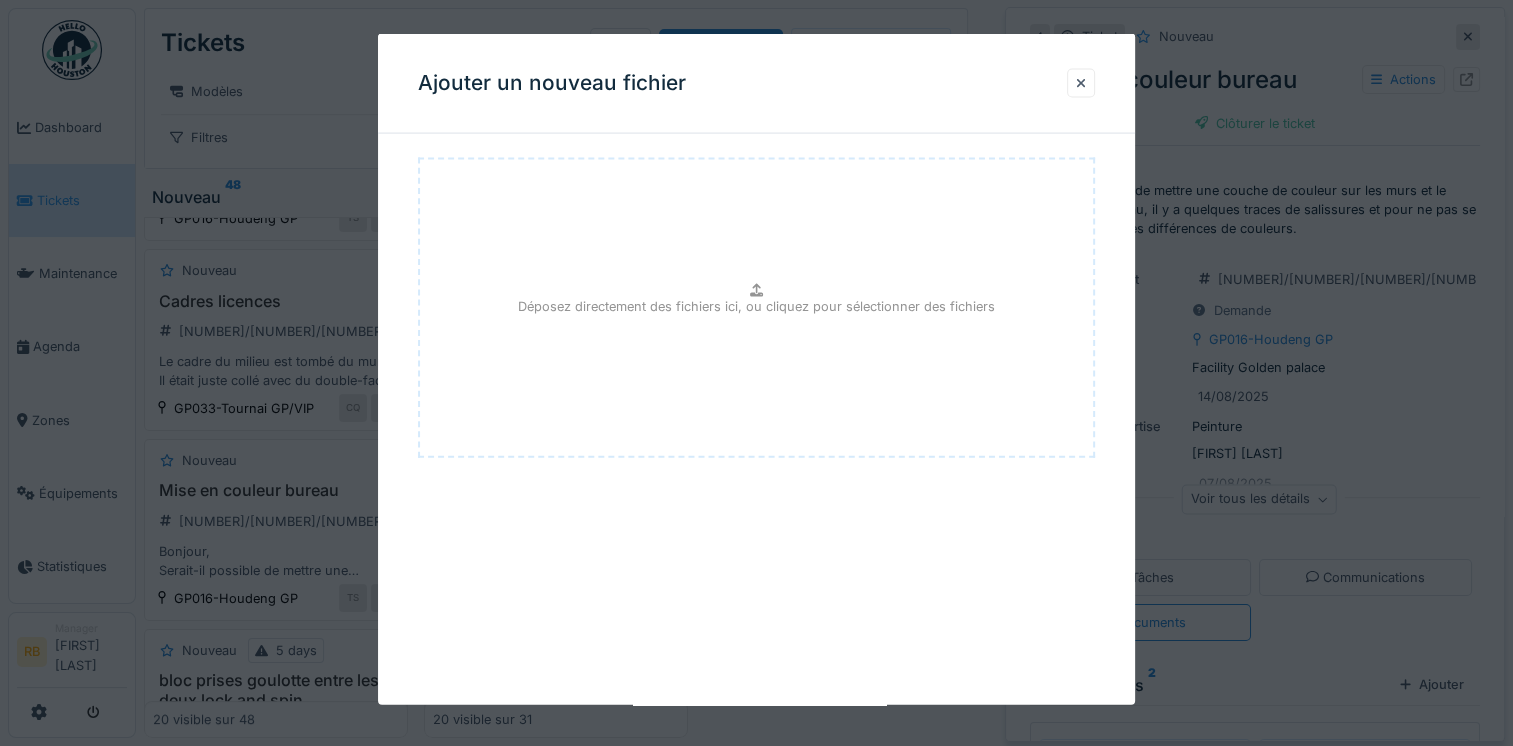 click on "Ajouter un nouveau fichier" at bounding box center [756, 84] 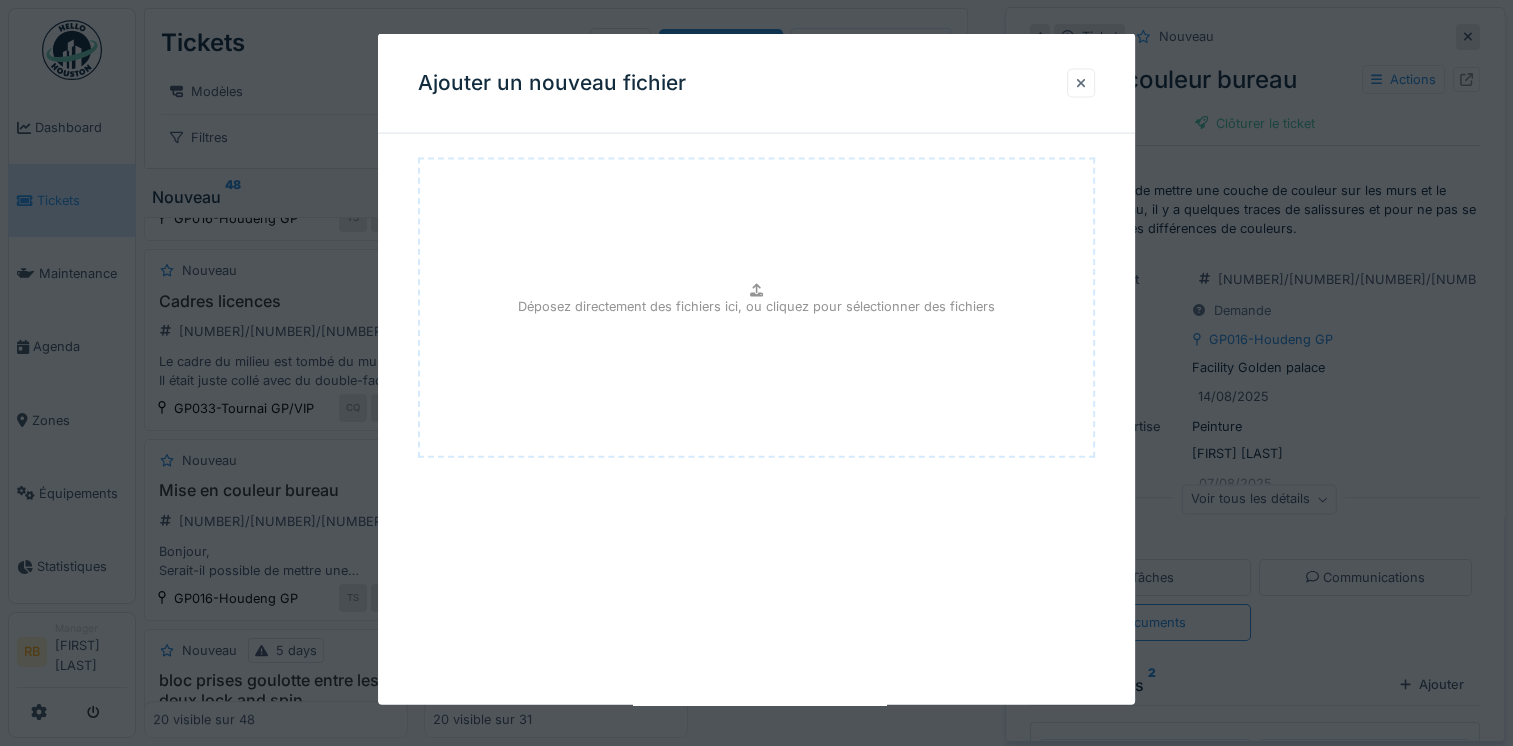 click at bounding box center [1081, 82] 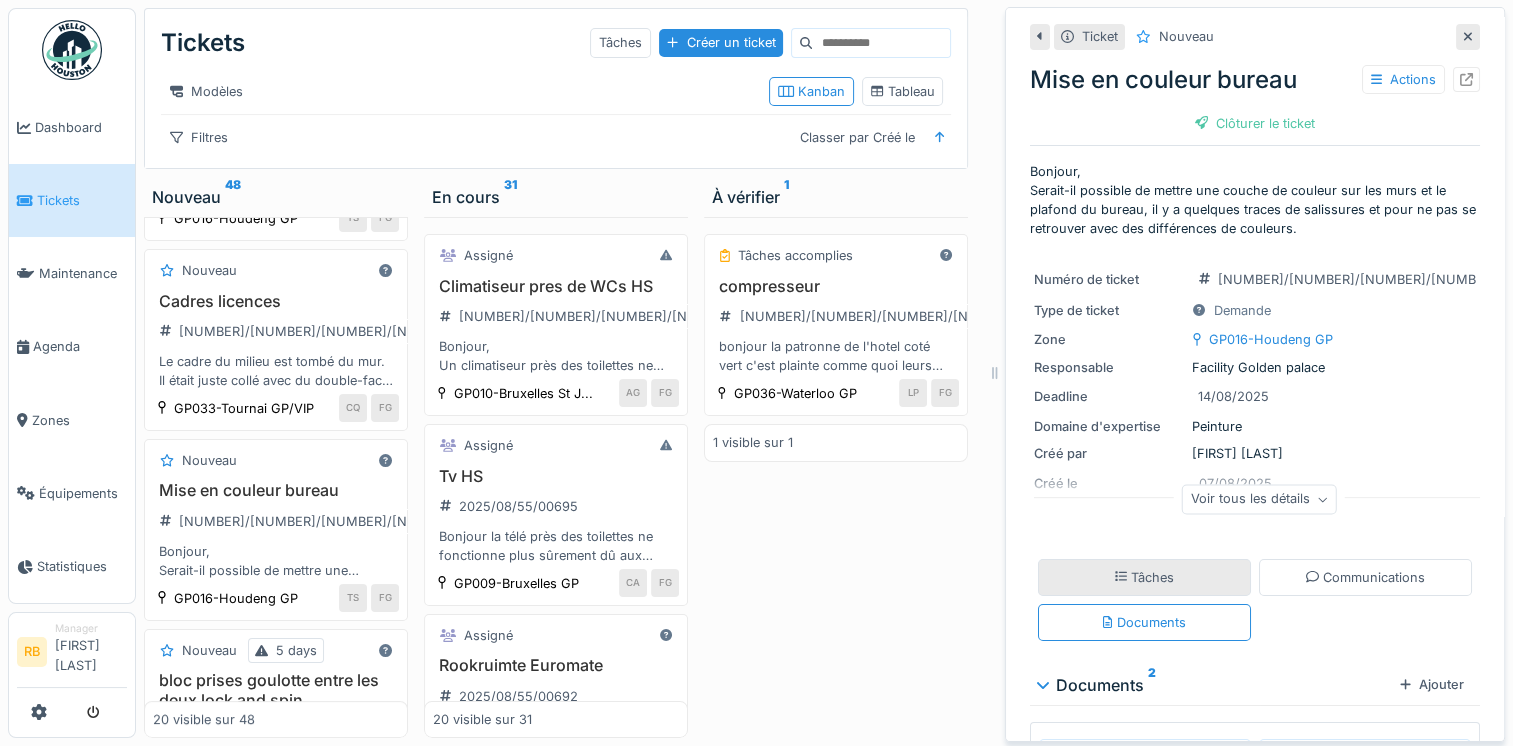 click on "Tâches" at bounding box center (1144, 577) 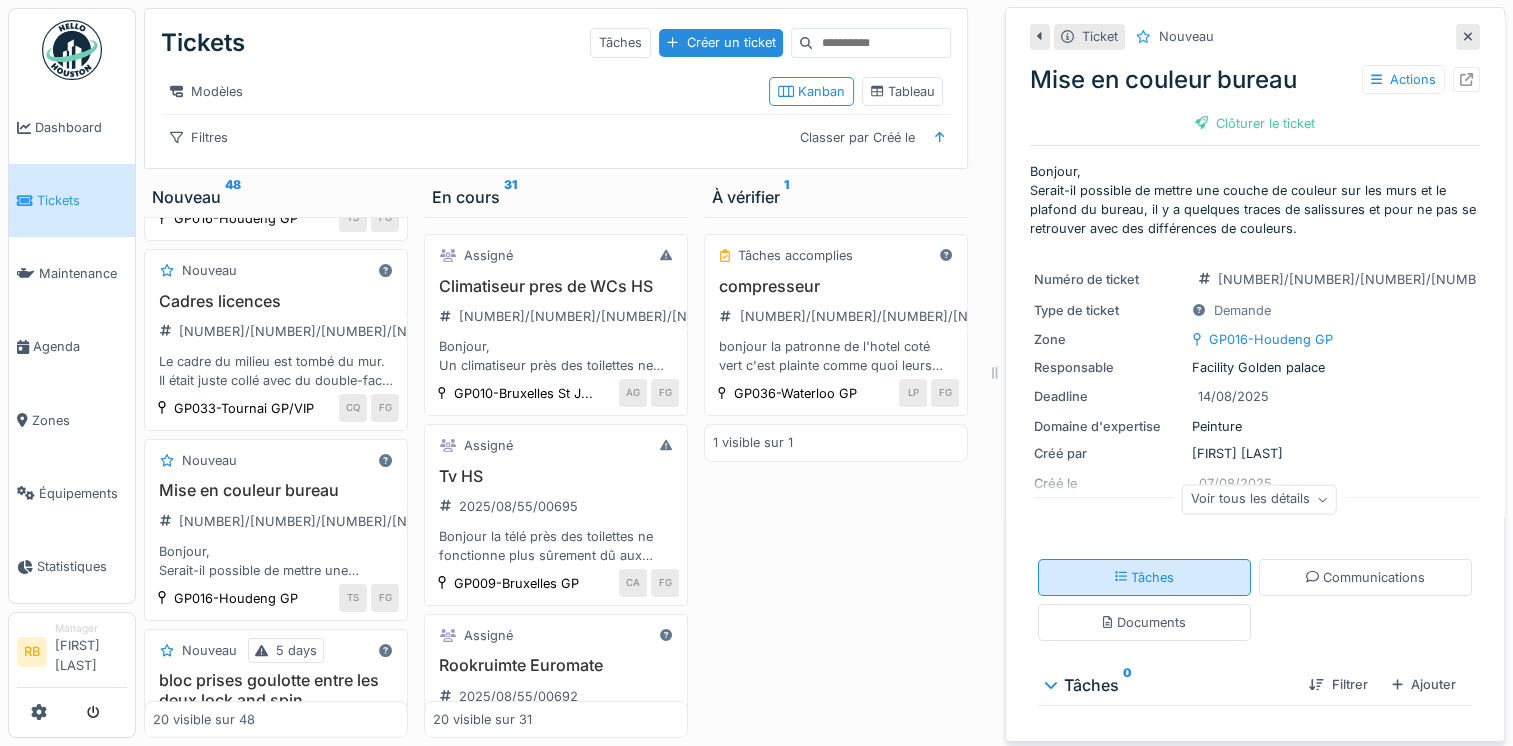 scroll, scrollTop: 15, scrollLeft: 0, axis: vertical 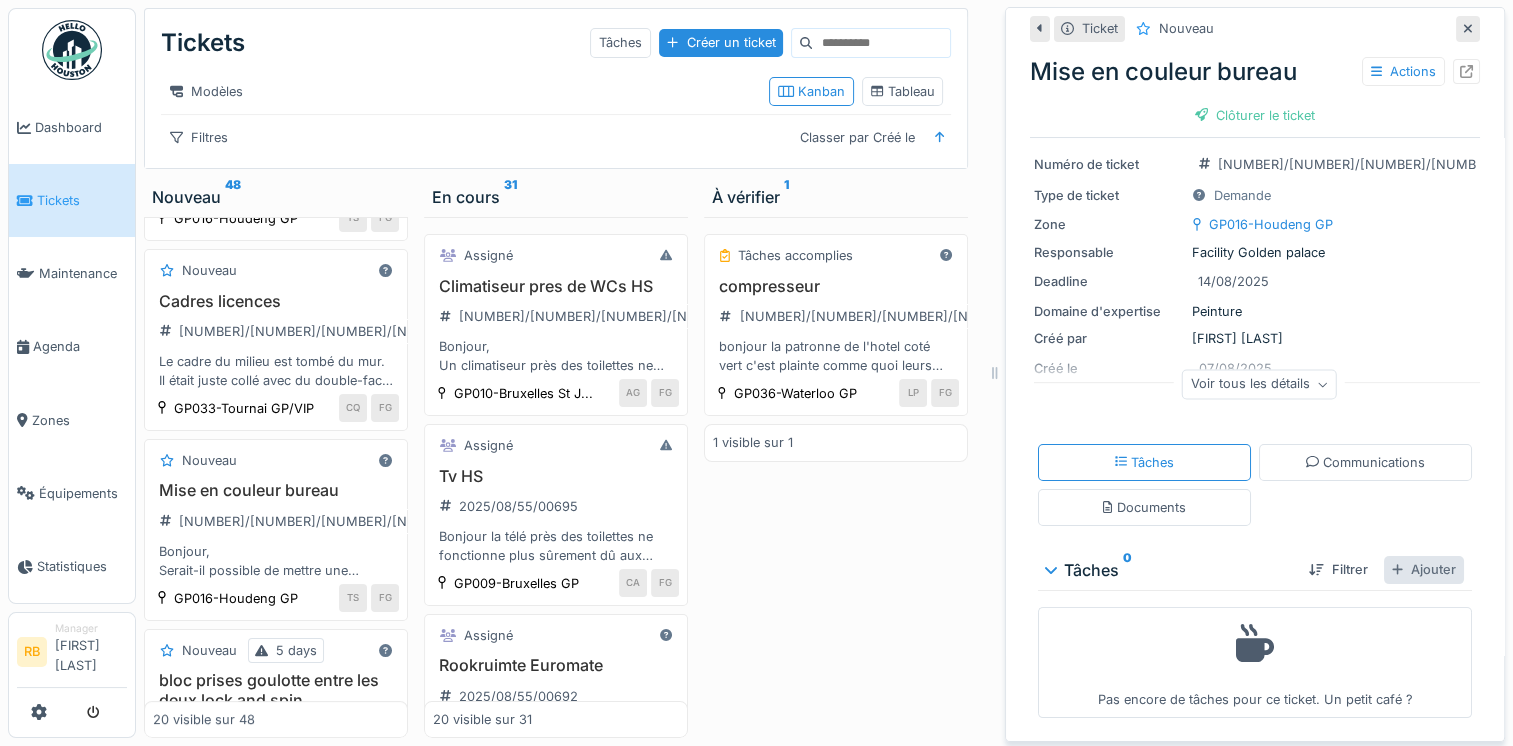 click on "Ajouter" at bounding box center [1424, 569] 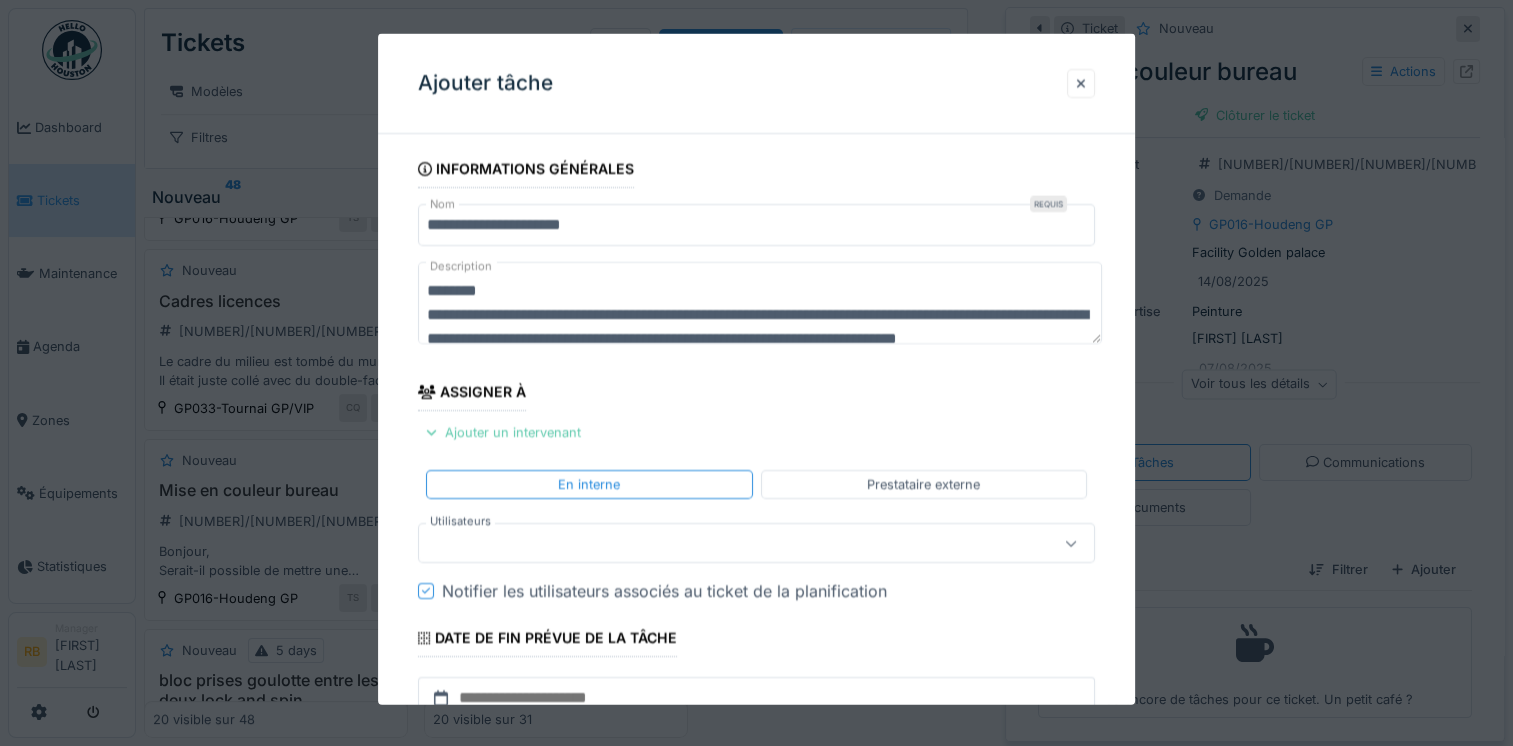 click on "Ajouter un intervenant" at bounding box center [503, 432] 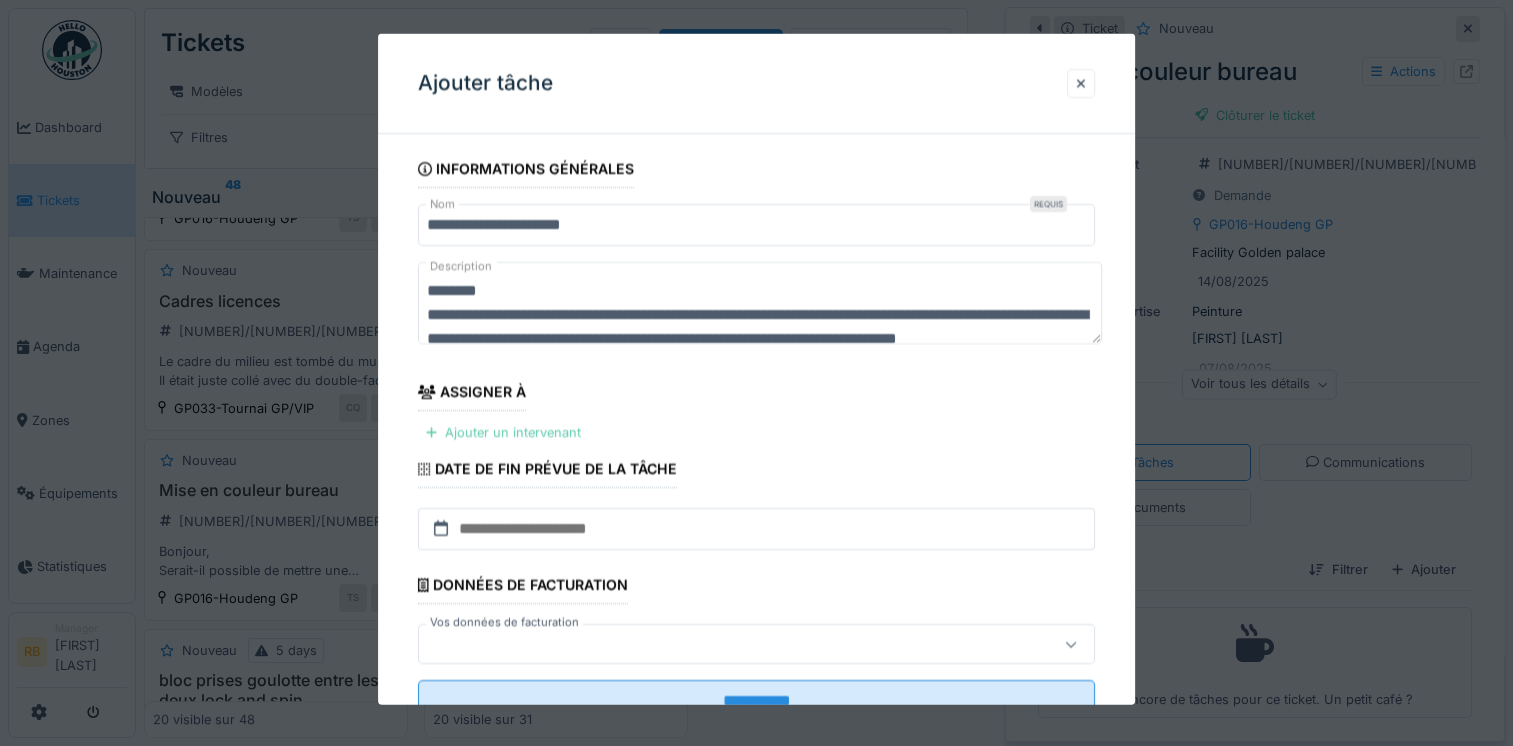 click on "Ajouter un intervenant" at bounding box center [503, 432] 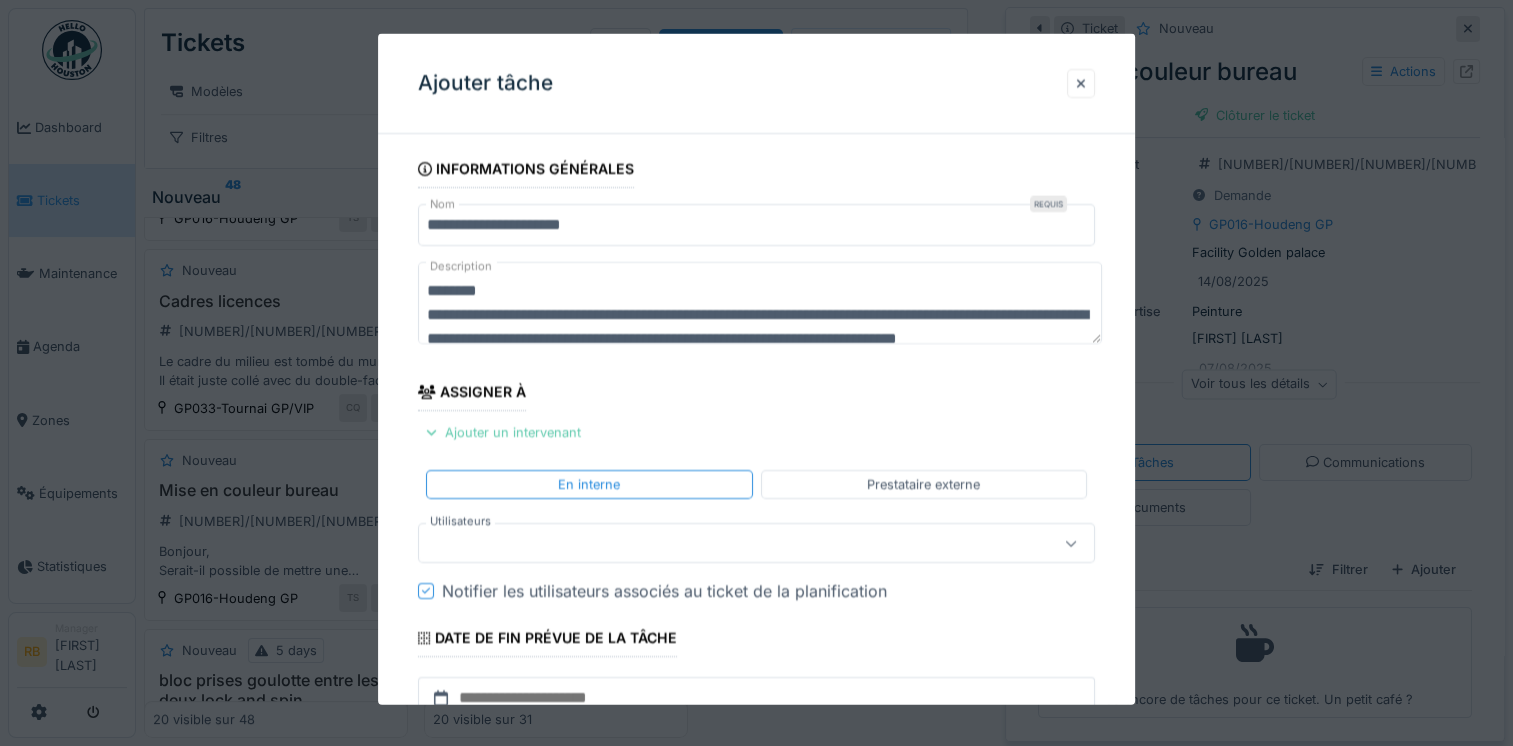 click on "Ajouter un intervenant" at bounding box center (503, 432) 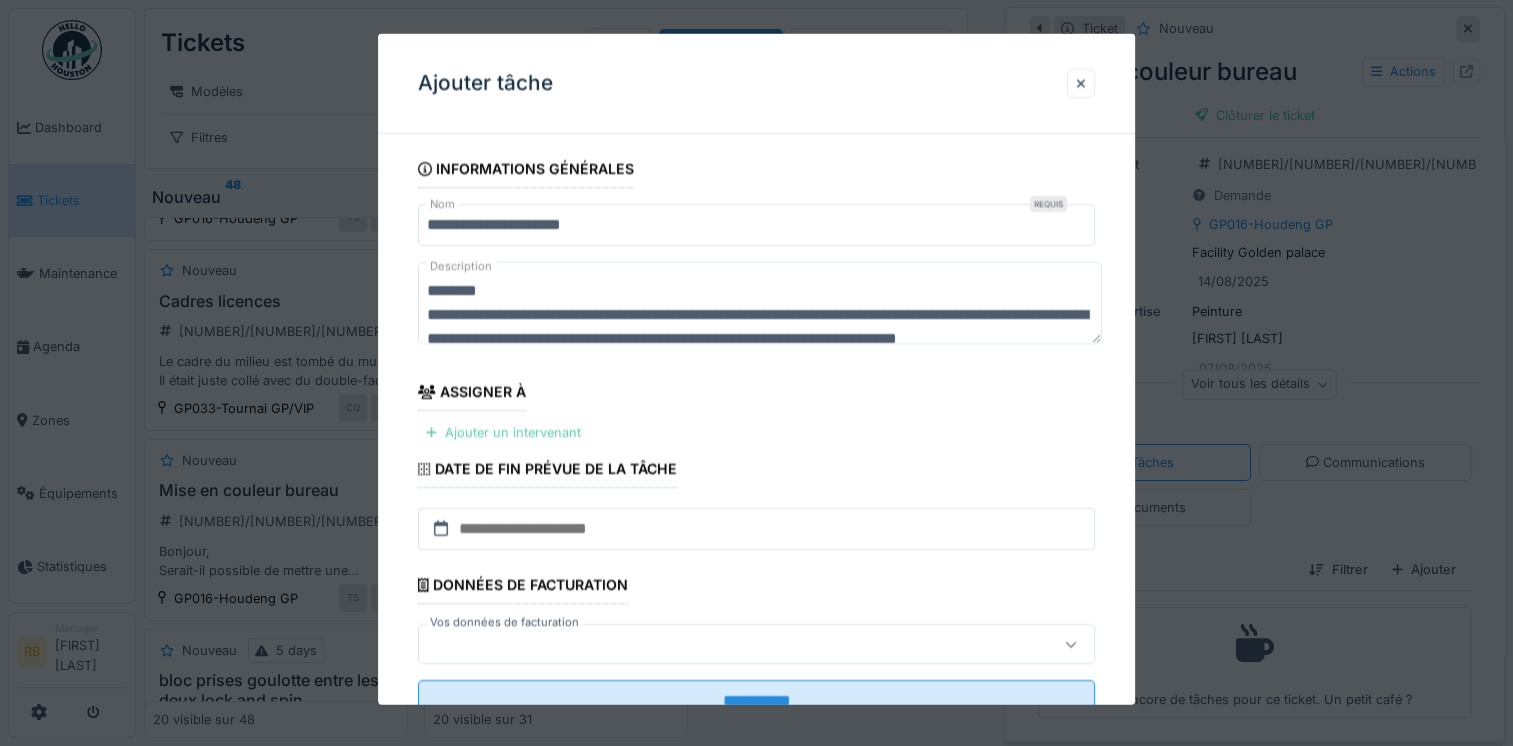 click on "Ajouter un intervenant" at bounding box center [503, 432] 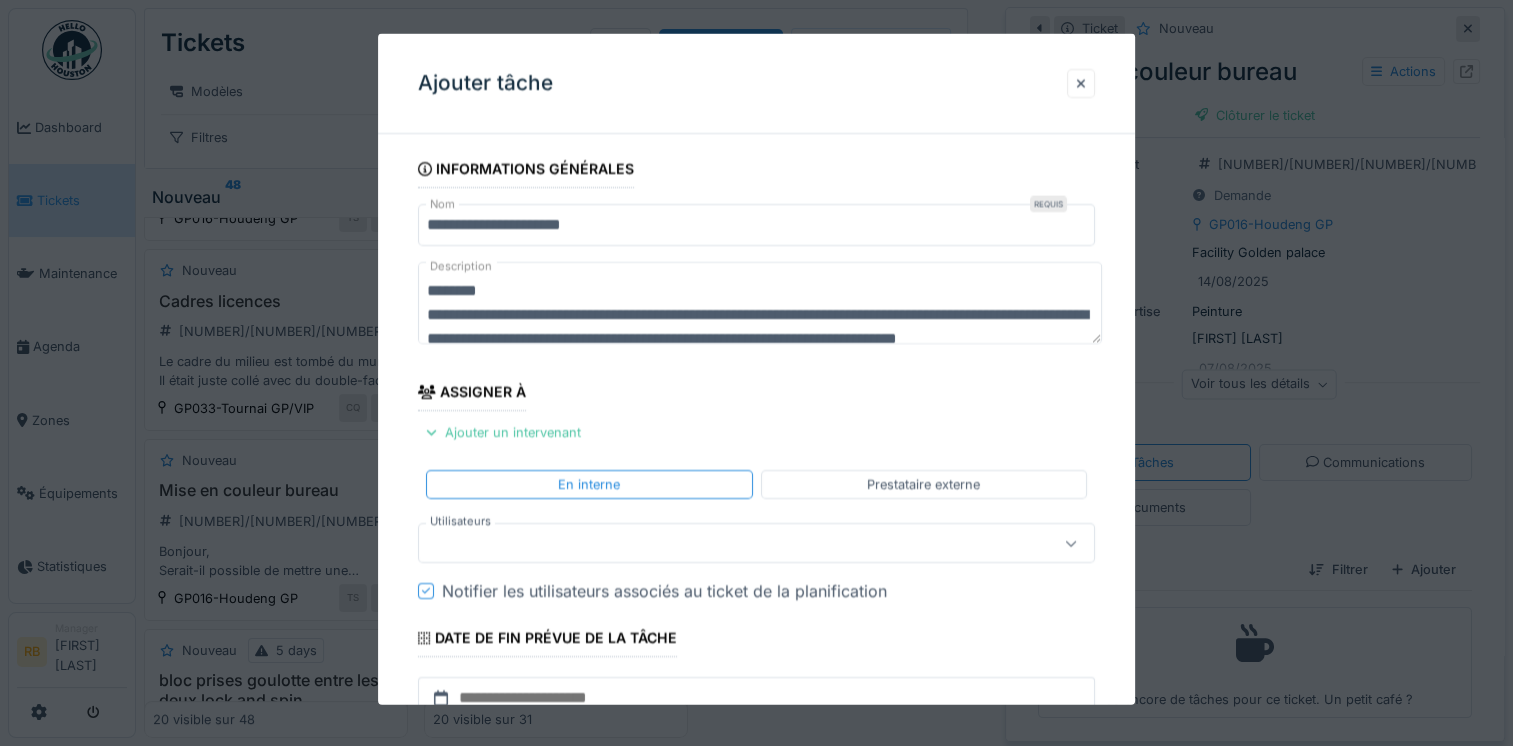 click on "En interne   Prestataire externe" at bounding box center [756, 484] 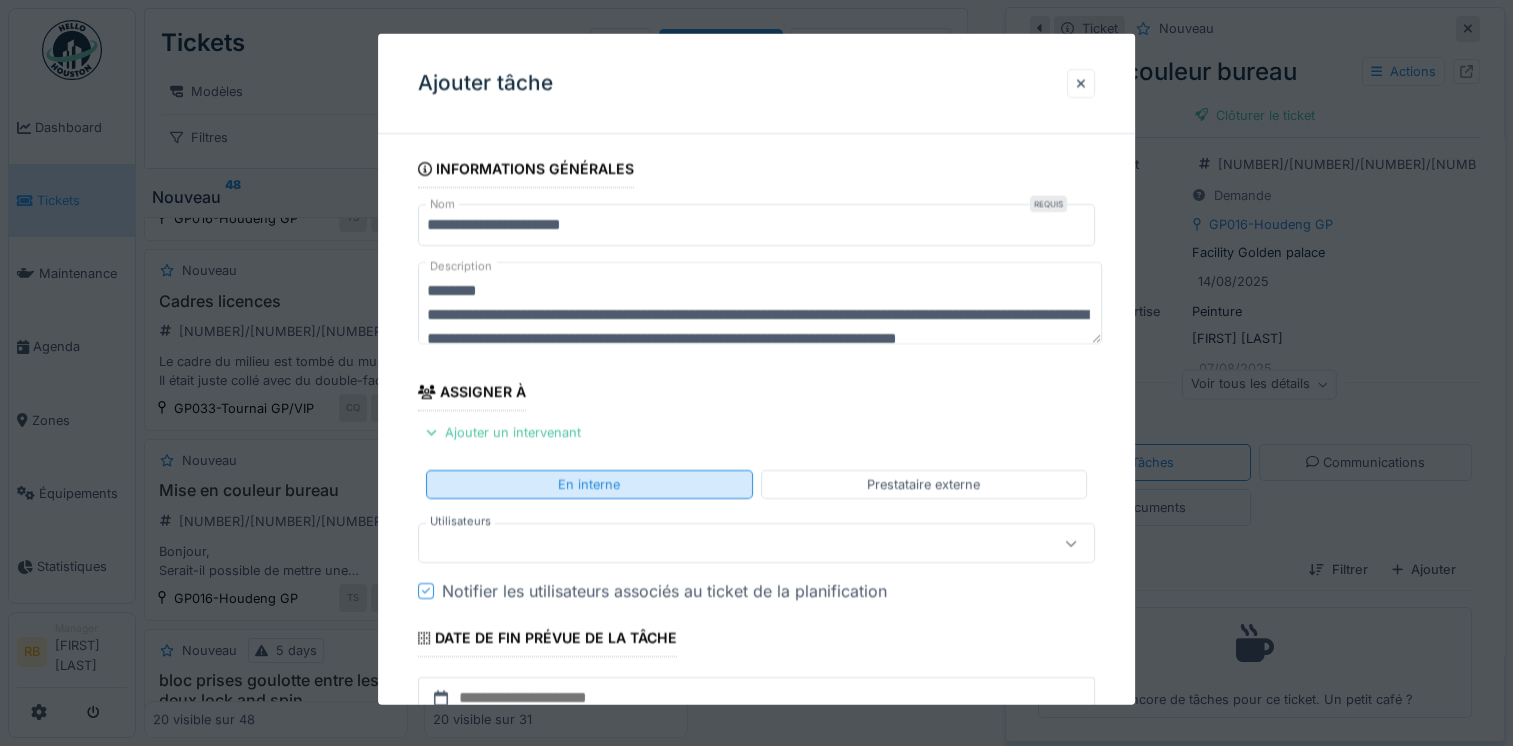 click on "En interne" at bounding box center (589, 484) 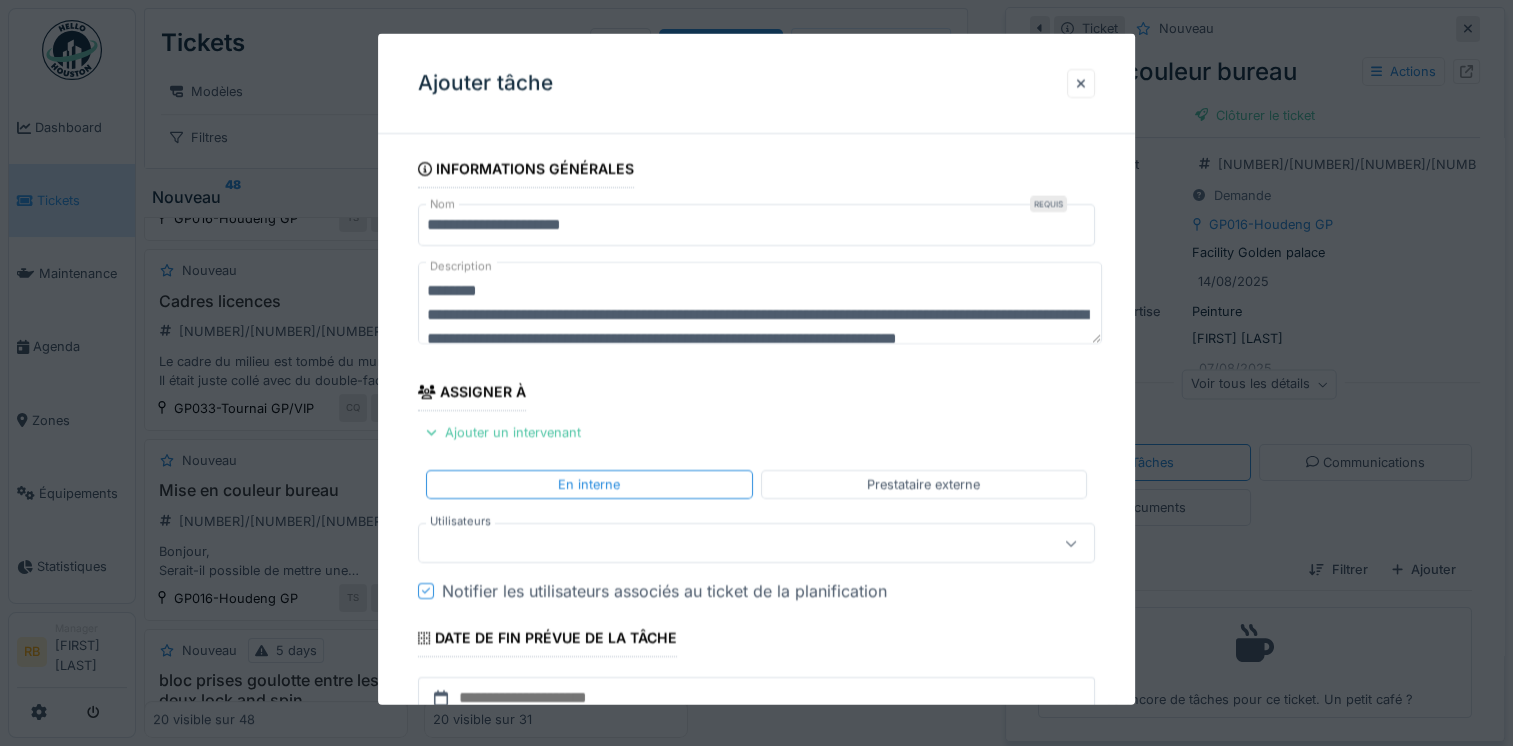 click at bounding box center [722, 543] 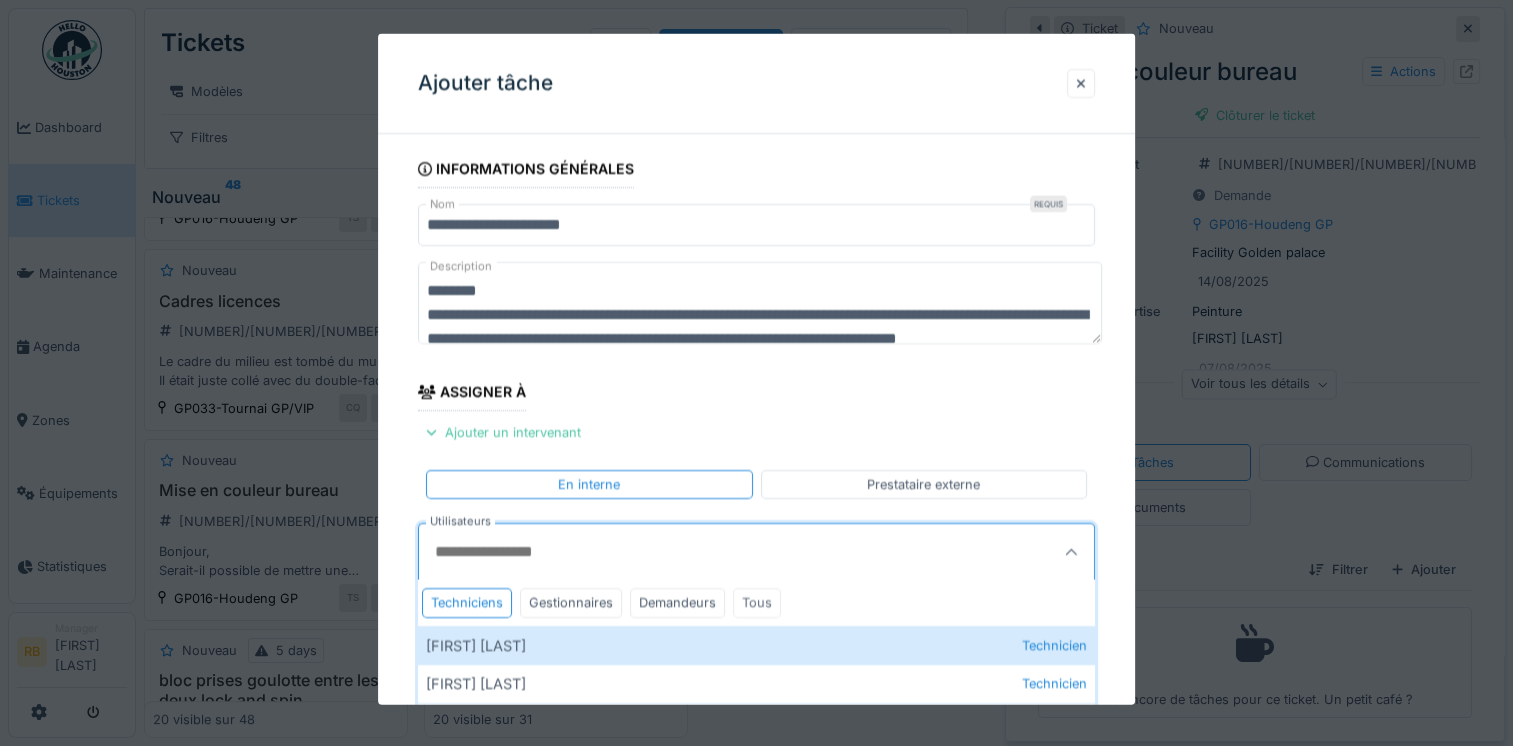 click on "Tous" at bounding box center (757, 602) 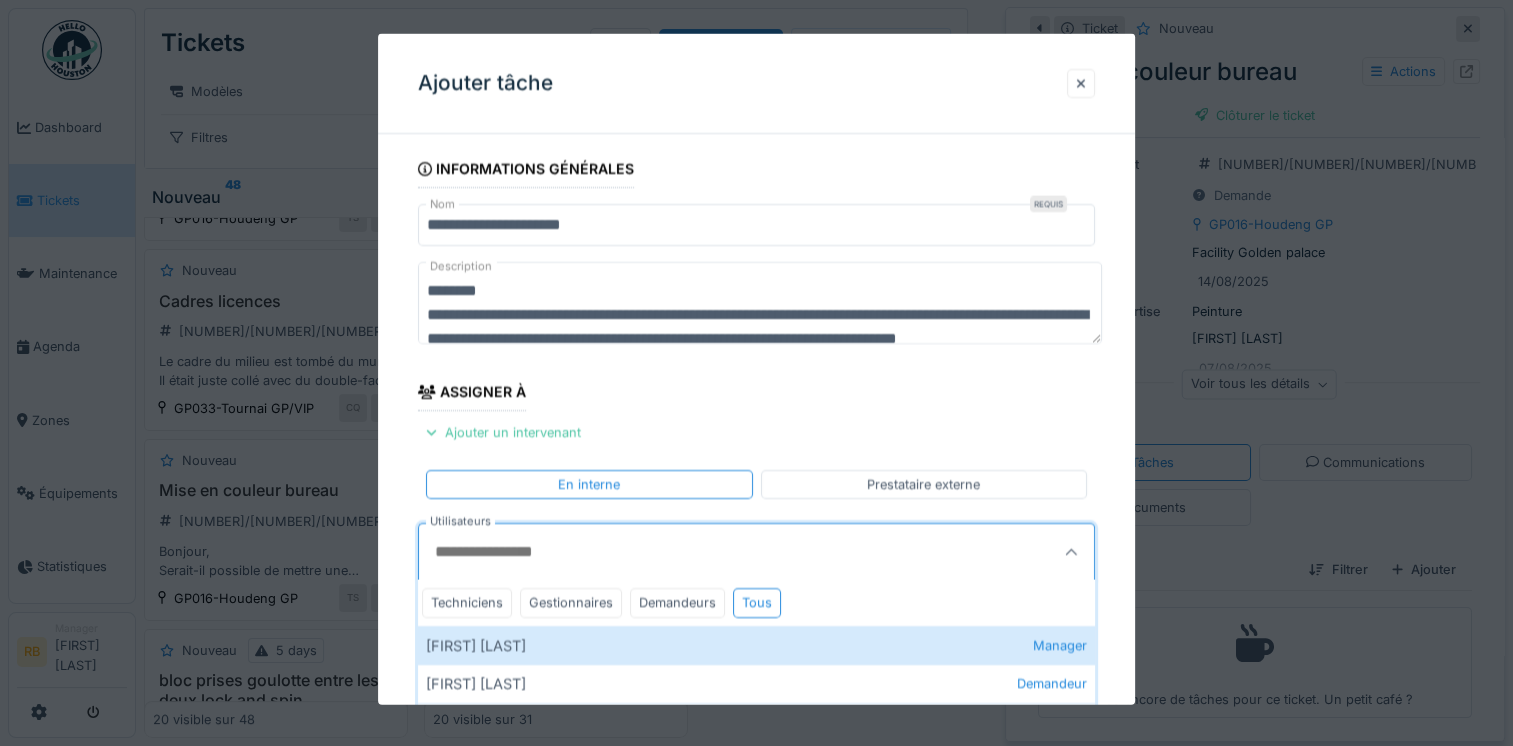 click on "Utilisateurs" at bounding box center (710, 552) 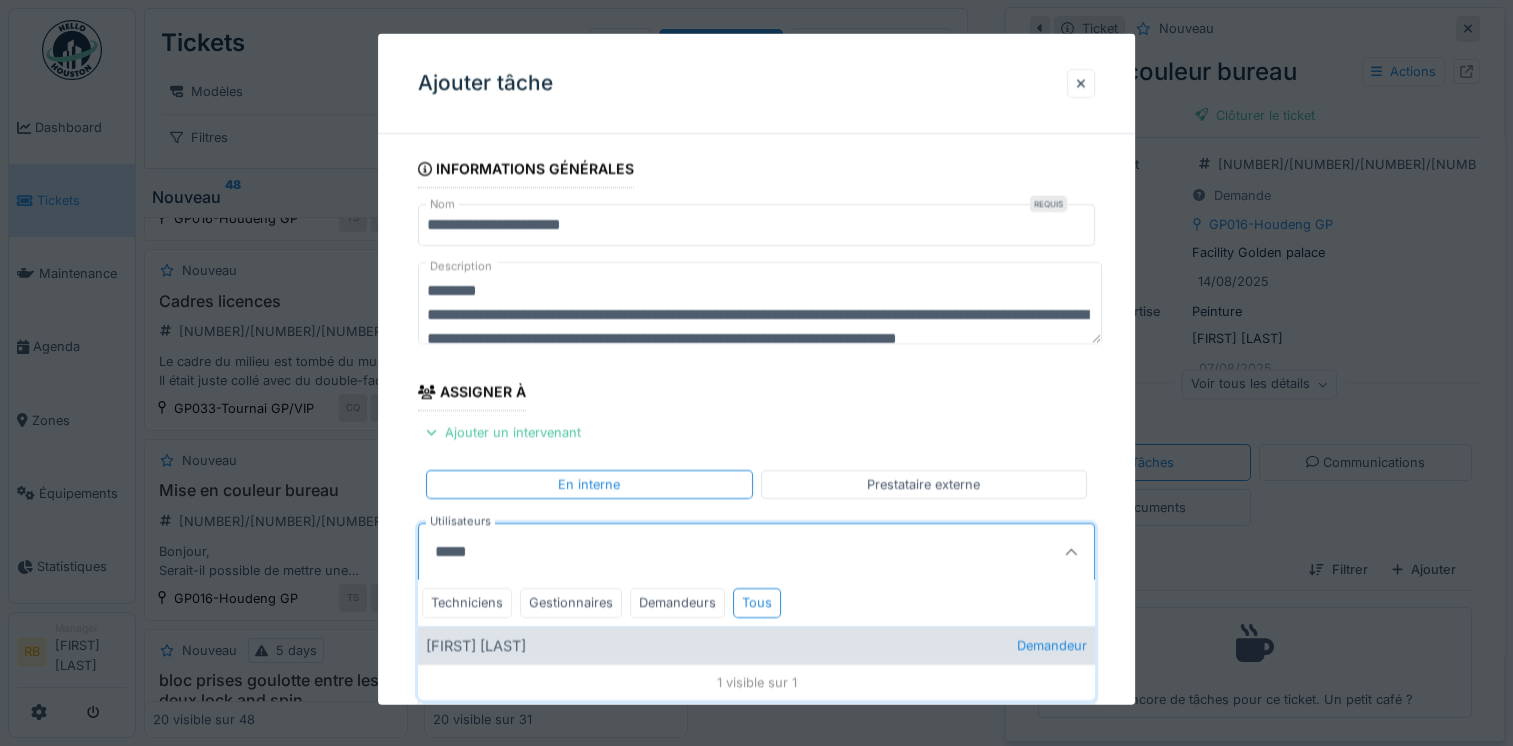 type on "*****" 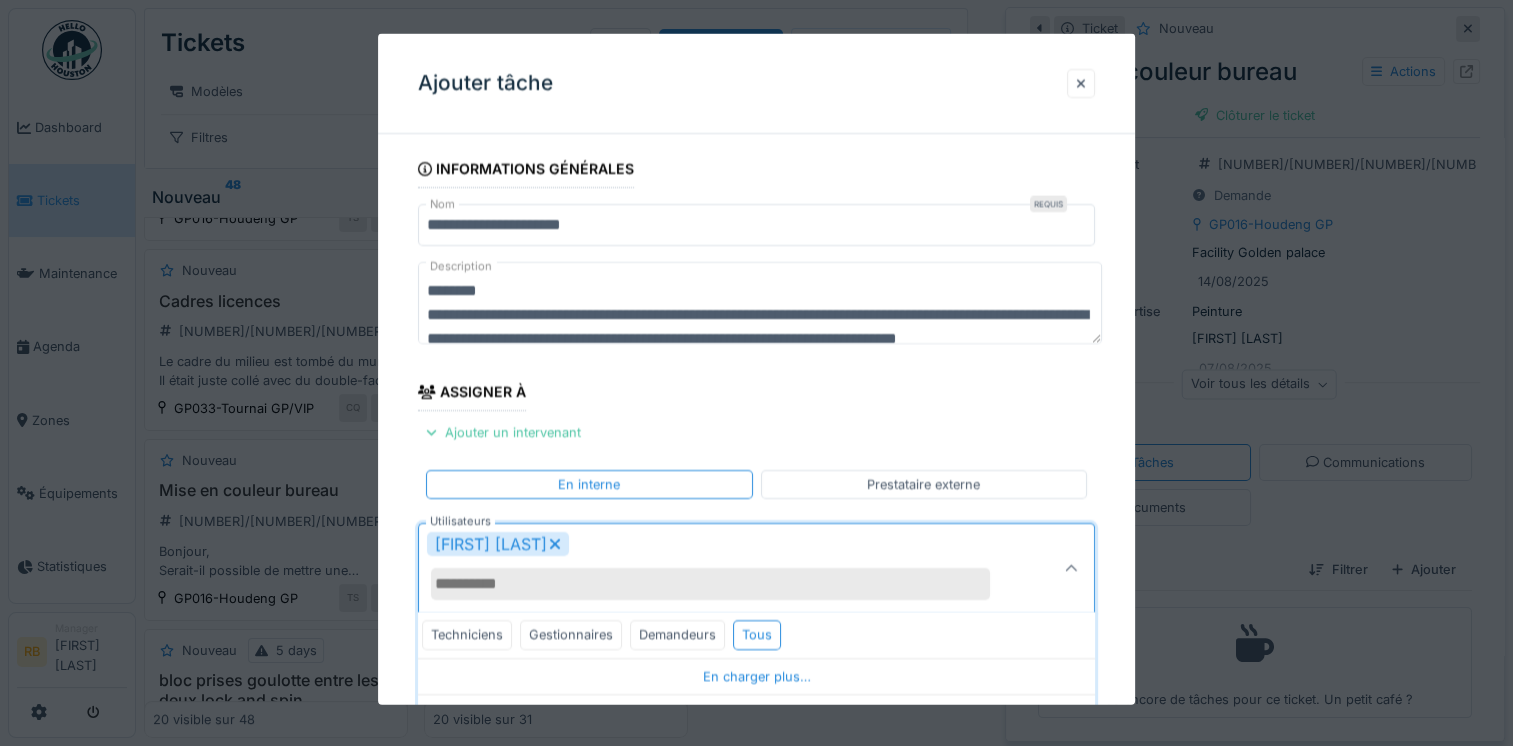 click on "**********" at bounding box center [756, 592] 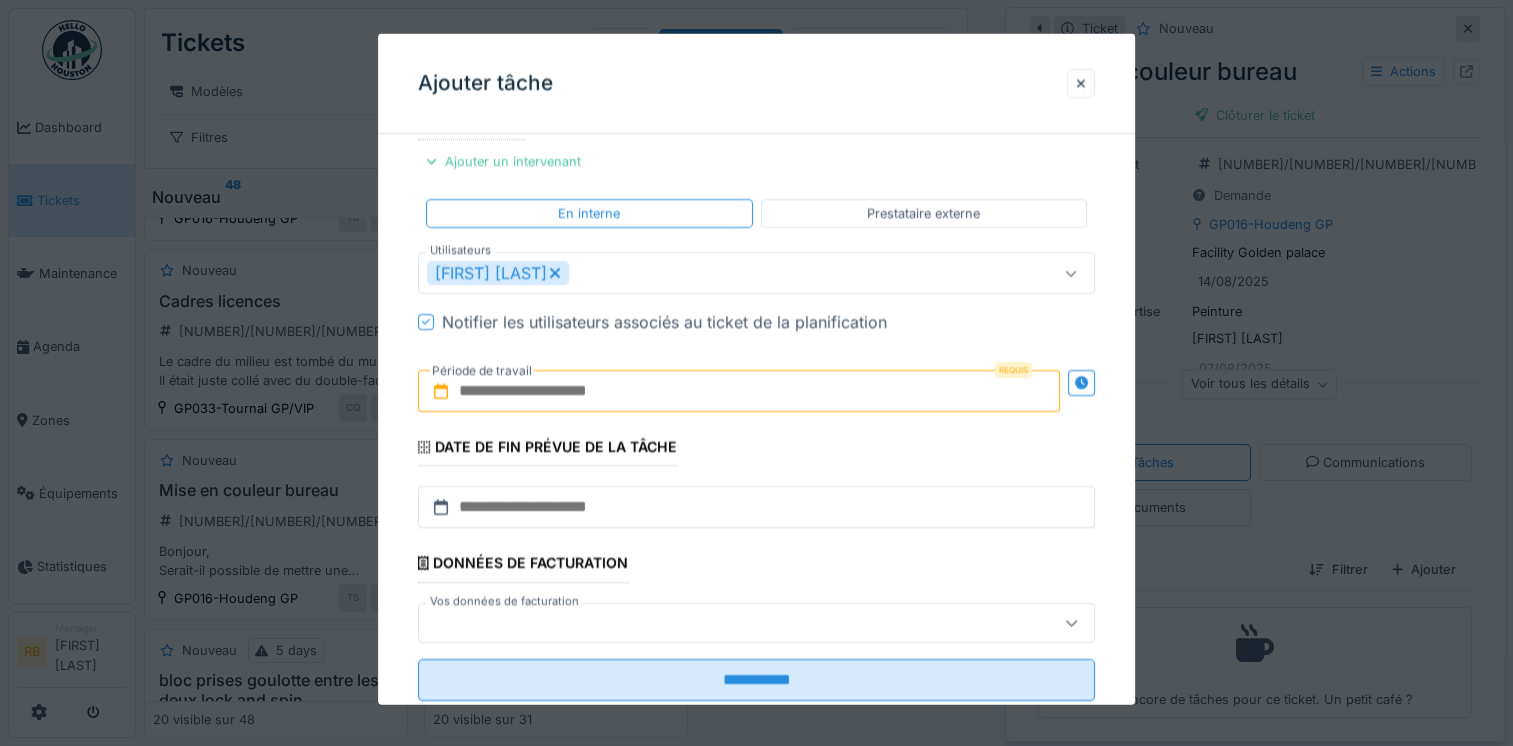 scroll, scrollTop: 318, scrollLeft: 0, axis: vertical 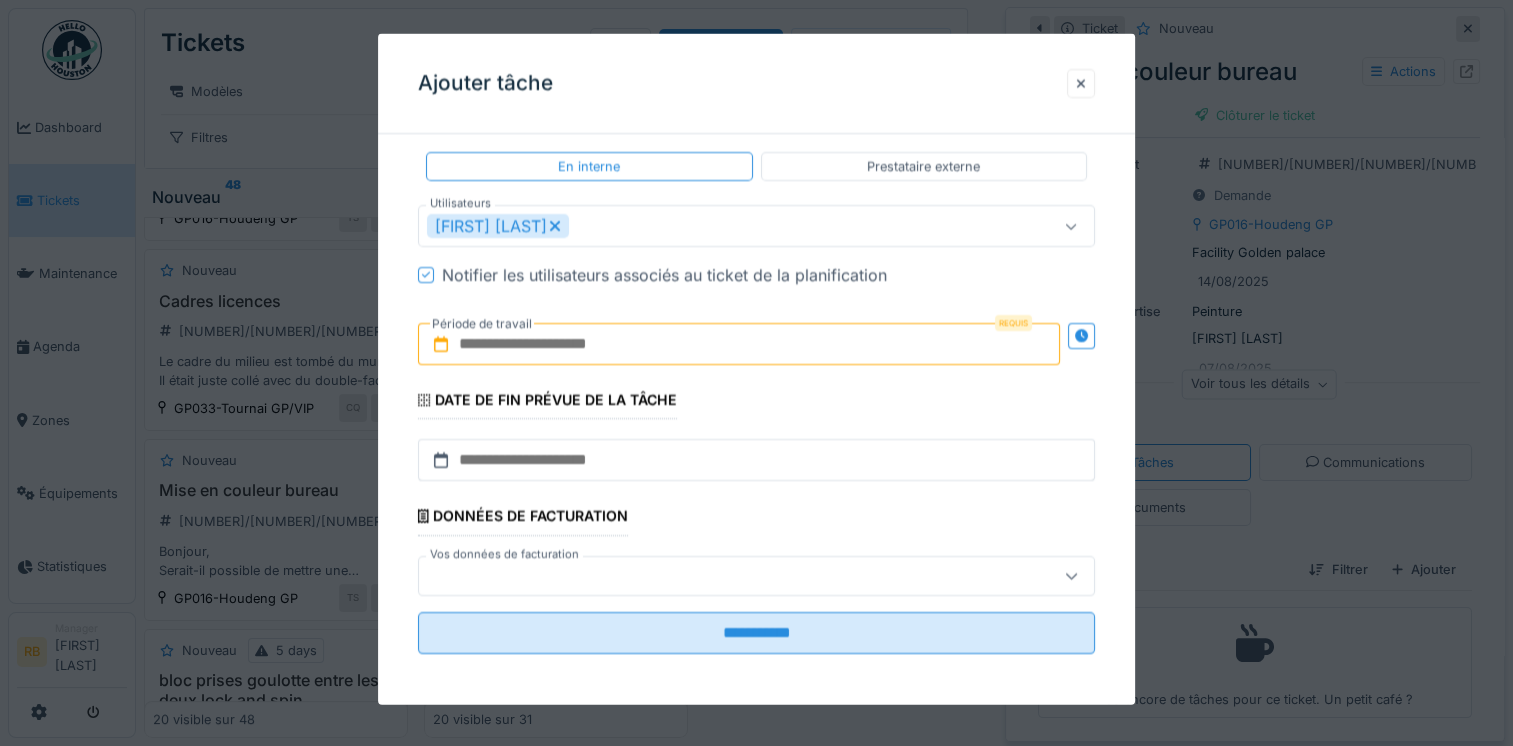 click at bounding box center [739, 344] 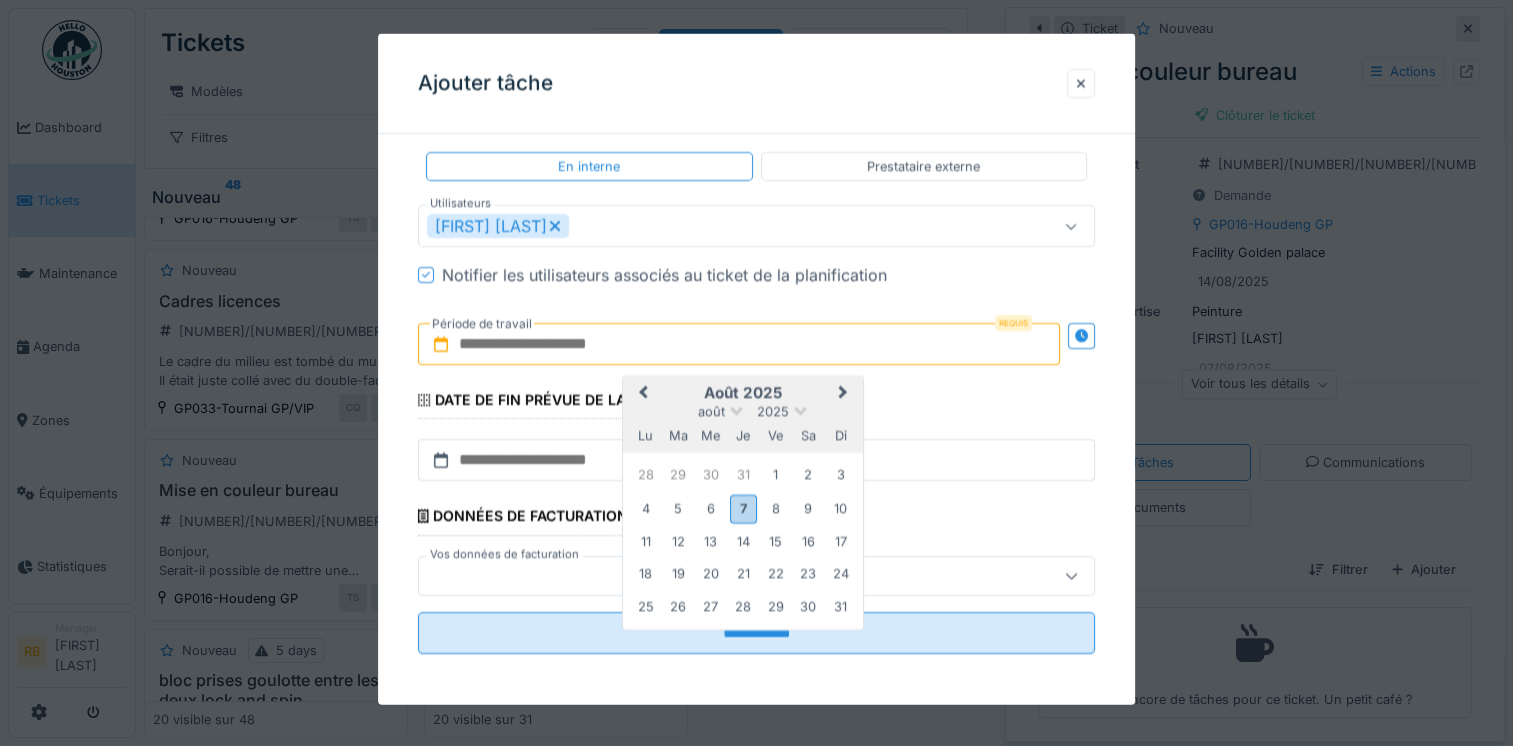 click on "août 2025" at bounding box center [743, 393] 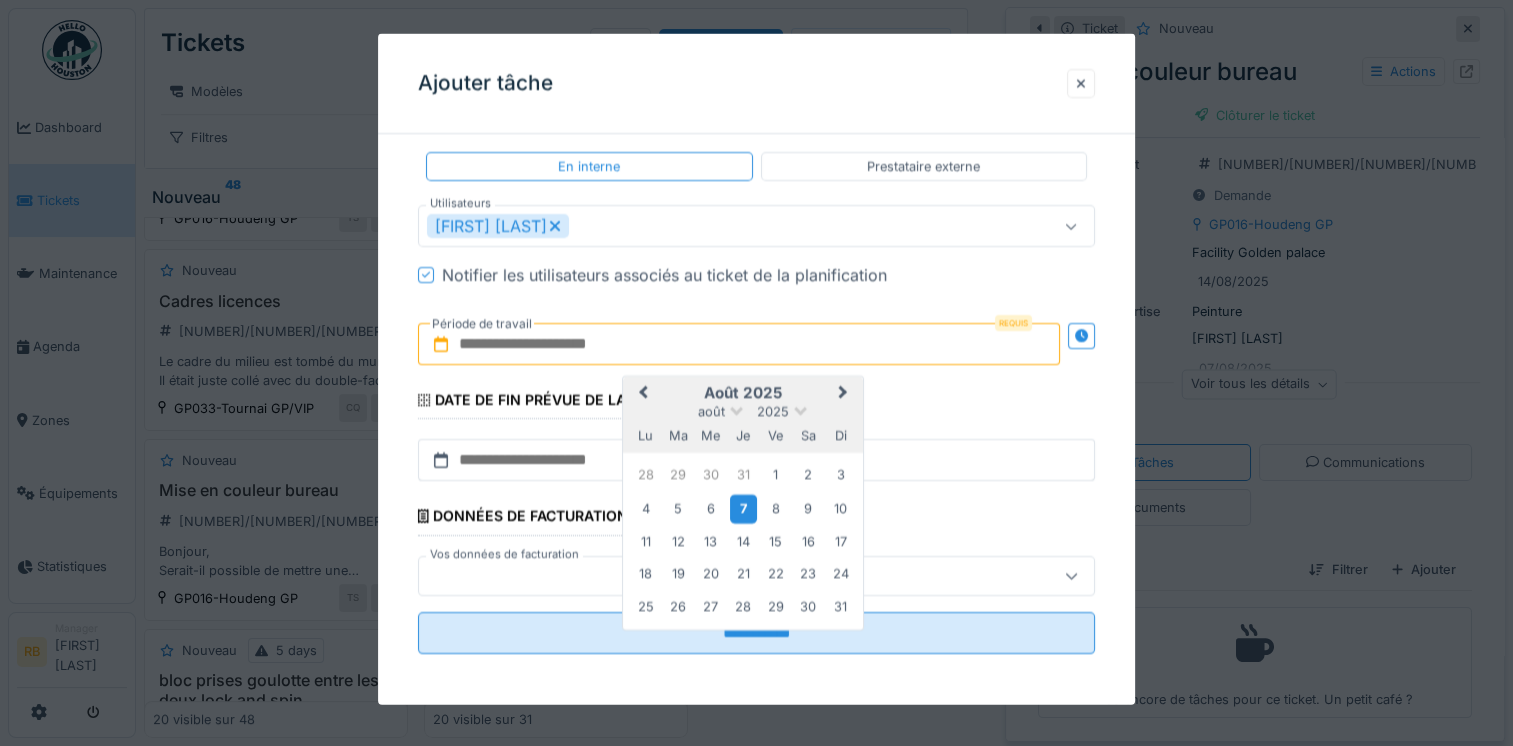 click on "7" at bounding box center [743, 507] 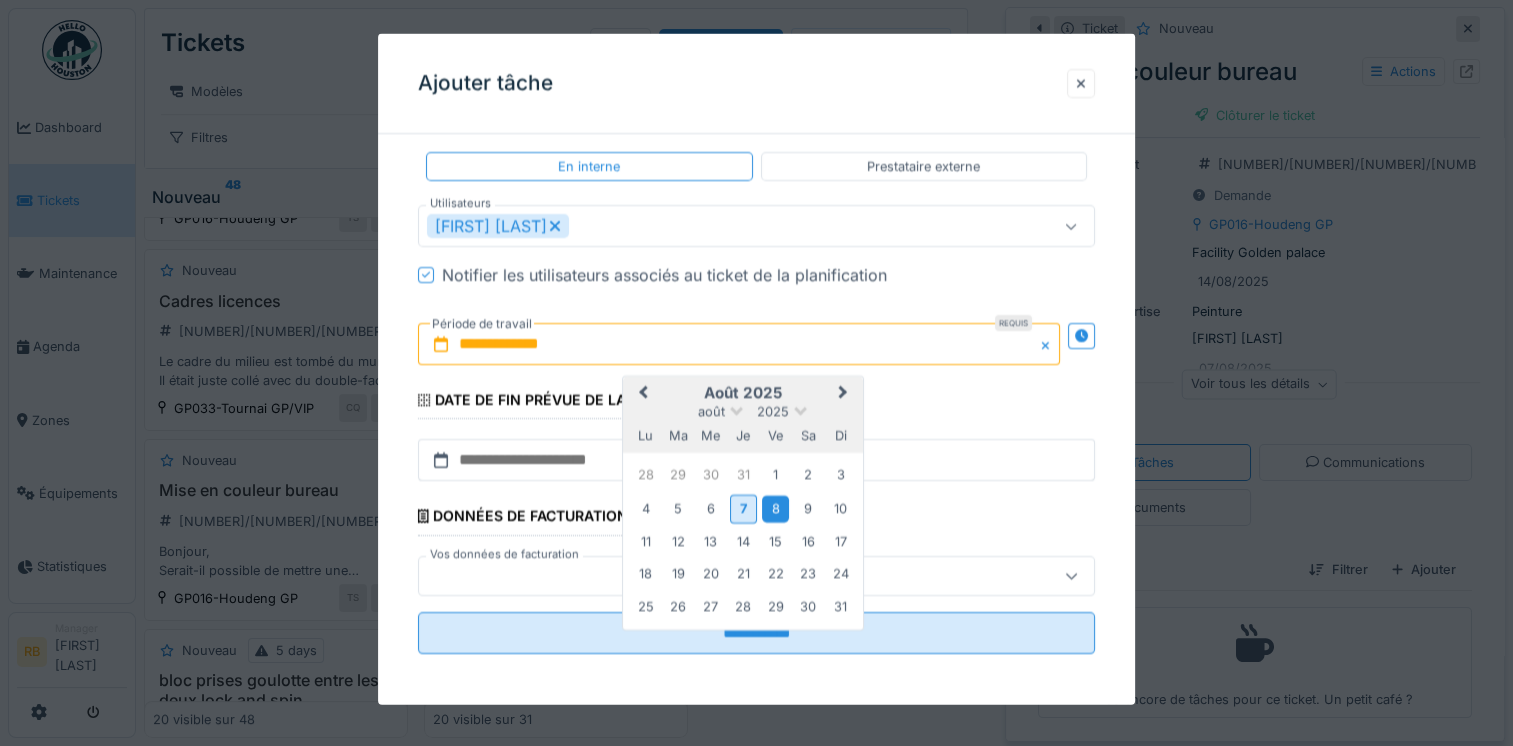click on "8" at bounding box center (775, 507) 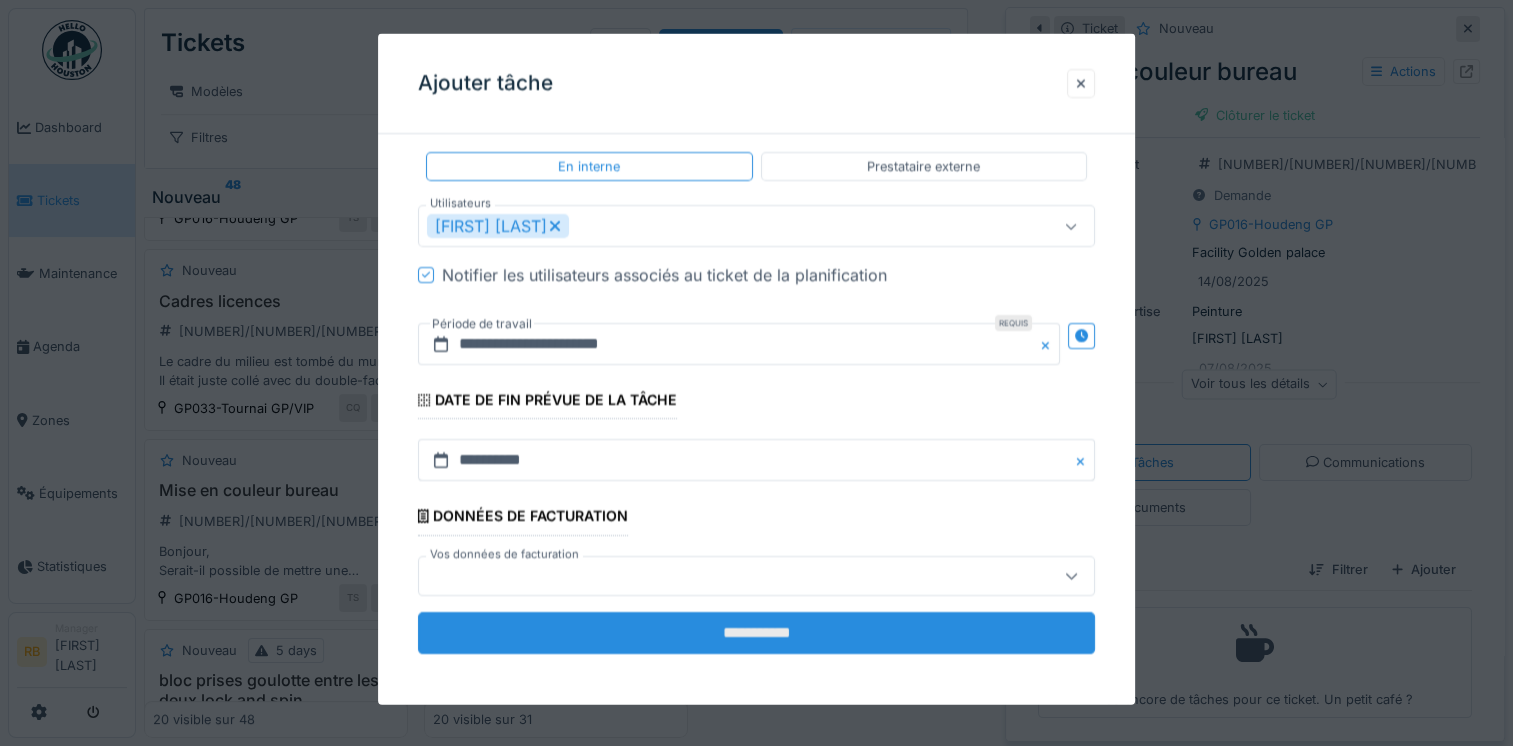 click on "**********" at bounding box center (756, 632) 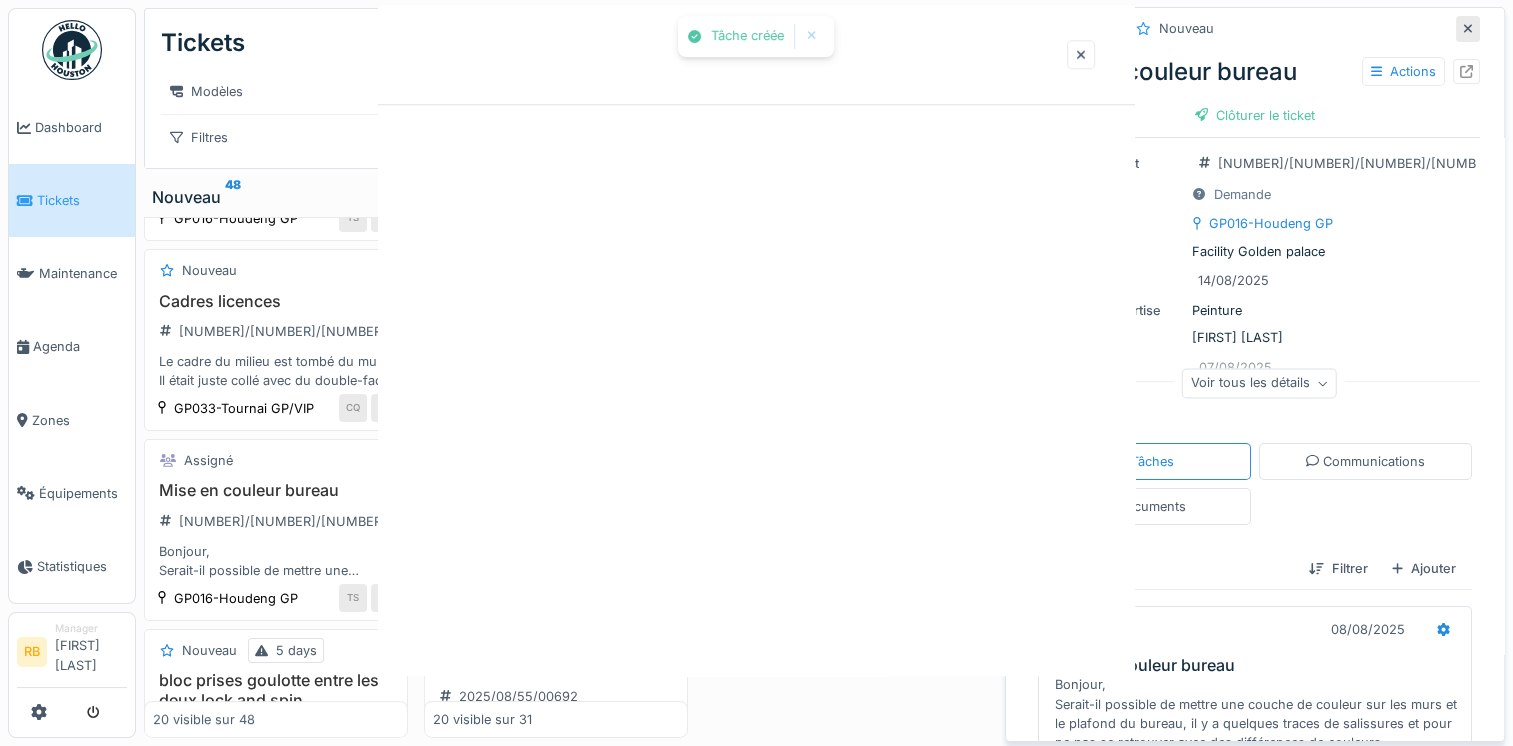 scroll, scrollTop: 0, scrollLeft: 0, axis: both 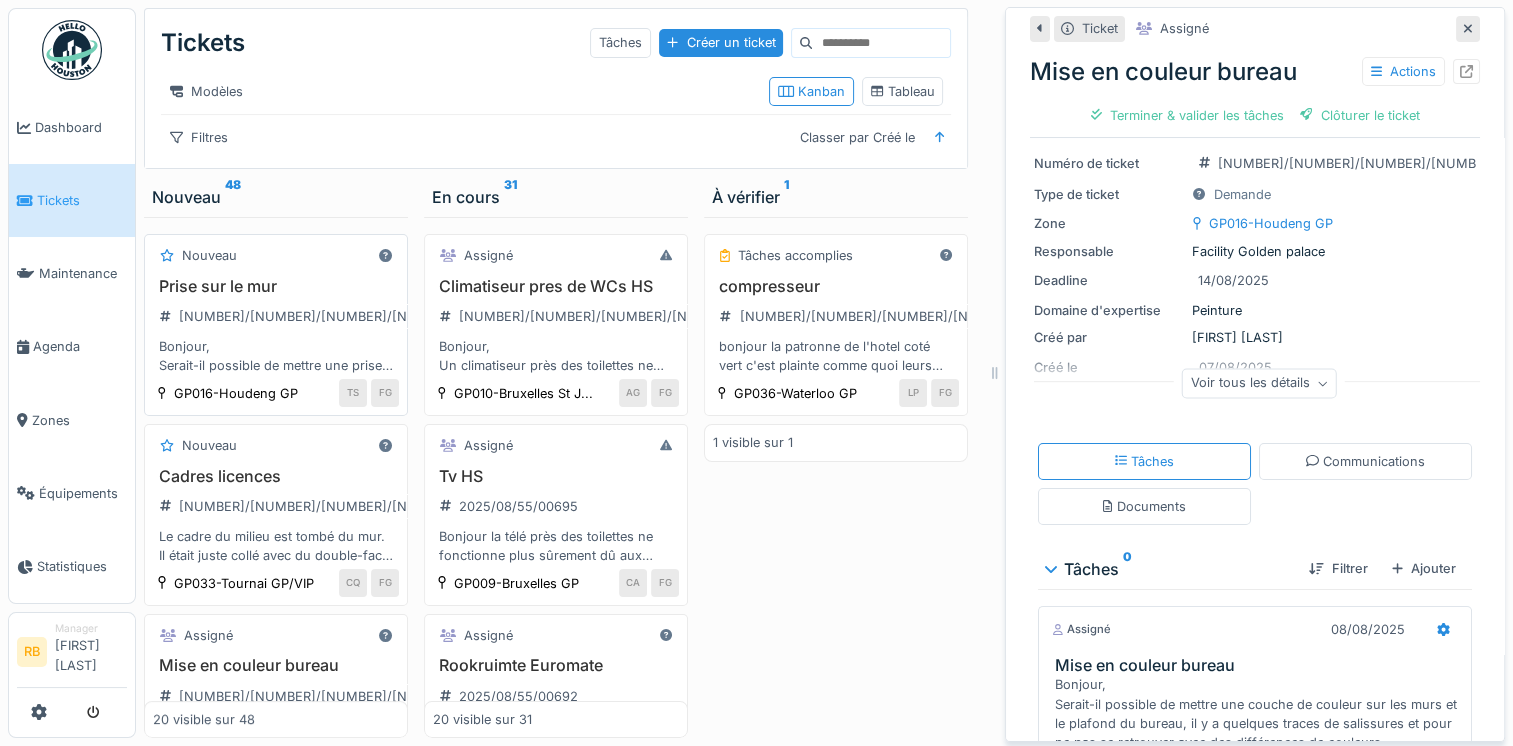 click on "Bonjour,
Serait-il possible de mettre une prise sur le mur du bureau, je crains que cela ne soit pas sécurisant et conforme." at bounding box center (276, 356) 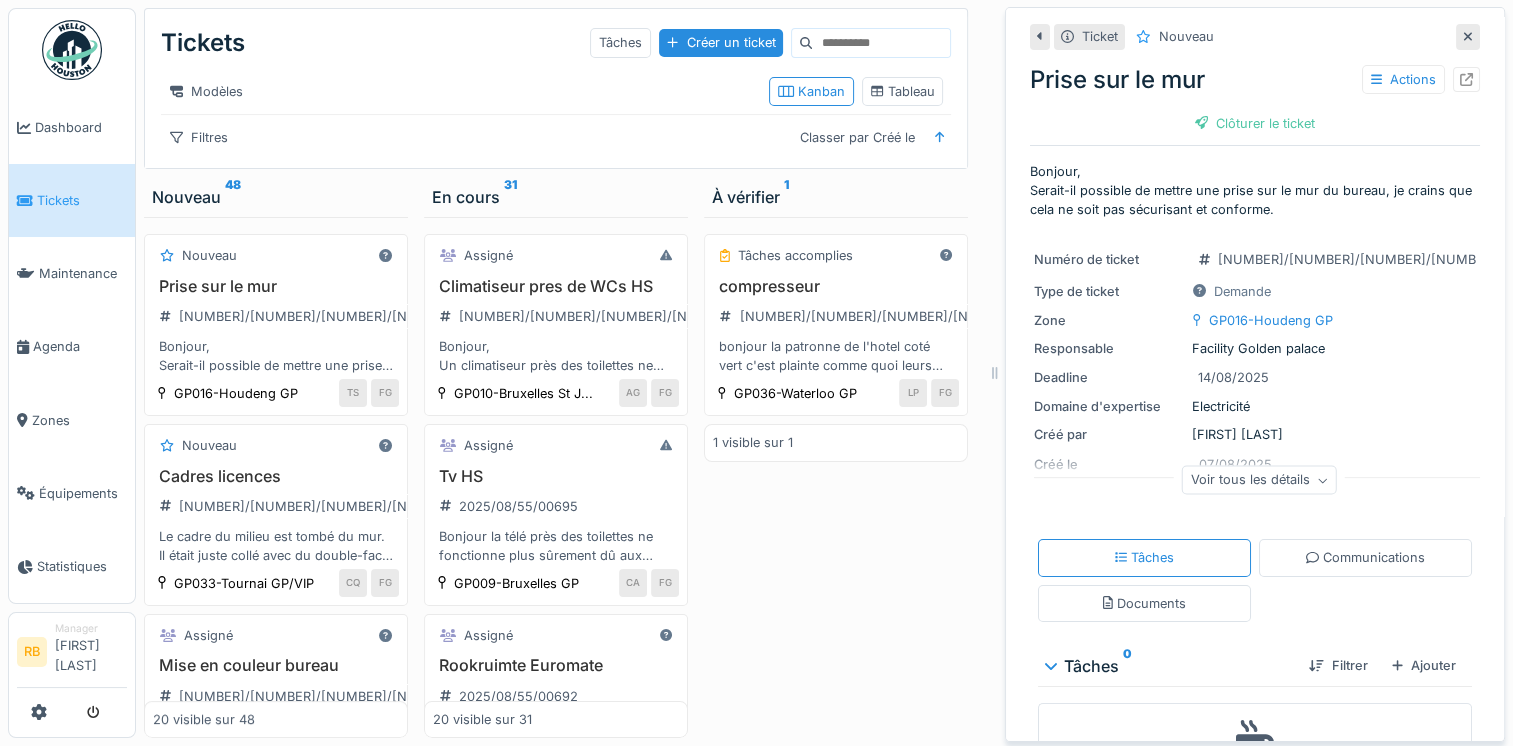 scroll, scrollTop: 96, scrollLeft: 0, axis: vertical 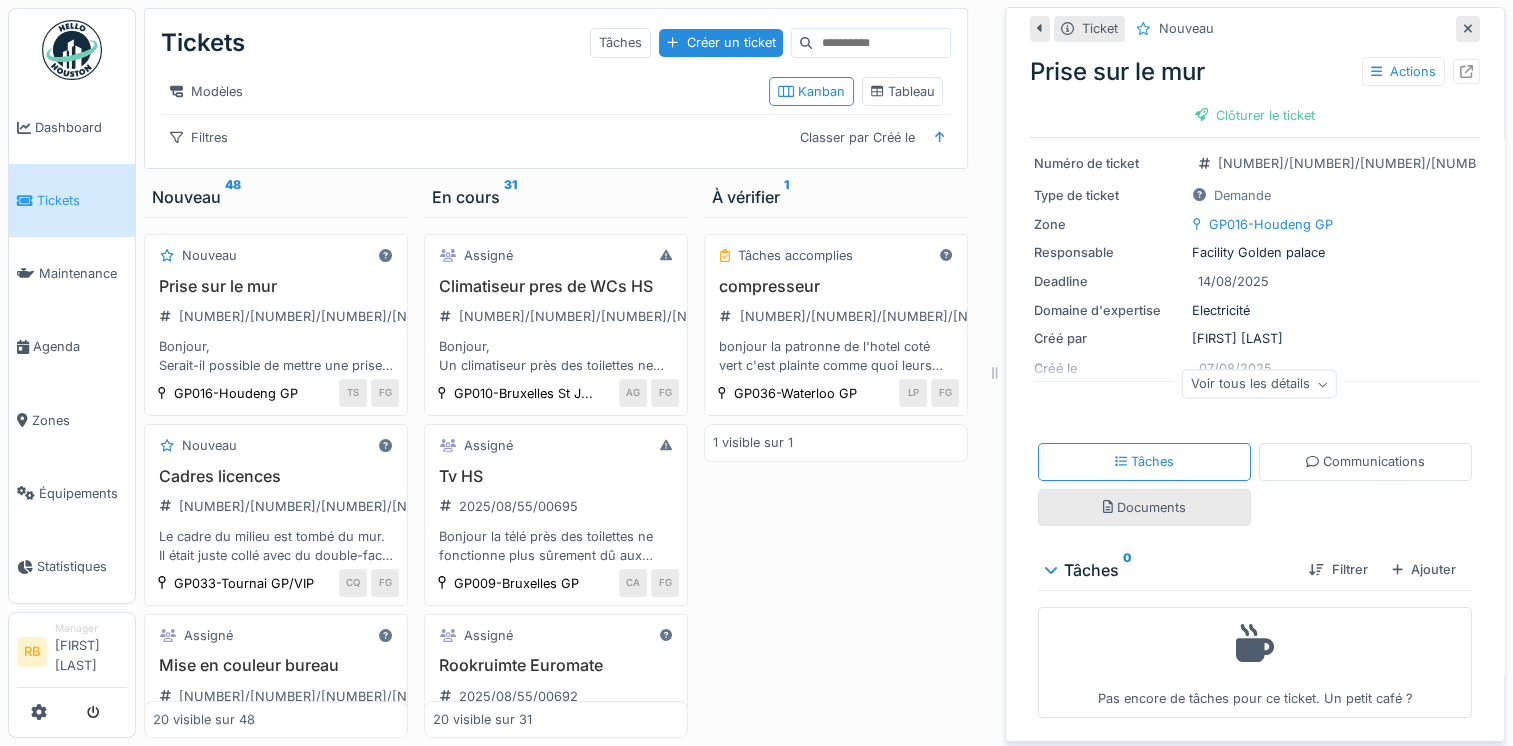 click on "Documents" at bounding box center (1144, 507) 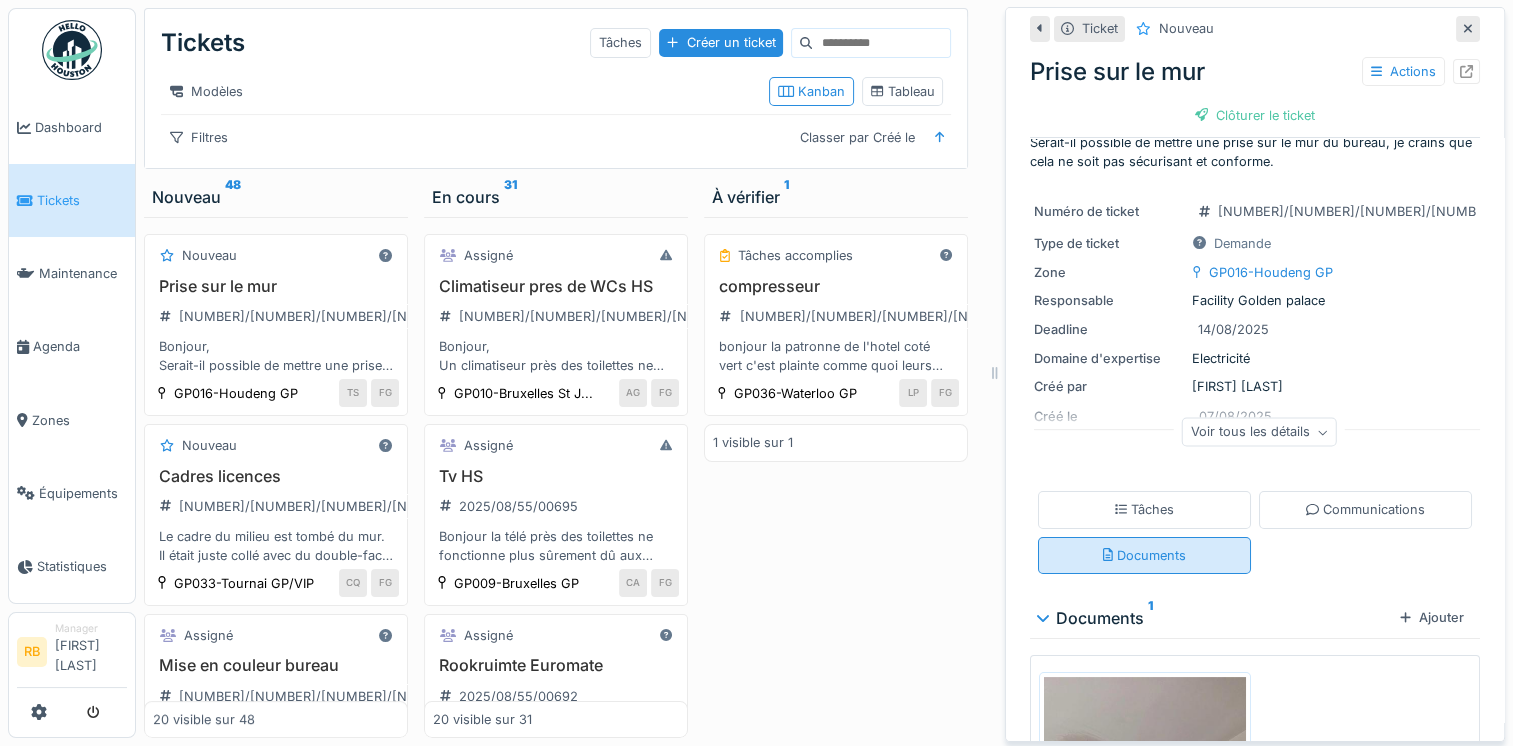 scroll, scrollTop: 96, scrollLeft: 0, axis: vertical 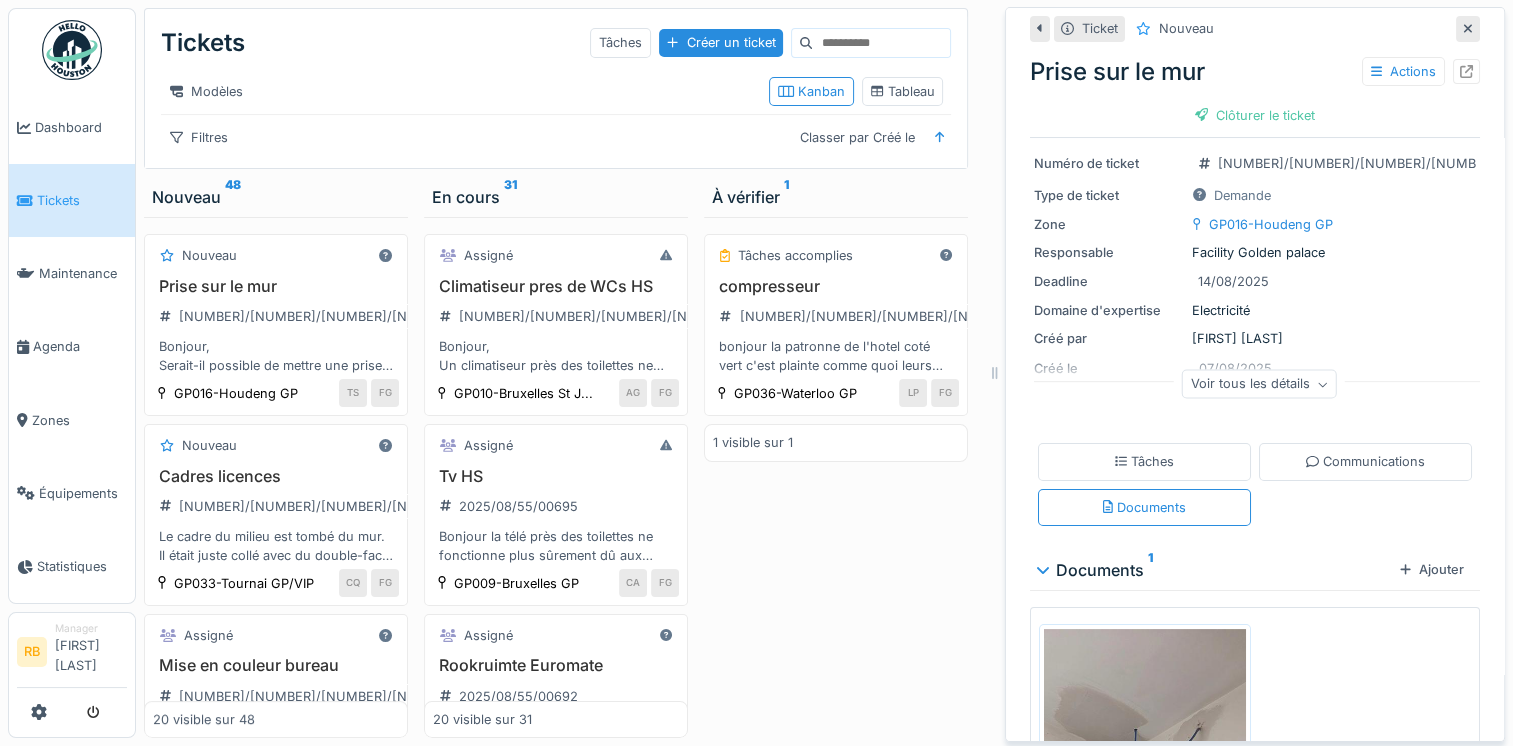 click at bounding box center (1145, 808) 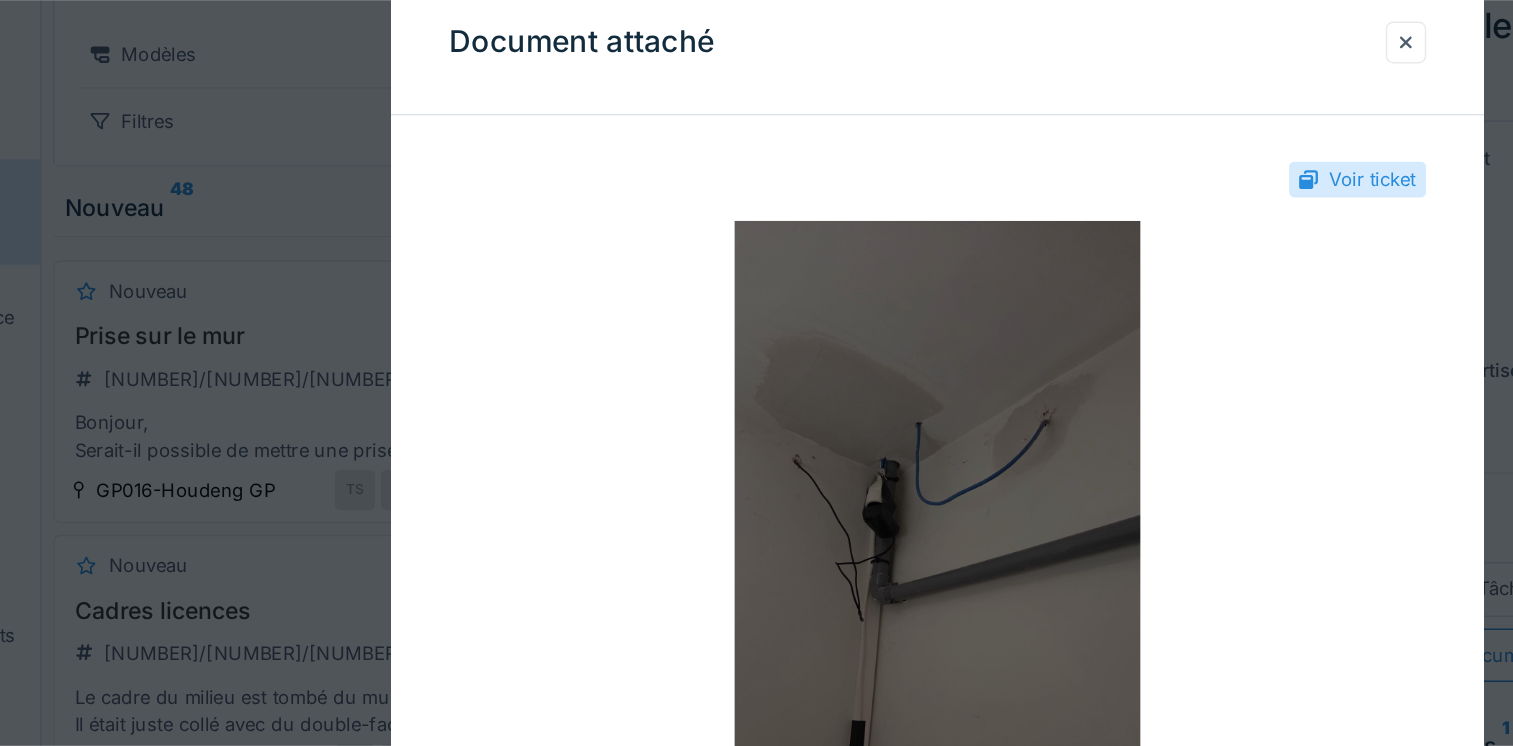 scroll, scrollTop: 15, scrollLeft: 0, axis: vertical 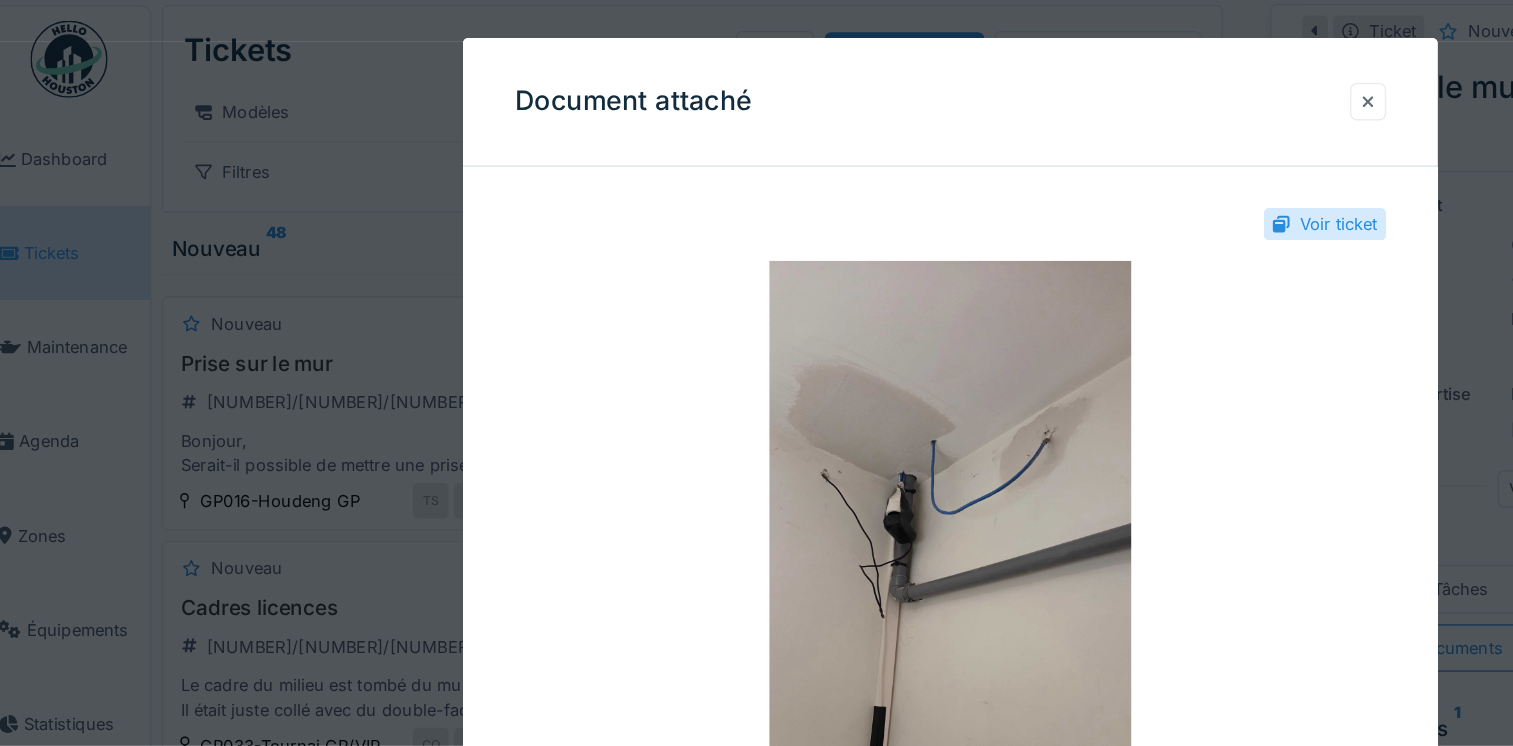 click at bounding box center [1081, 82] 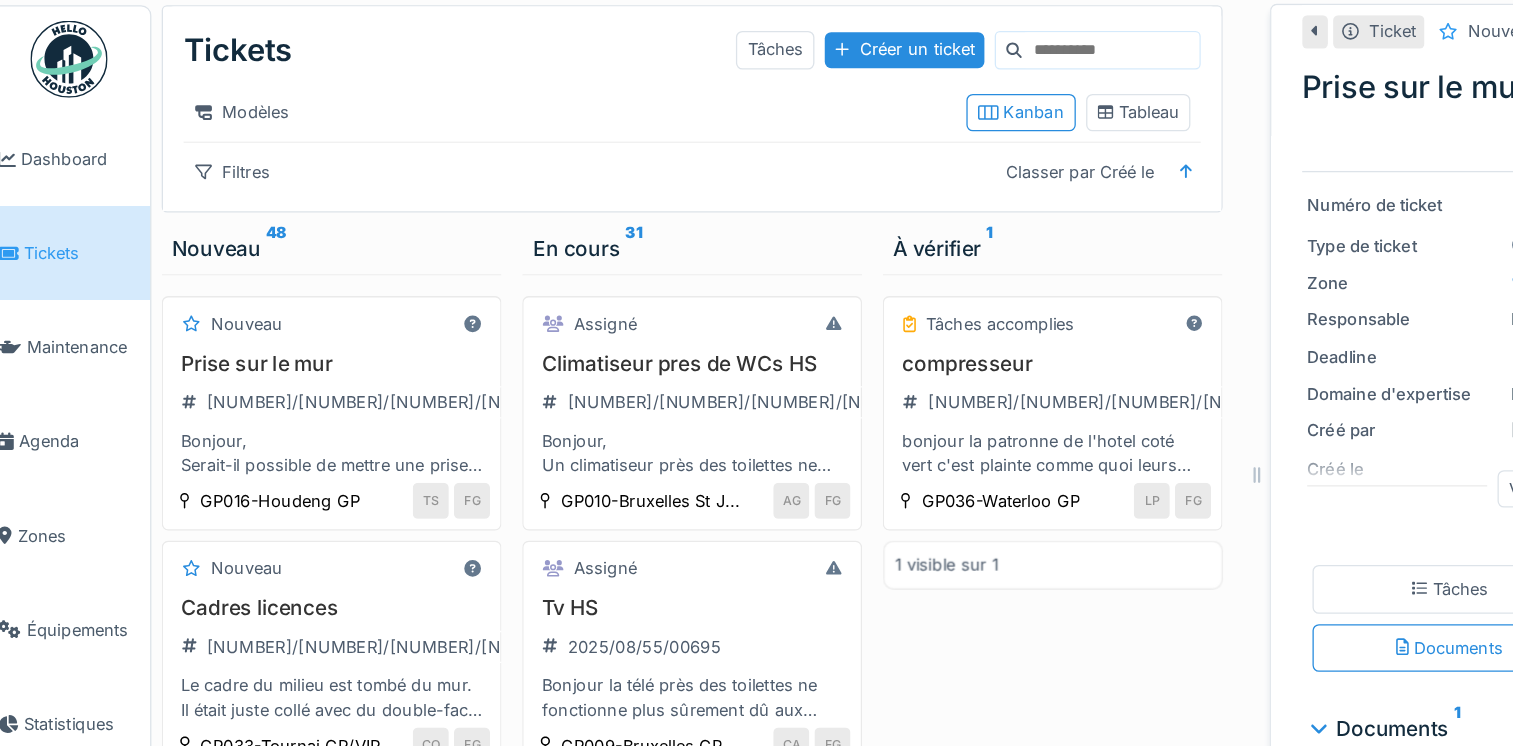 scroll, scrollTop: 15, scrollLeft: 0, axis: vertical 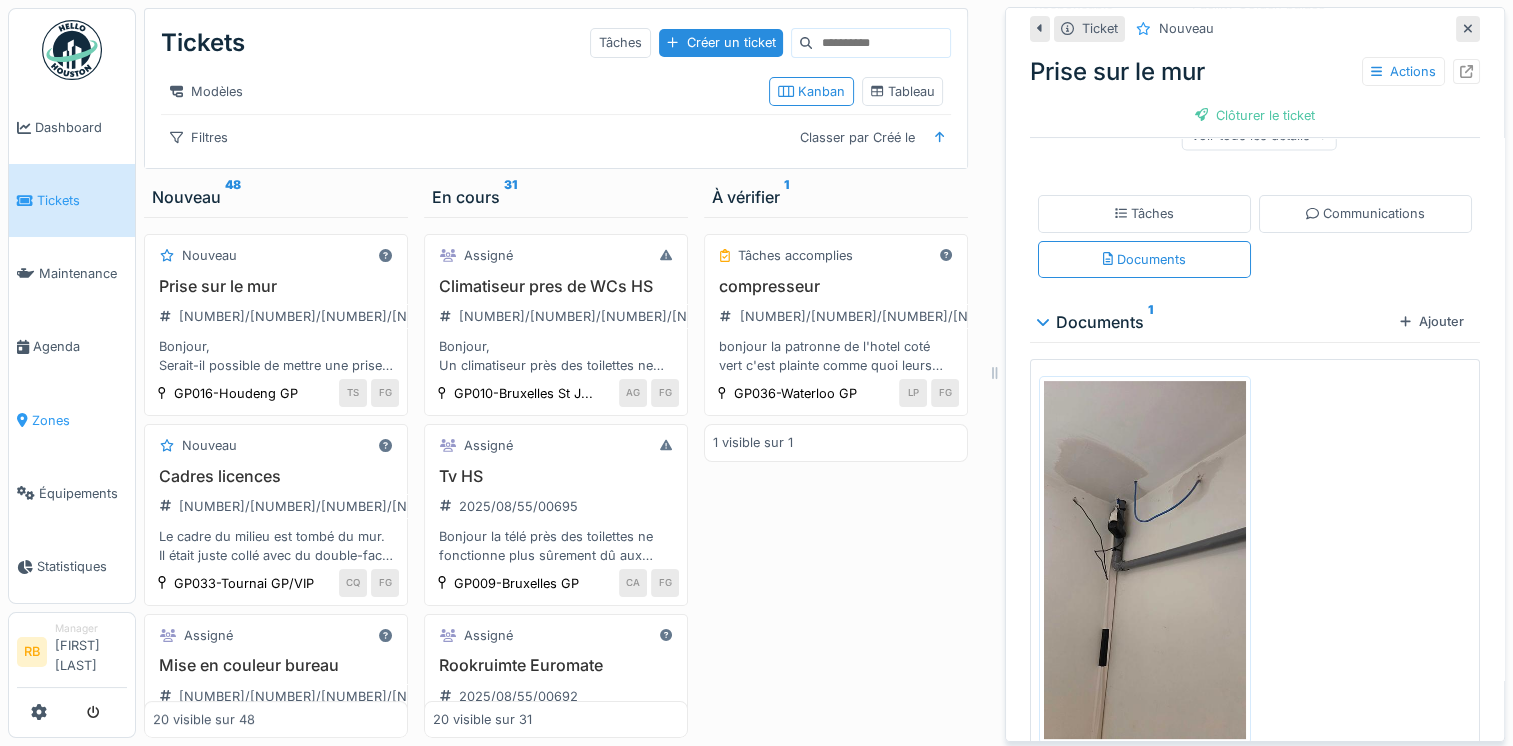 click on "Zones" at bounding box center [72, 420] 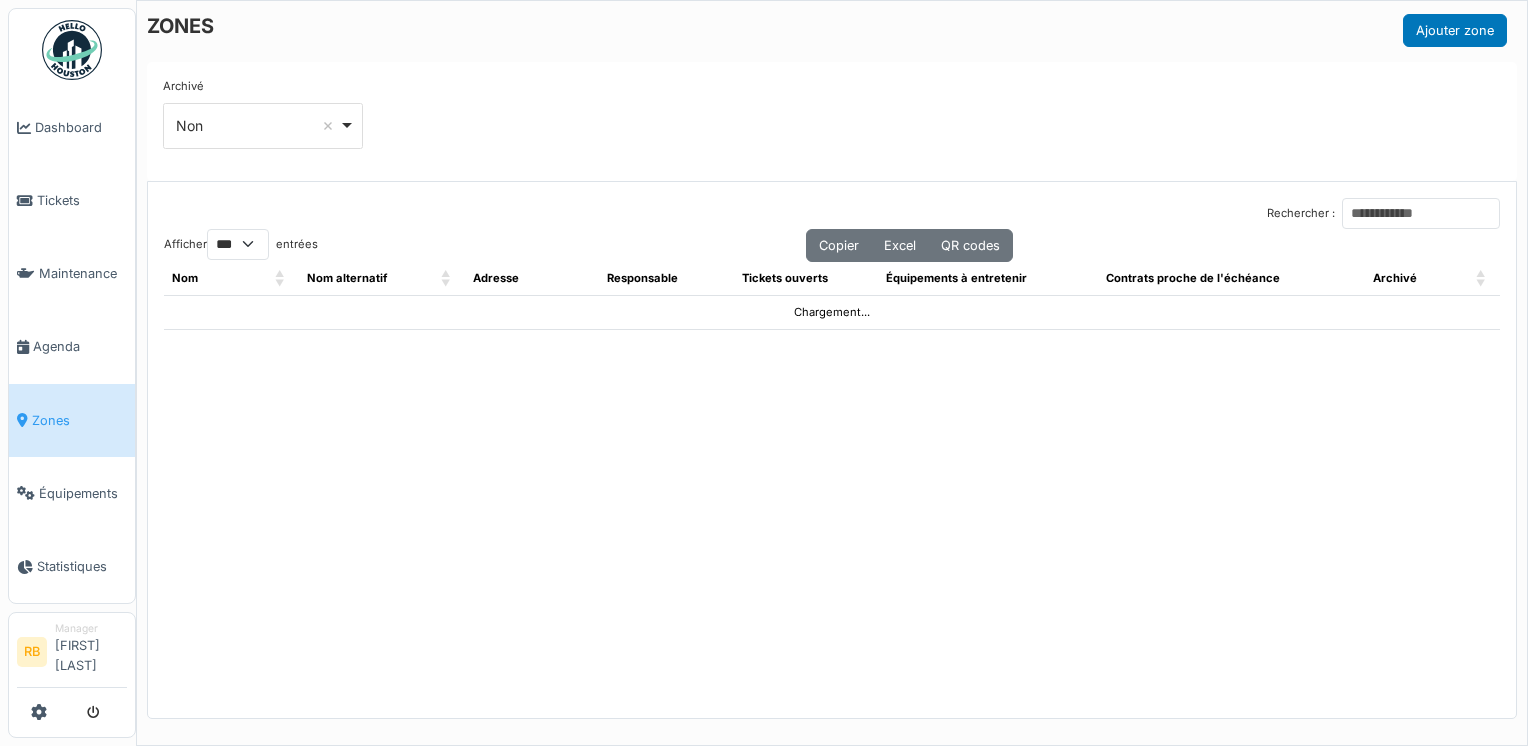select on "***" 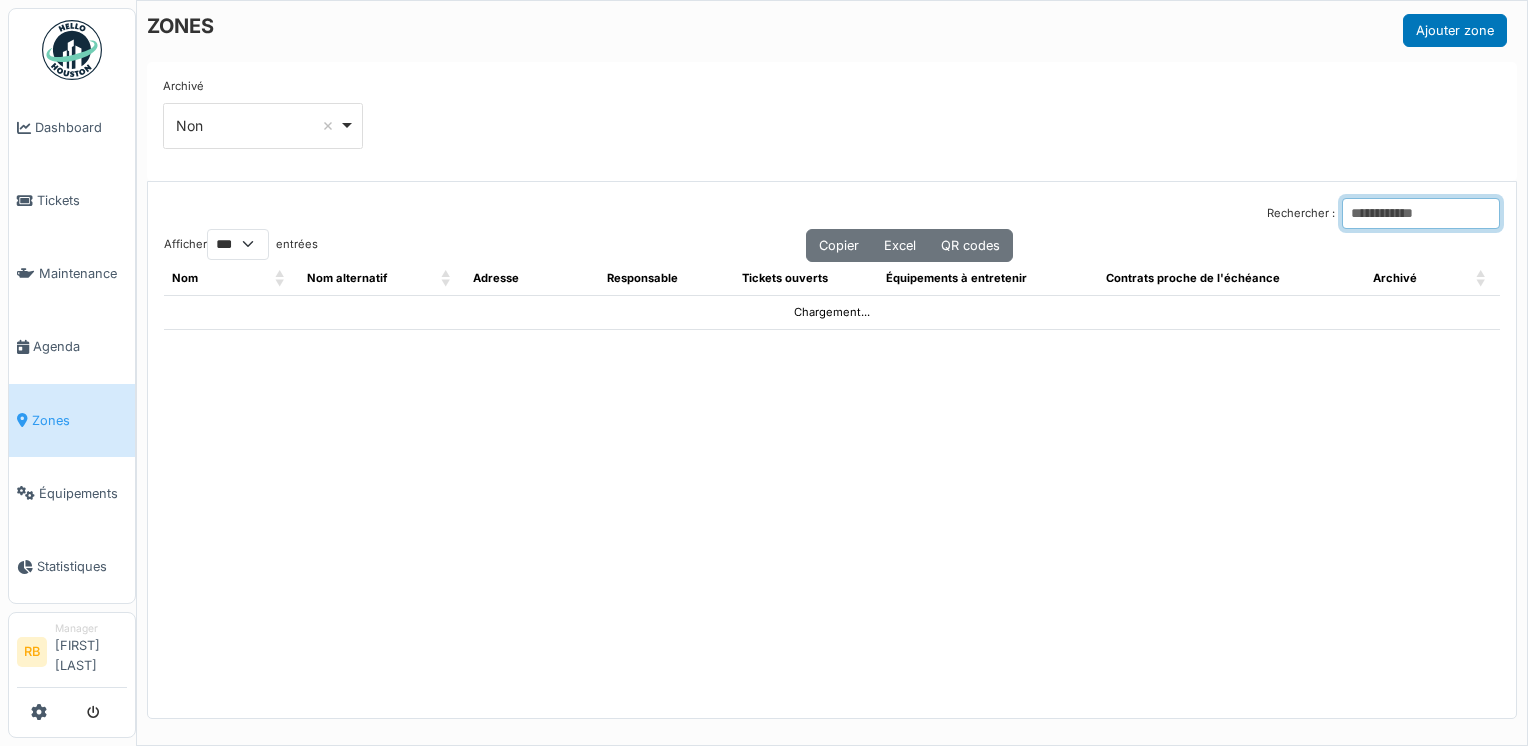click on "Rechercher :" at bounding box center [1421, 213] 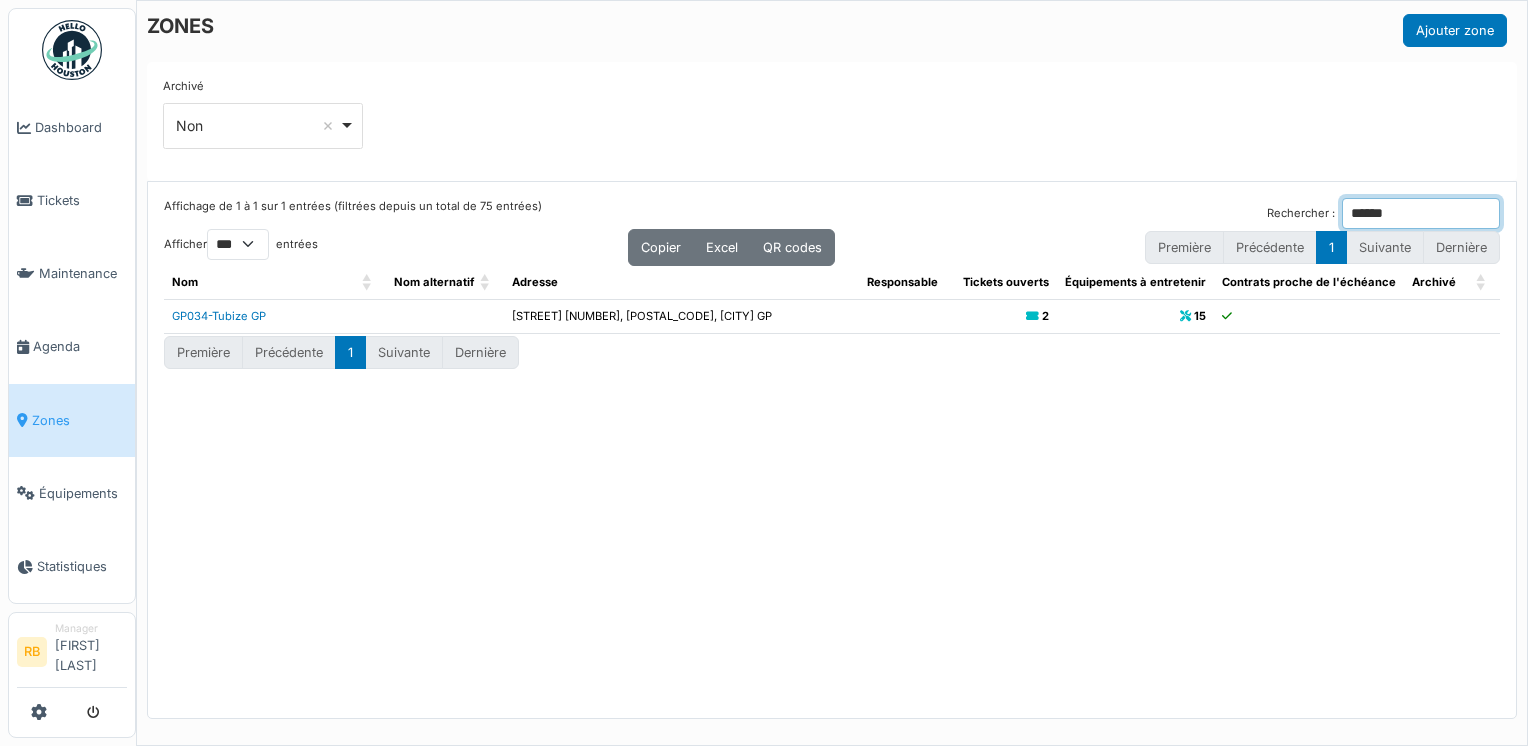 type on "******" 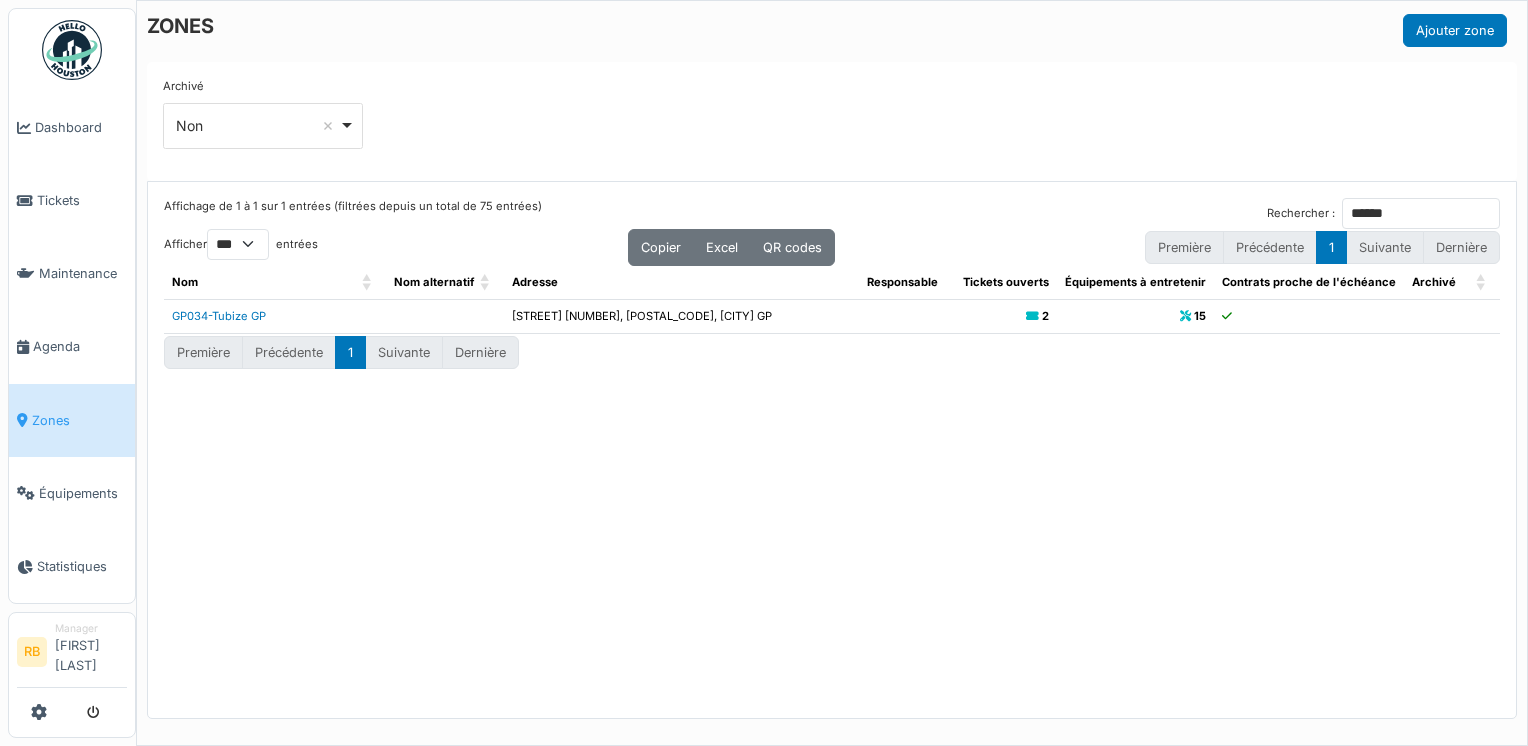 click on "GP034-Tubize GP" at bounding box center (275, 316) 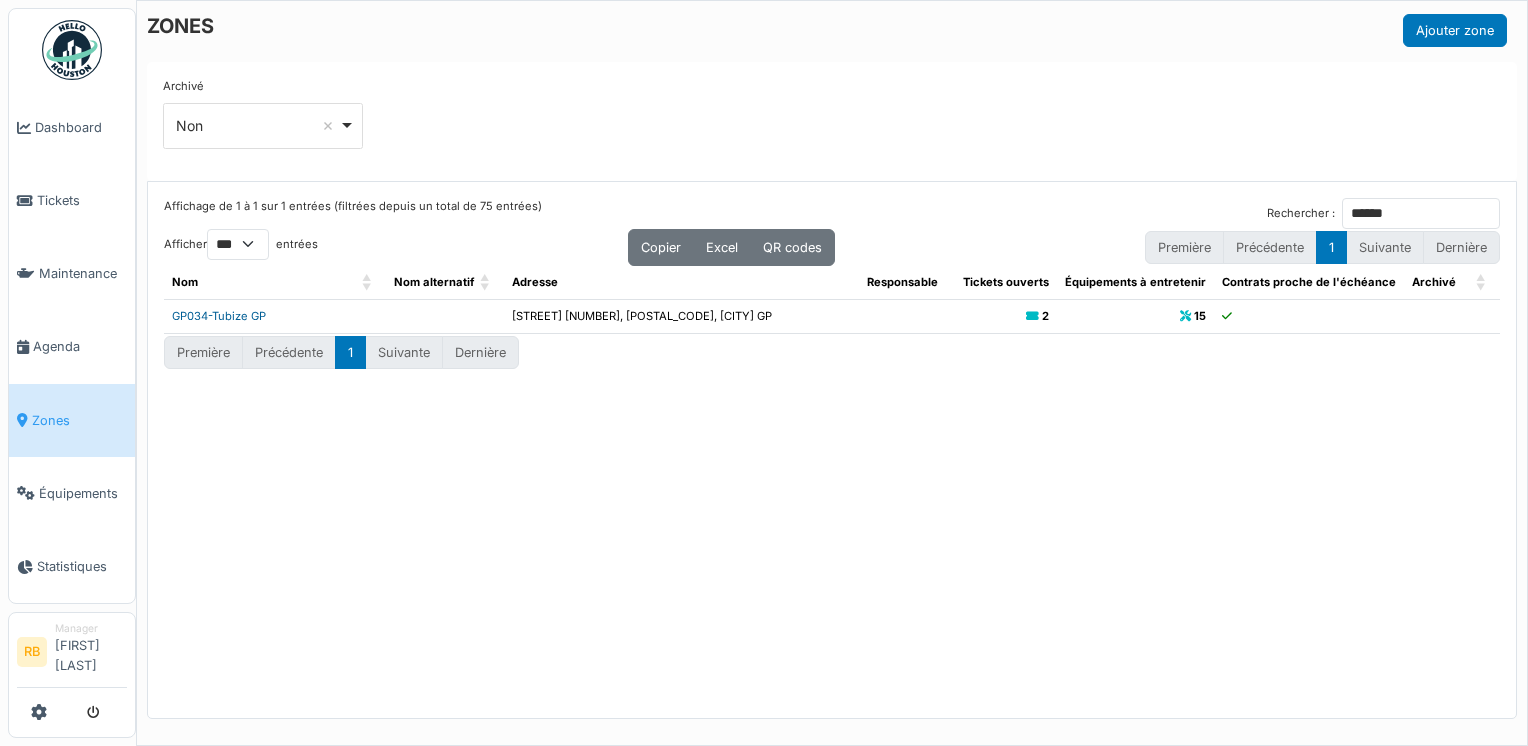 click on "GP034-Tubize GP" at bounding box center [219, 316] 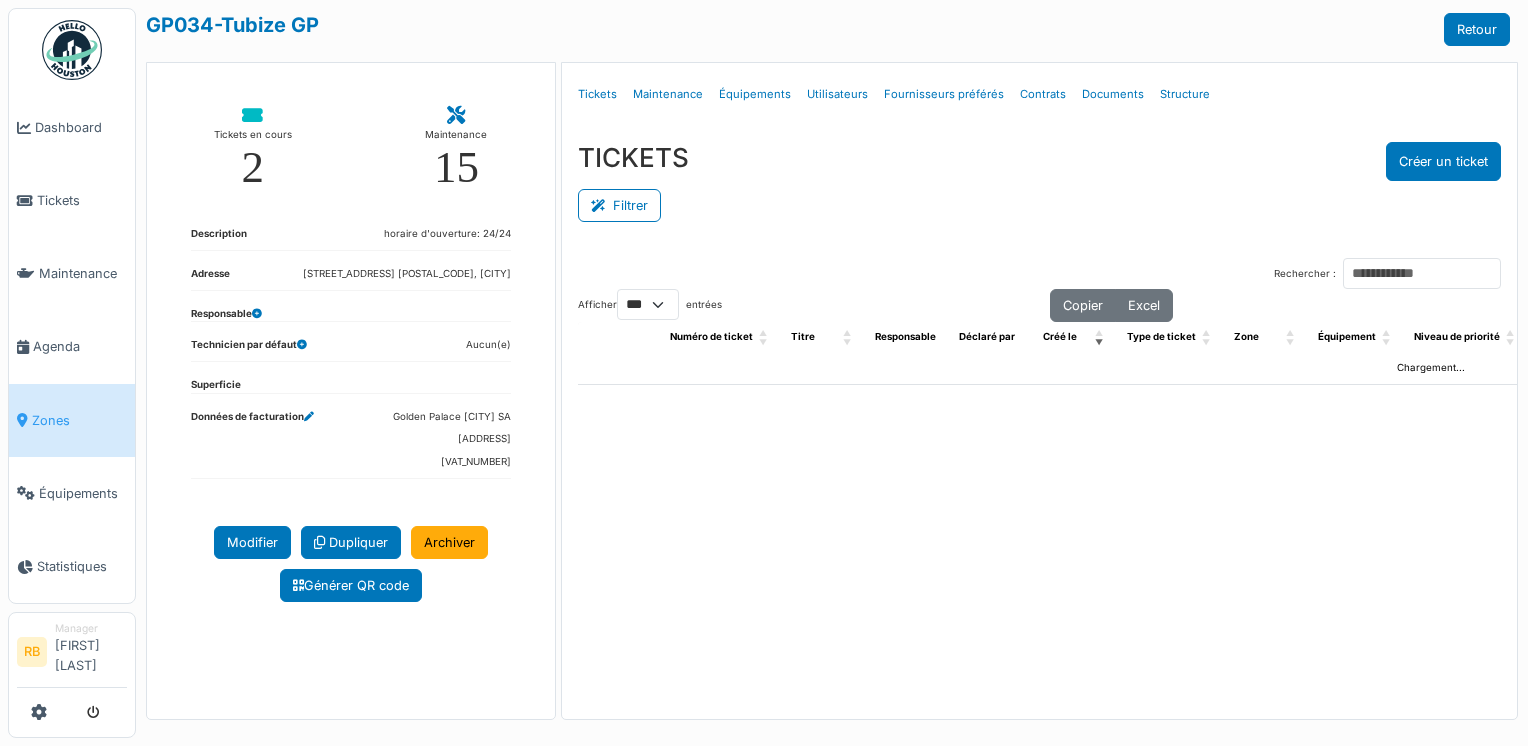 select on "***" 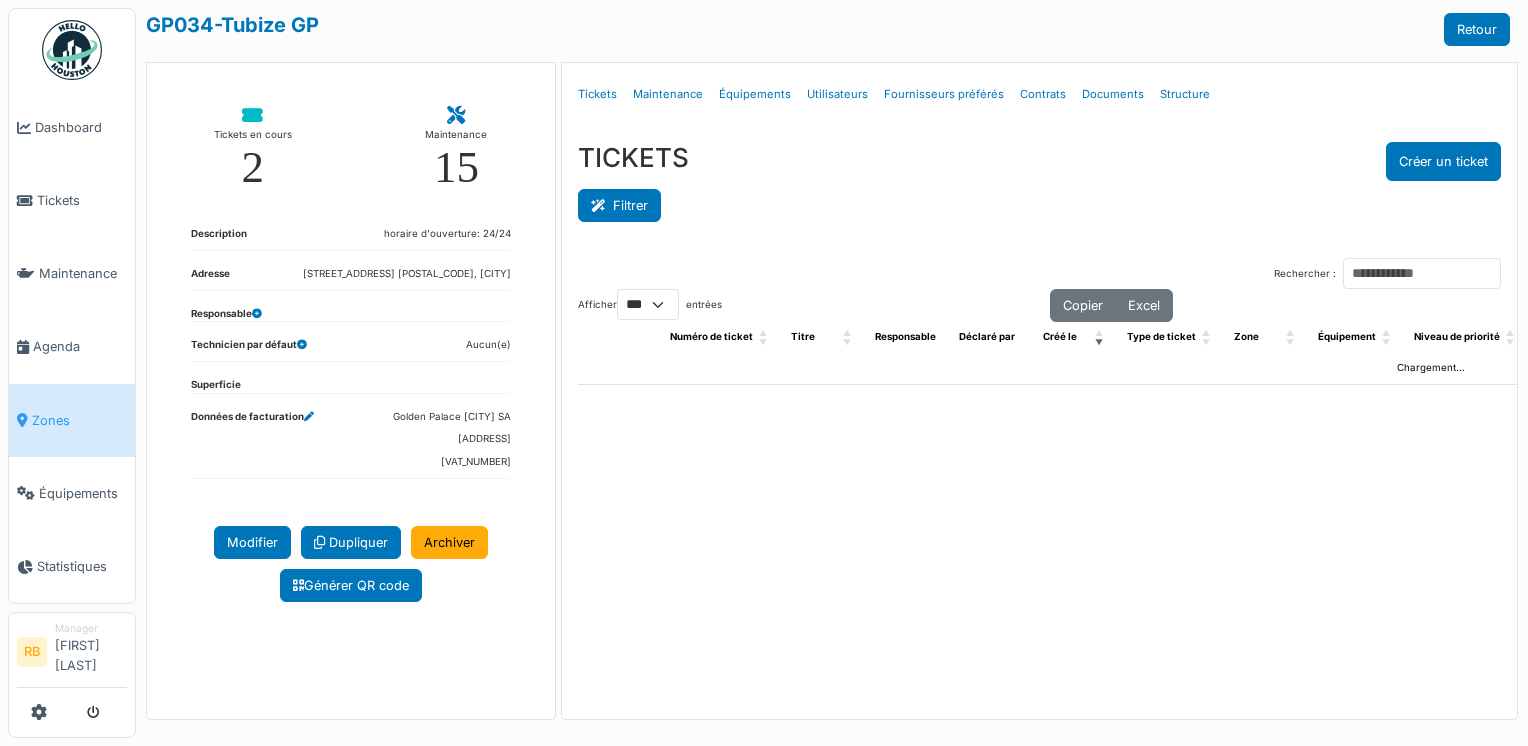 scroll, scrollTop: 0, scrollLeft: 0, axis: both 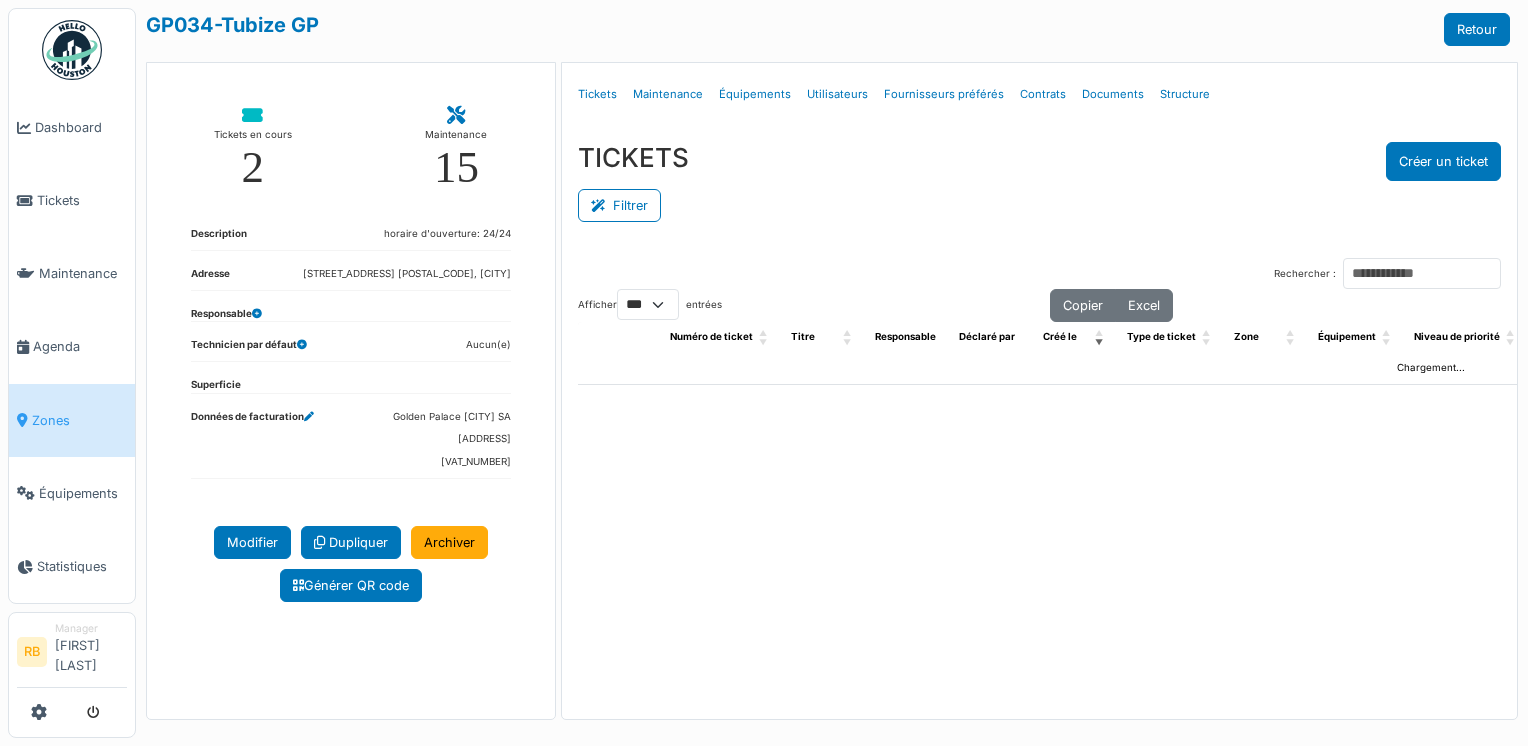 click on "TICKETS
Créer un ticket" at bounding box center [1040, 161] 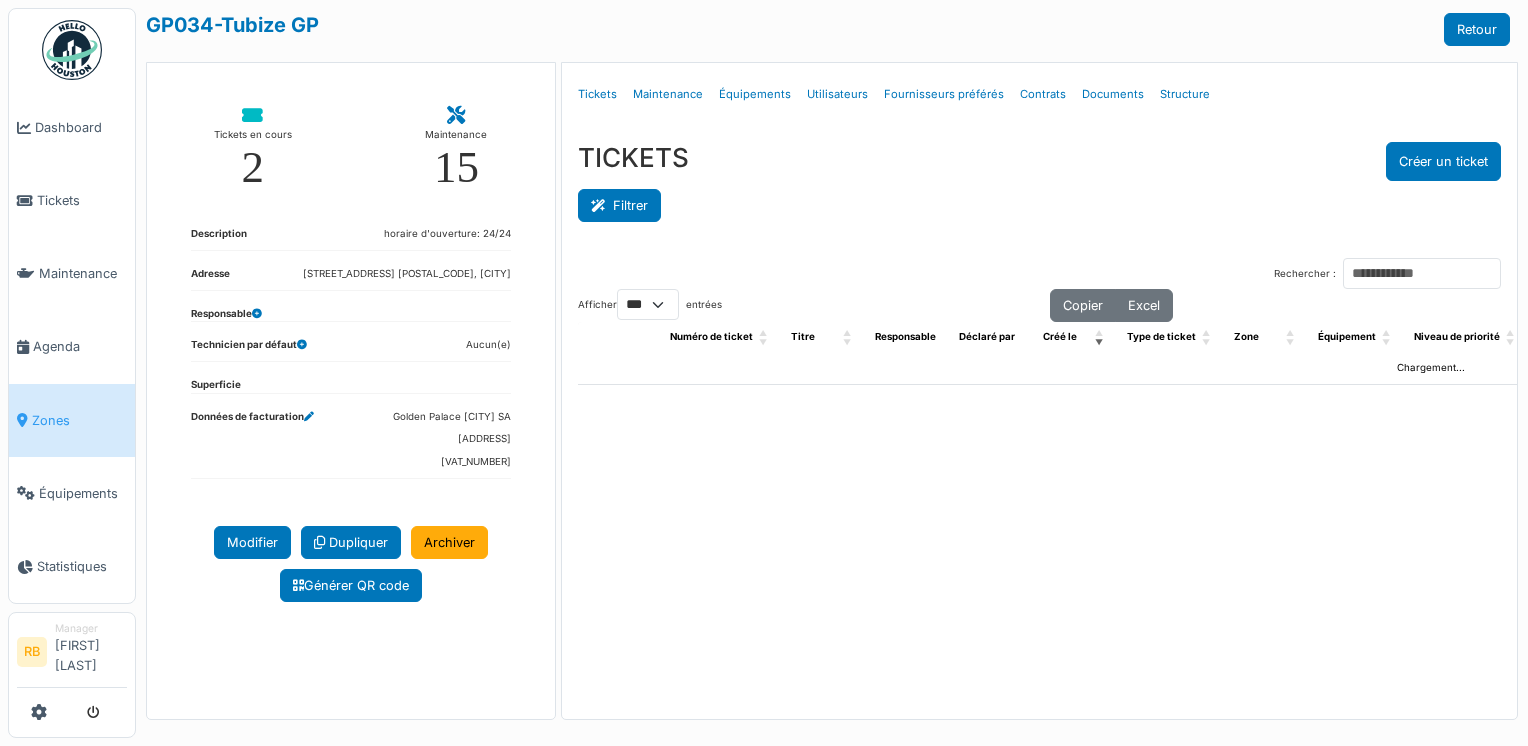 click on "Filtrer" at bounding box center (619, 205) 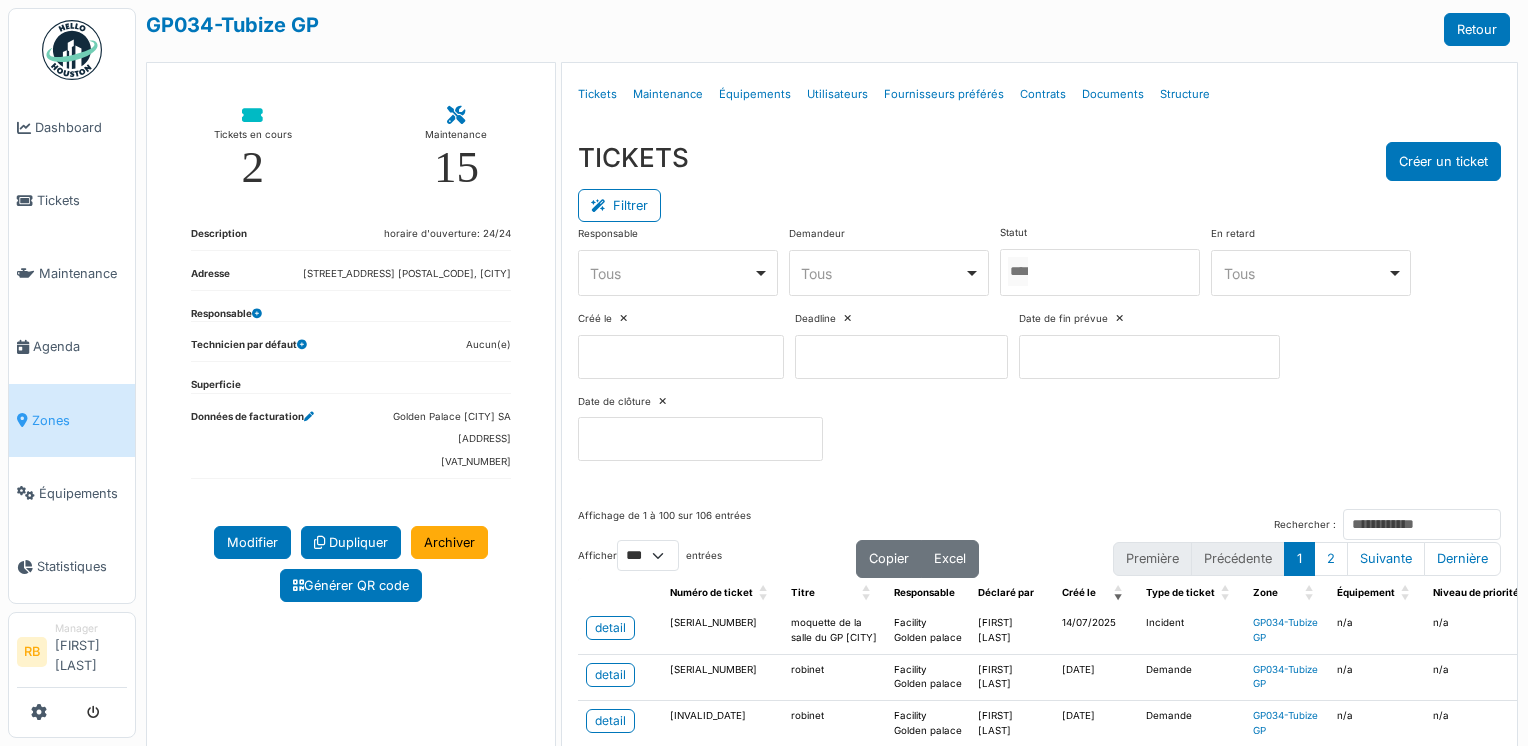 click on "Statut
Nouveau Assigné En cours Tâches terminées En attente Terminé Annulé" at bounding box center [1100, 261] 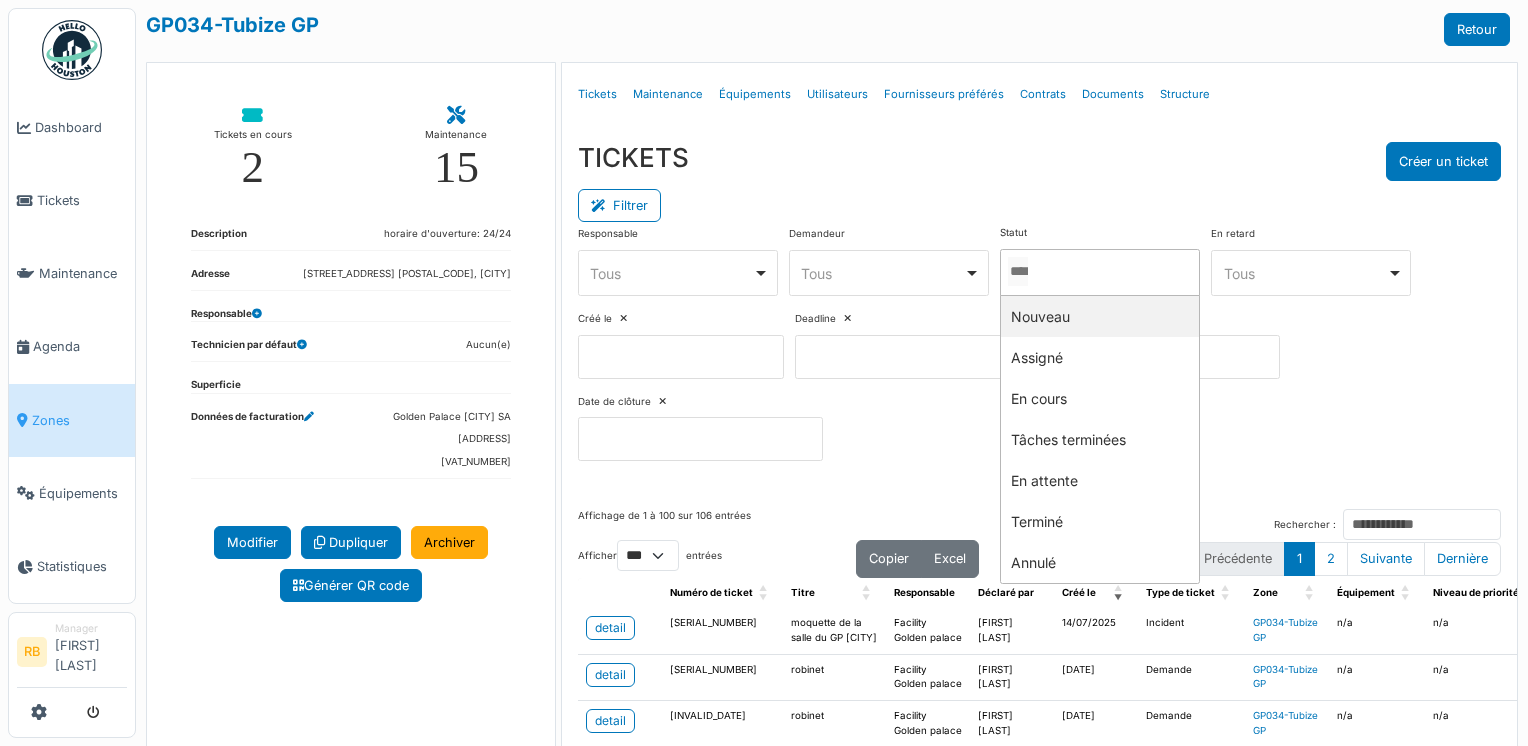 click at bounding box center [1018, 271] 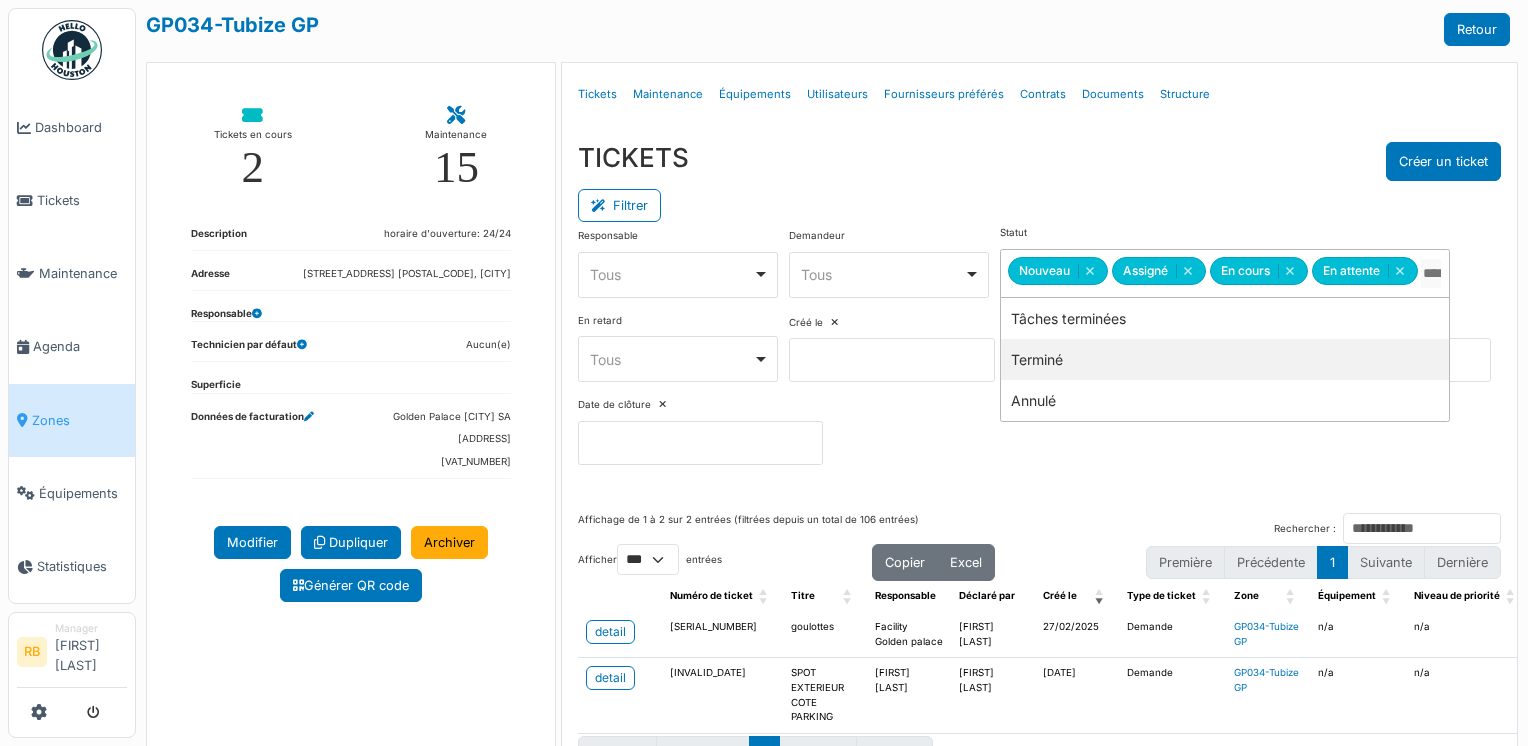 drag, startPoint x: 1036, startPoint y: 344, endPoint x: 1046, endPoint y: 213, distance: 131.38112 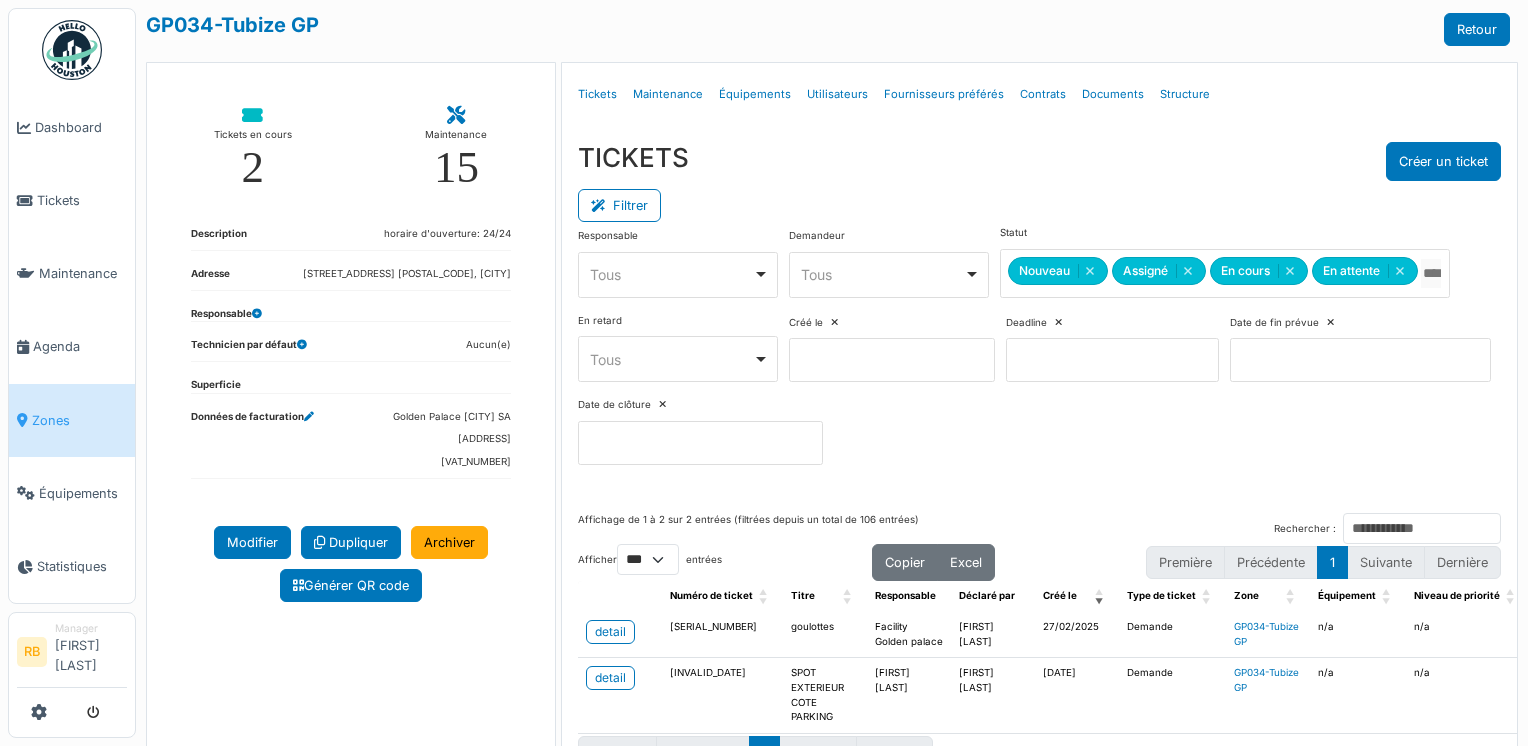 scroll, scrollTop: 66, scrollLeft: 0, axis: vertical 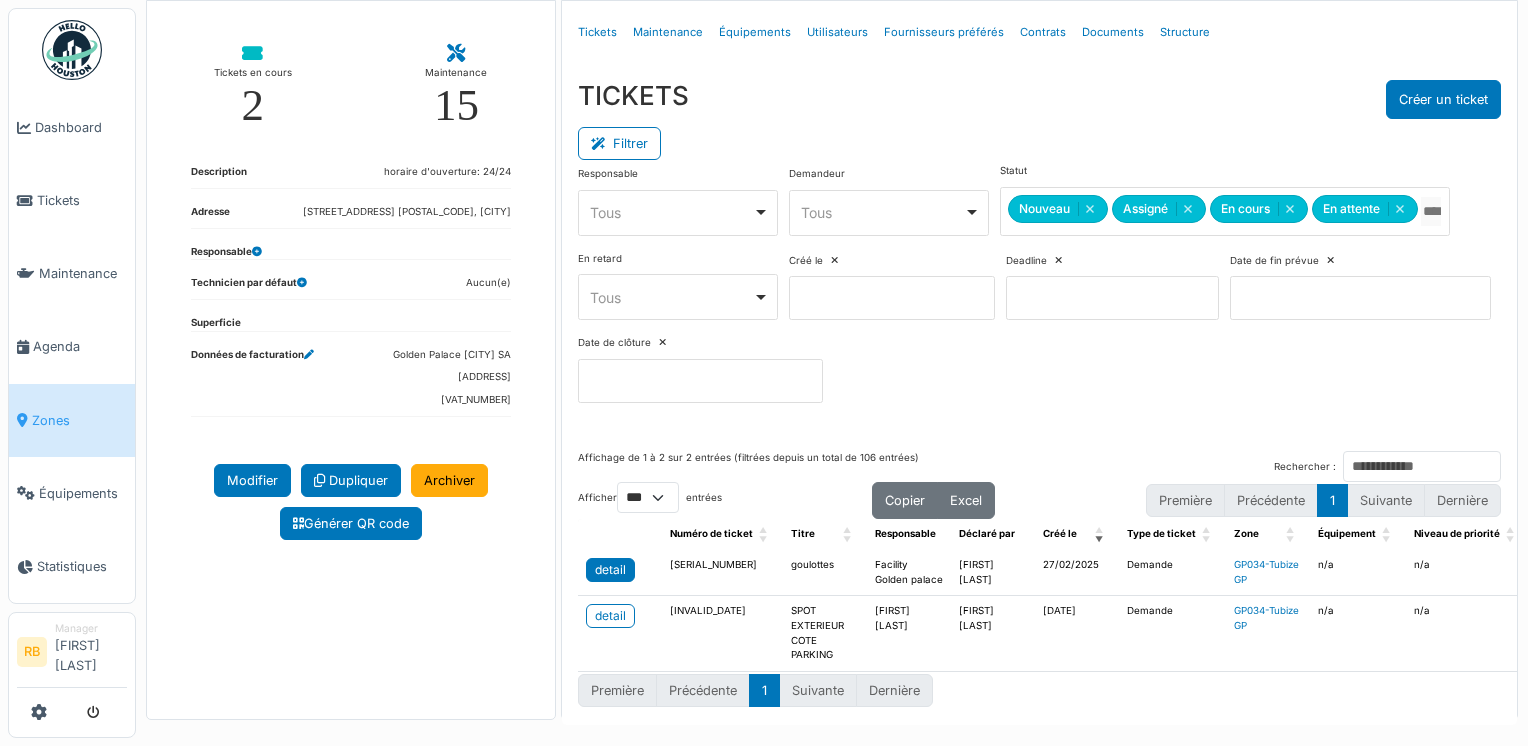 click on "detail" at bounding box center [610, 570] 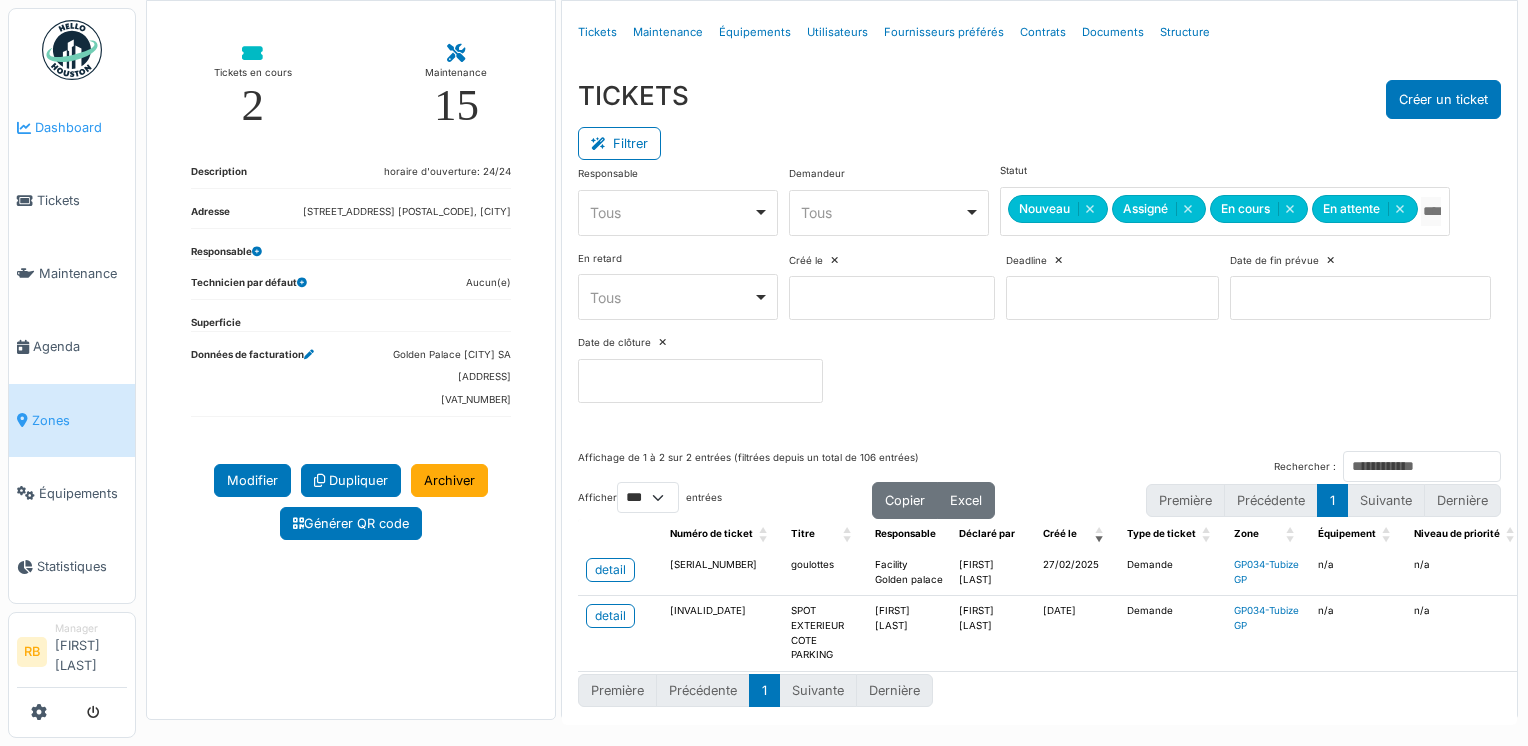 click on "Dashboard" at bounding box center (81, 127) 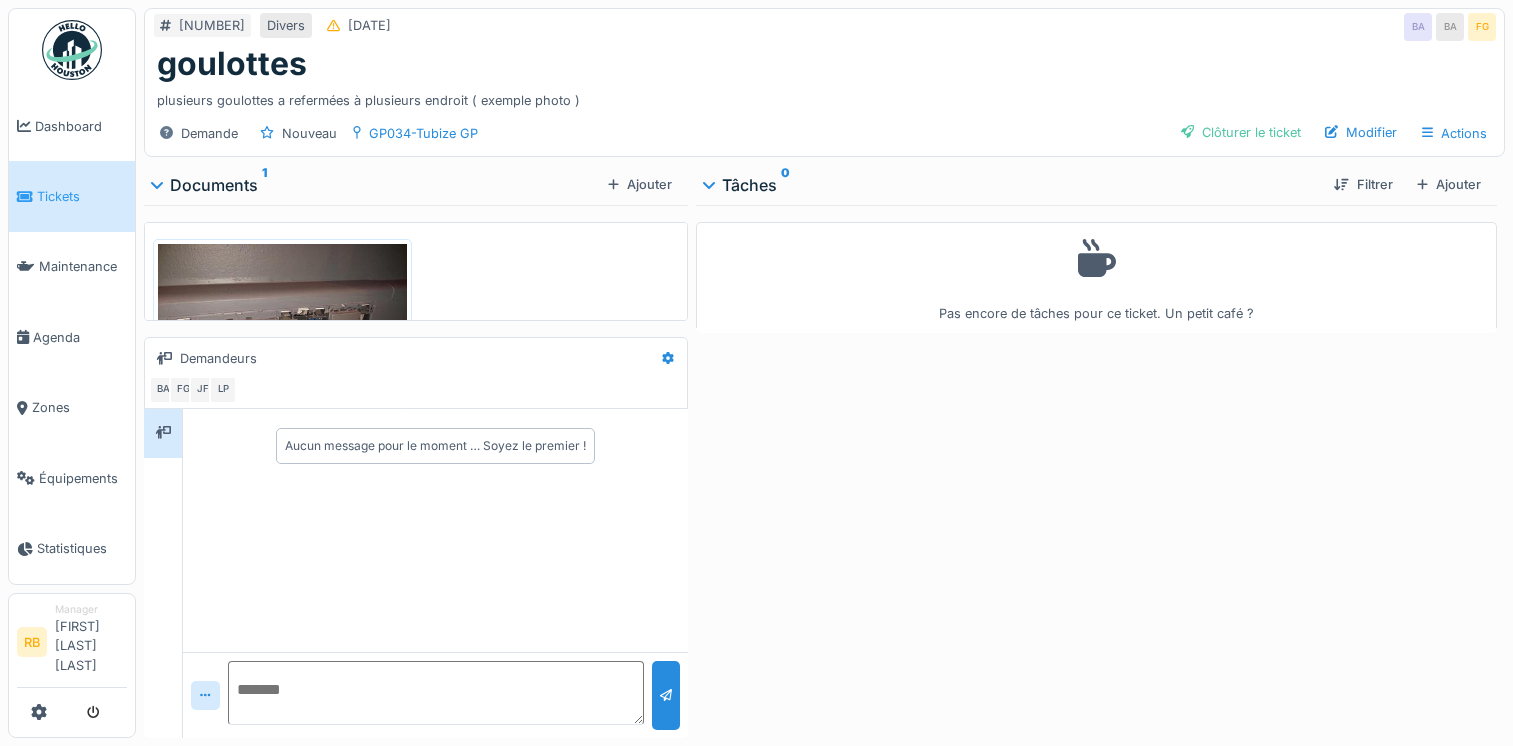 scroll, scrollTop: 0, scrollLeft: 0, axis: both 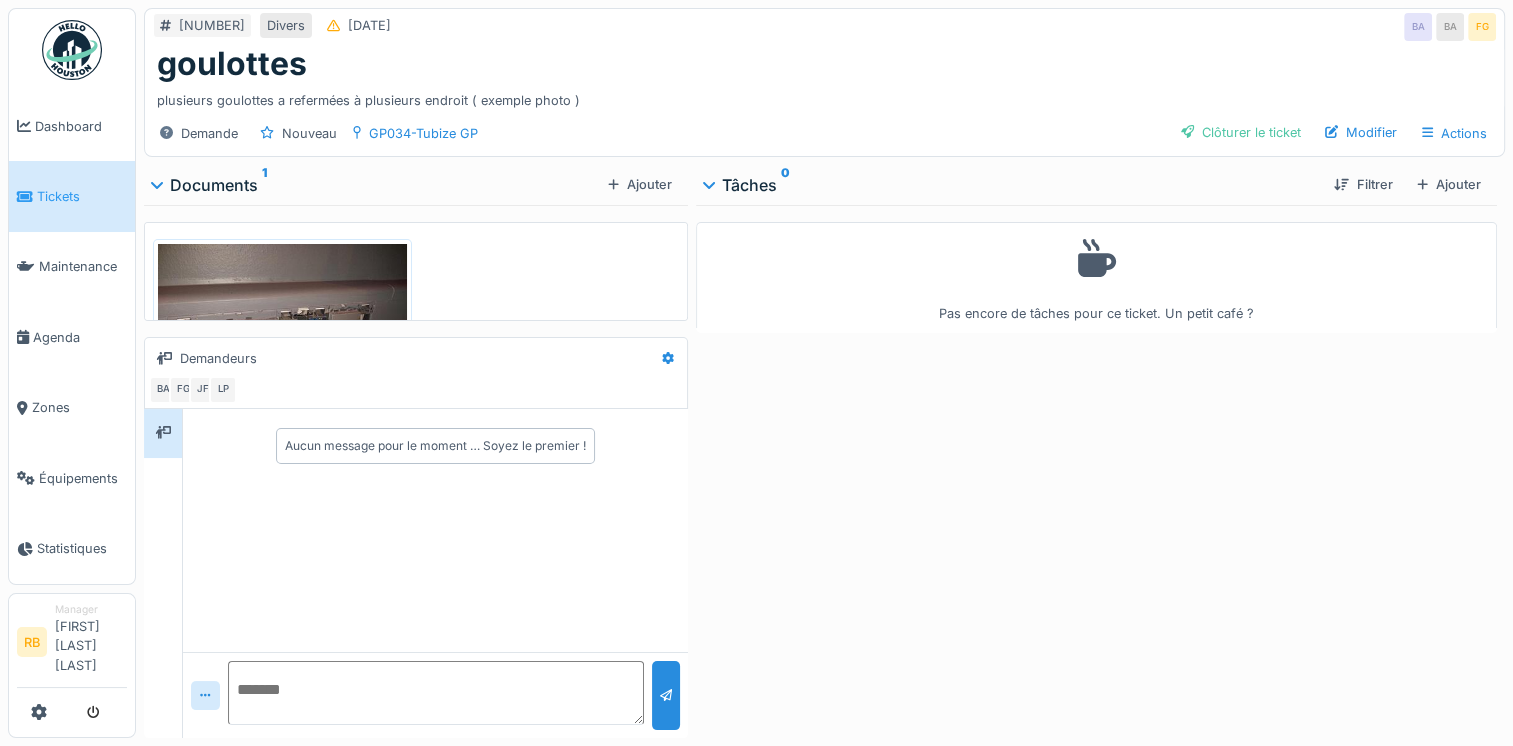 click at bounding box center (282, 337) 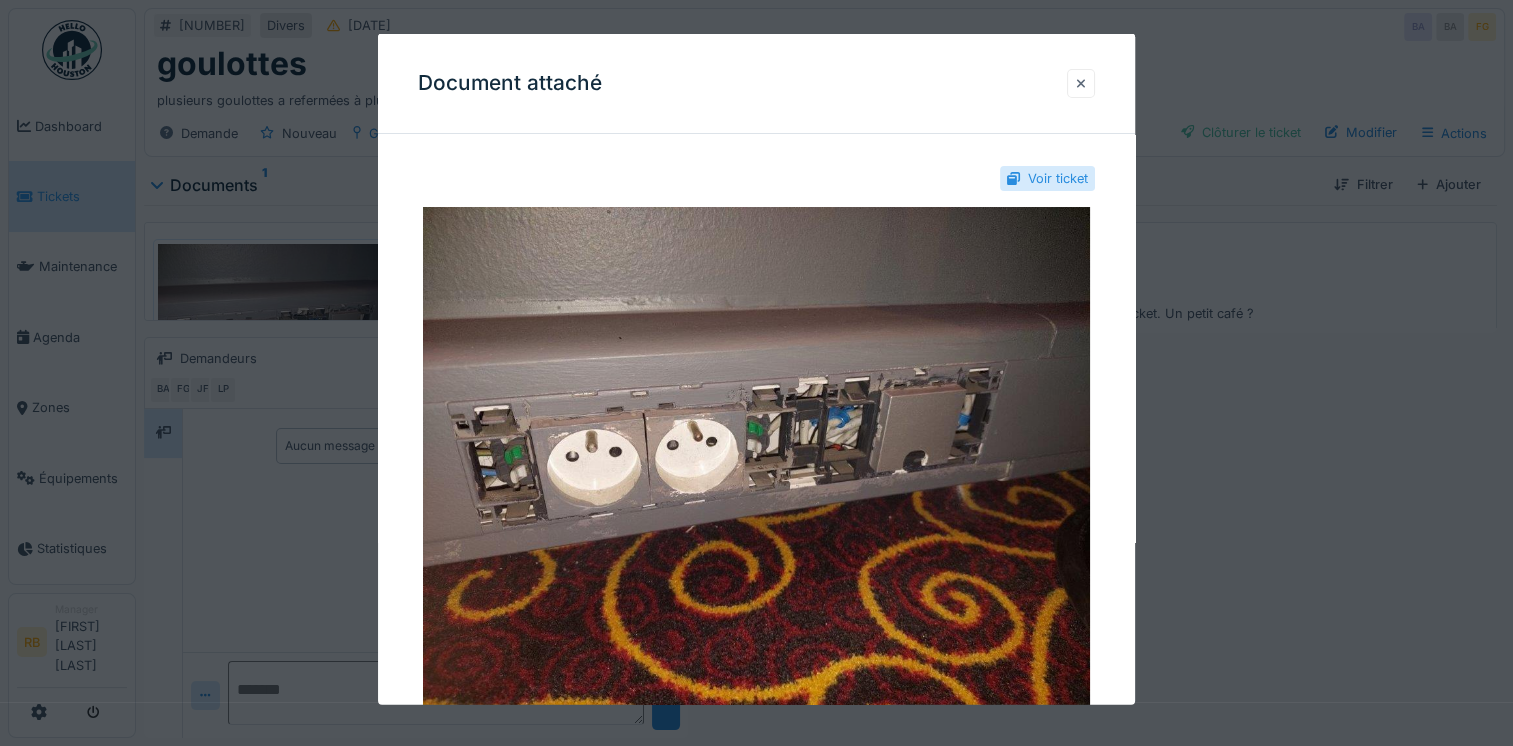 click at bounding box center (1081, 82) 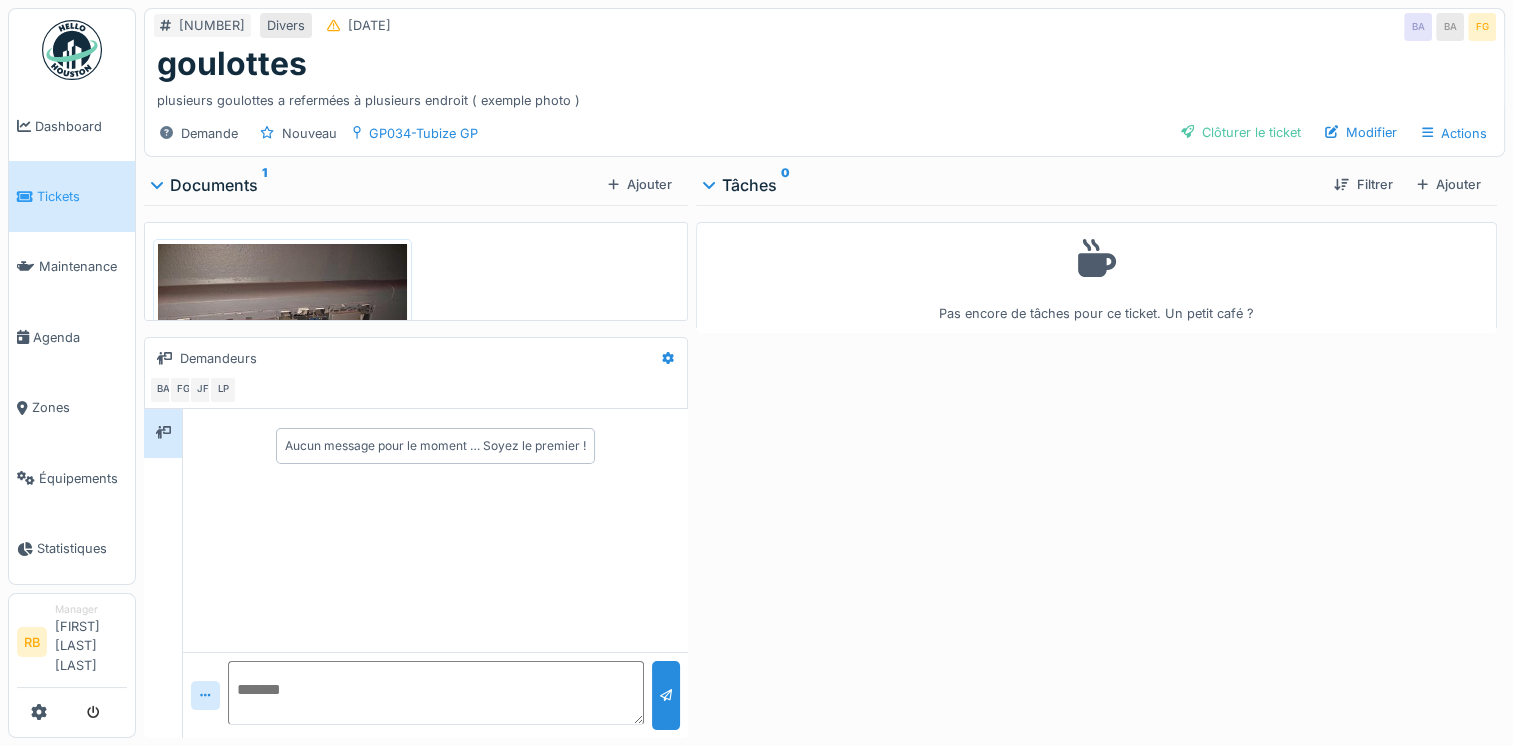 click on "Aucun message pour le moment … Soyez le premier !" at bounding box center (435, 530) 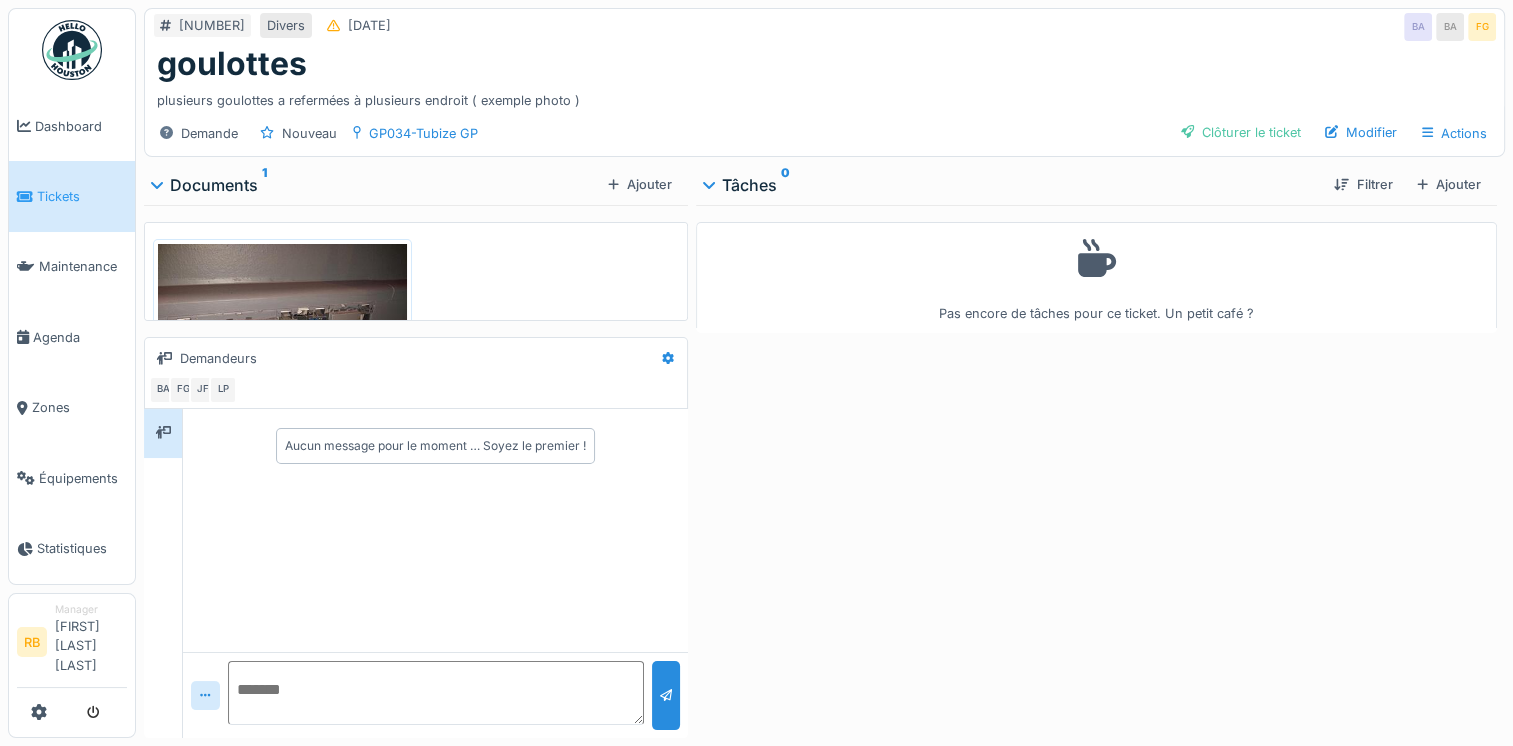 click at bounding box center (282, 337) 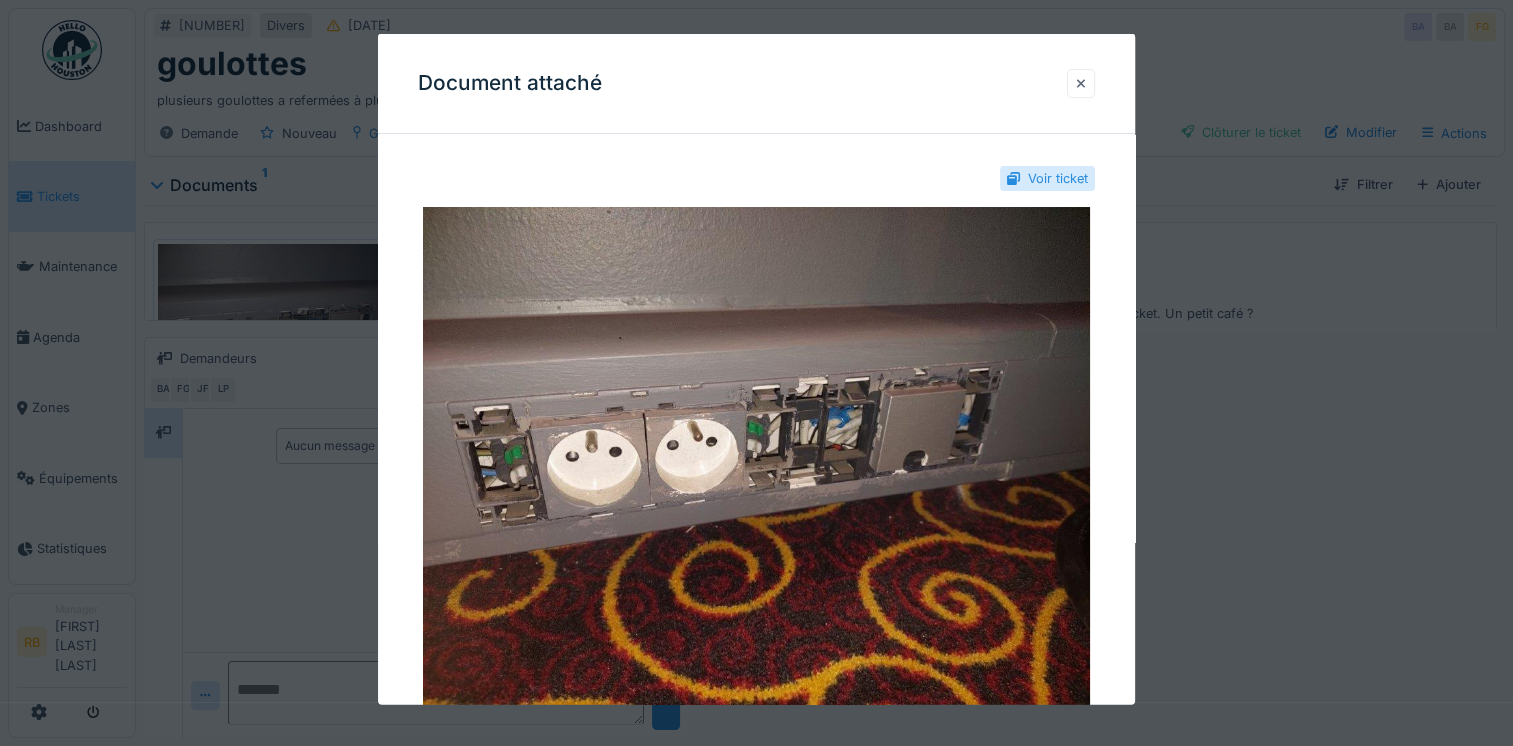 click at bounding box center [1081, 82] 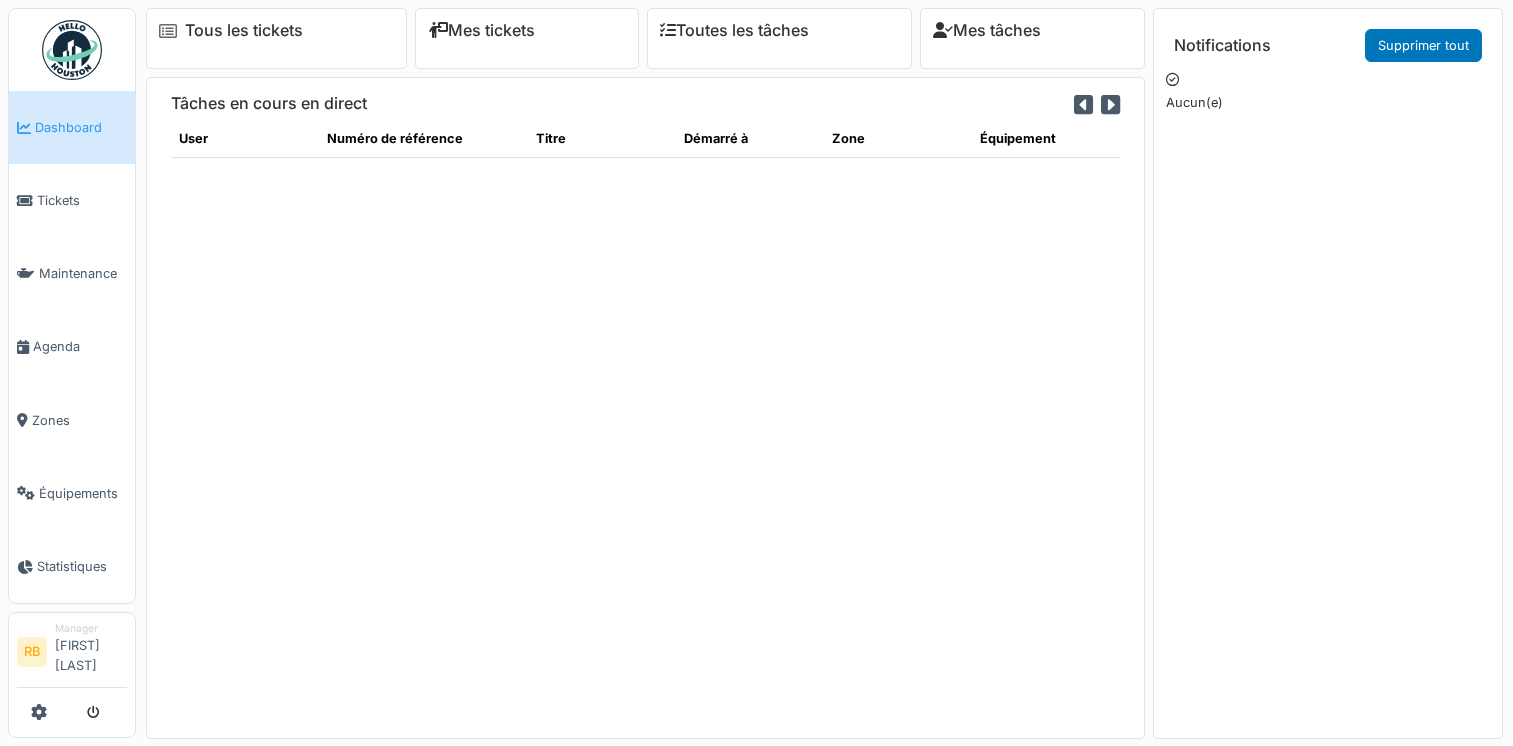 scroll, scrollTop: 0, scrollLeft: 0, axis: both 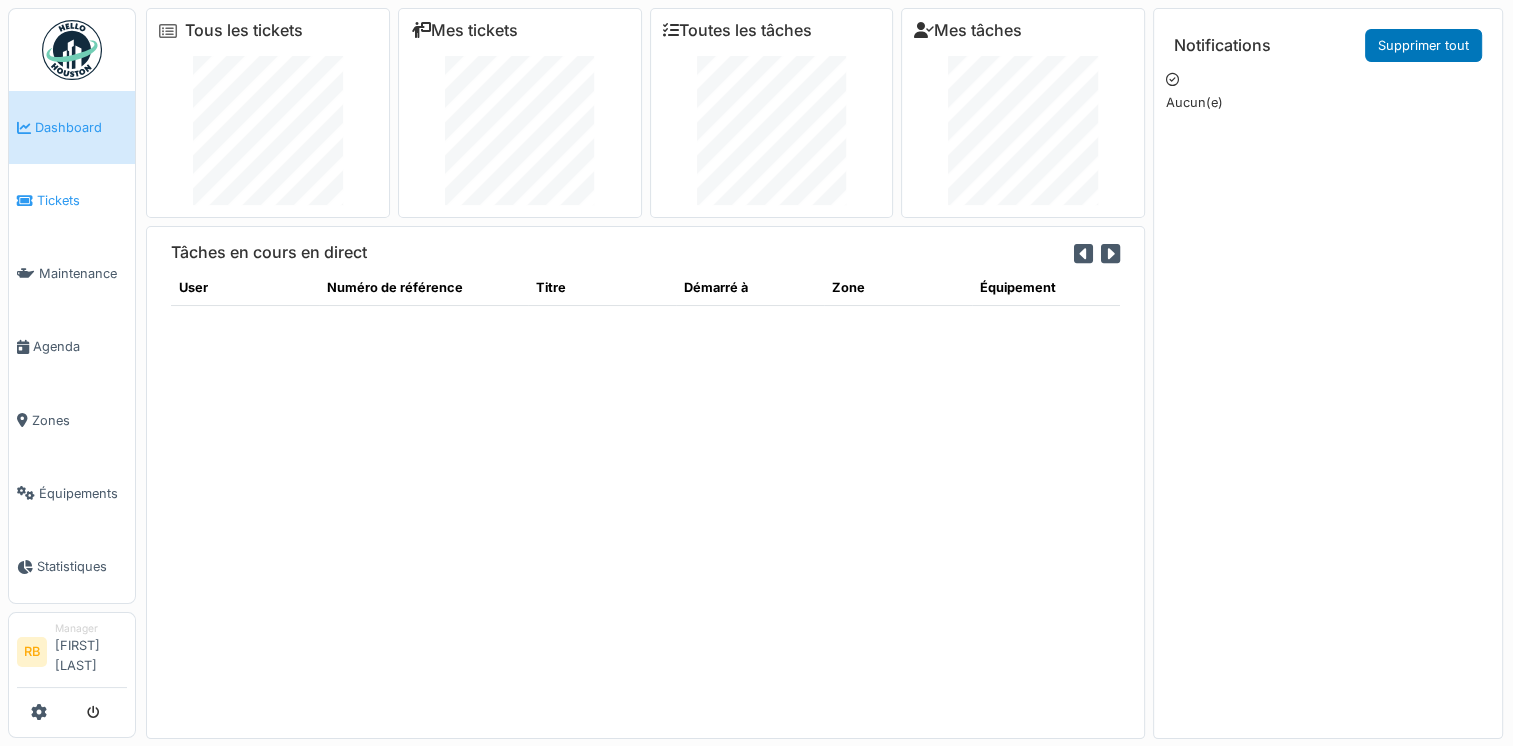 click on "Tickets" at bounding box center [72, 200] 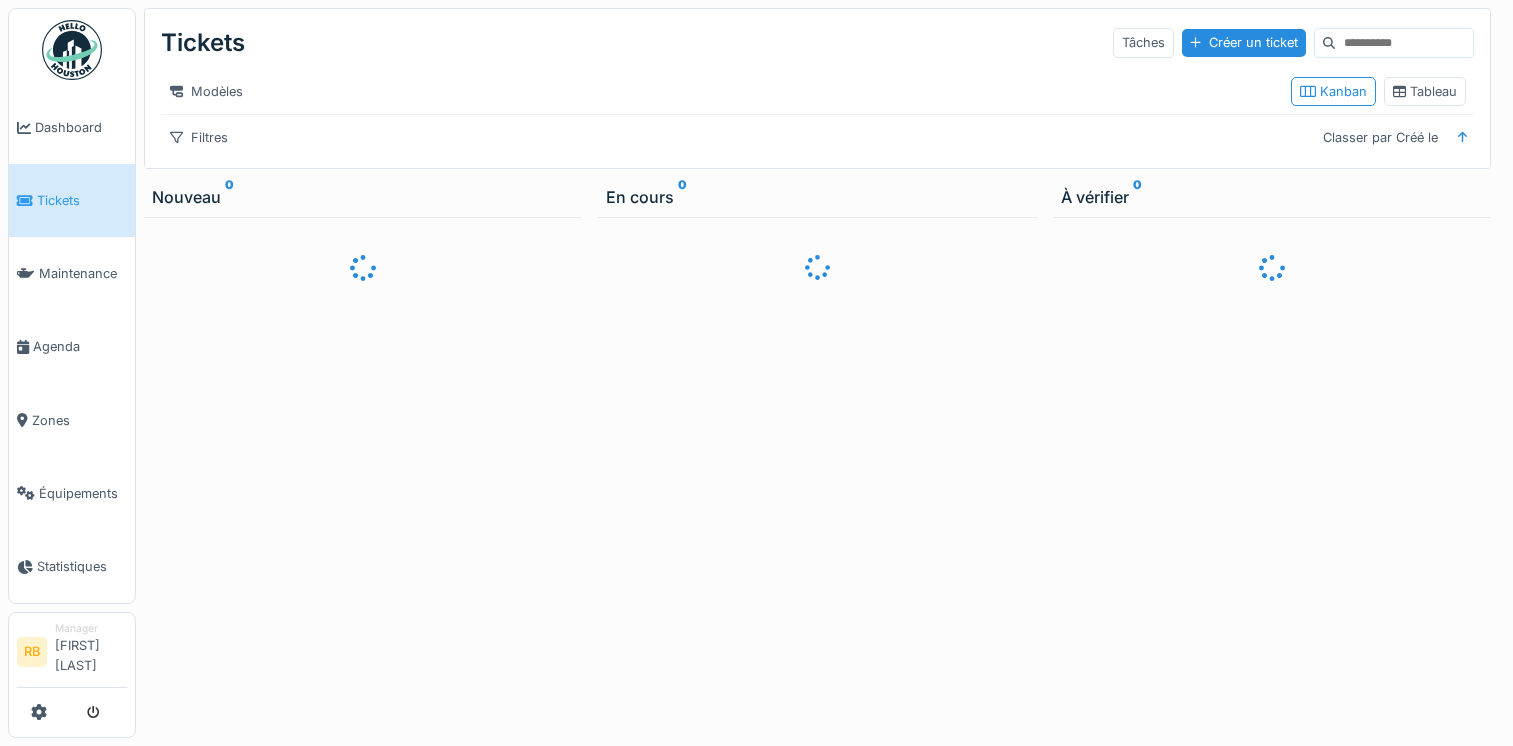 scroll, scrollTop: 0, scrollLeft: 0, axis: both 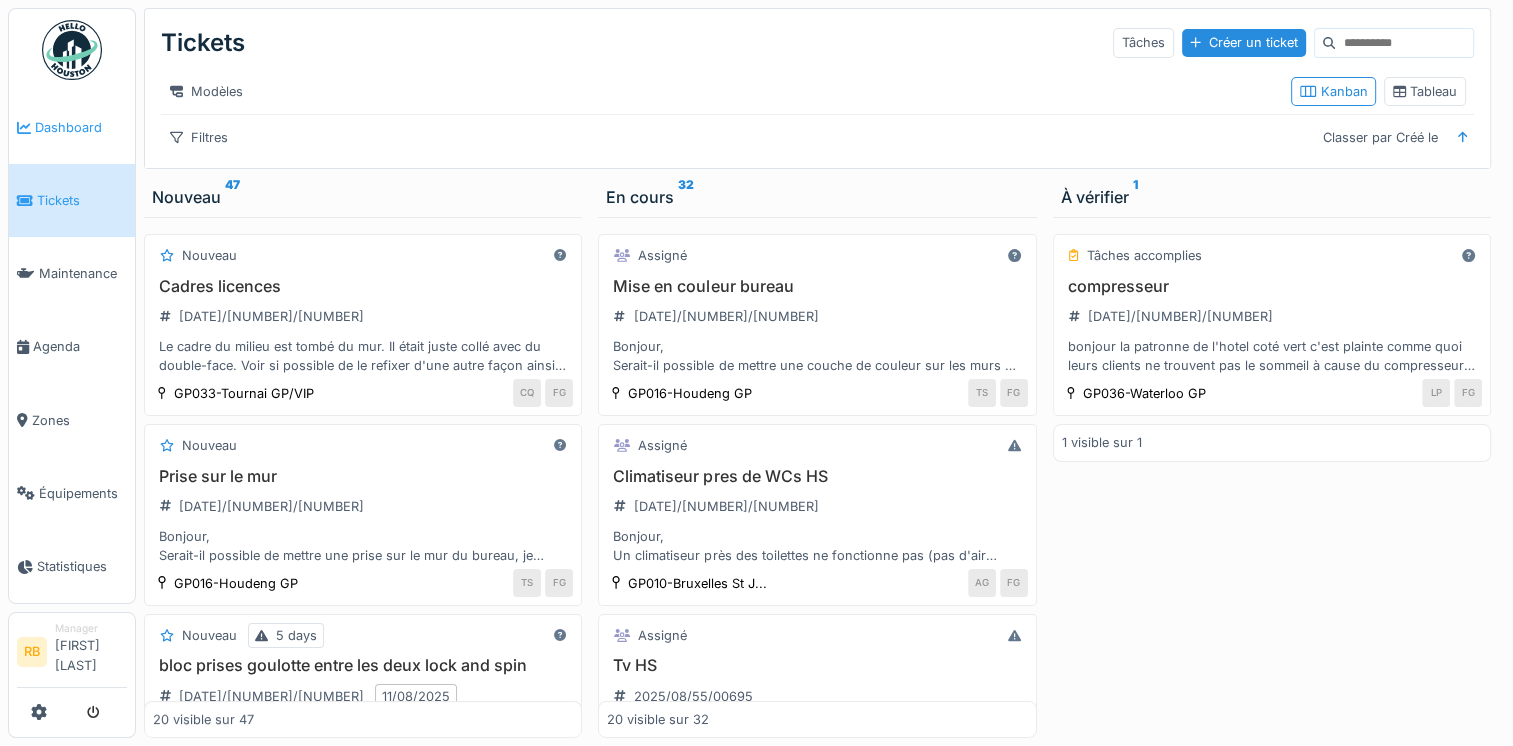 click on "Dashboard" at bounding box center [72, 127] 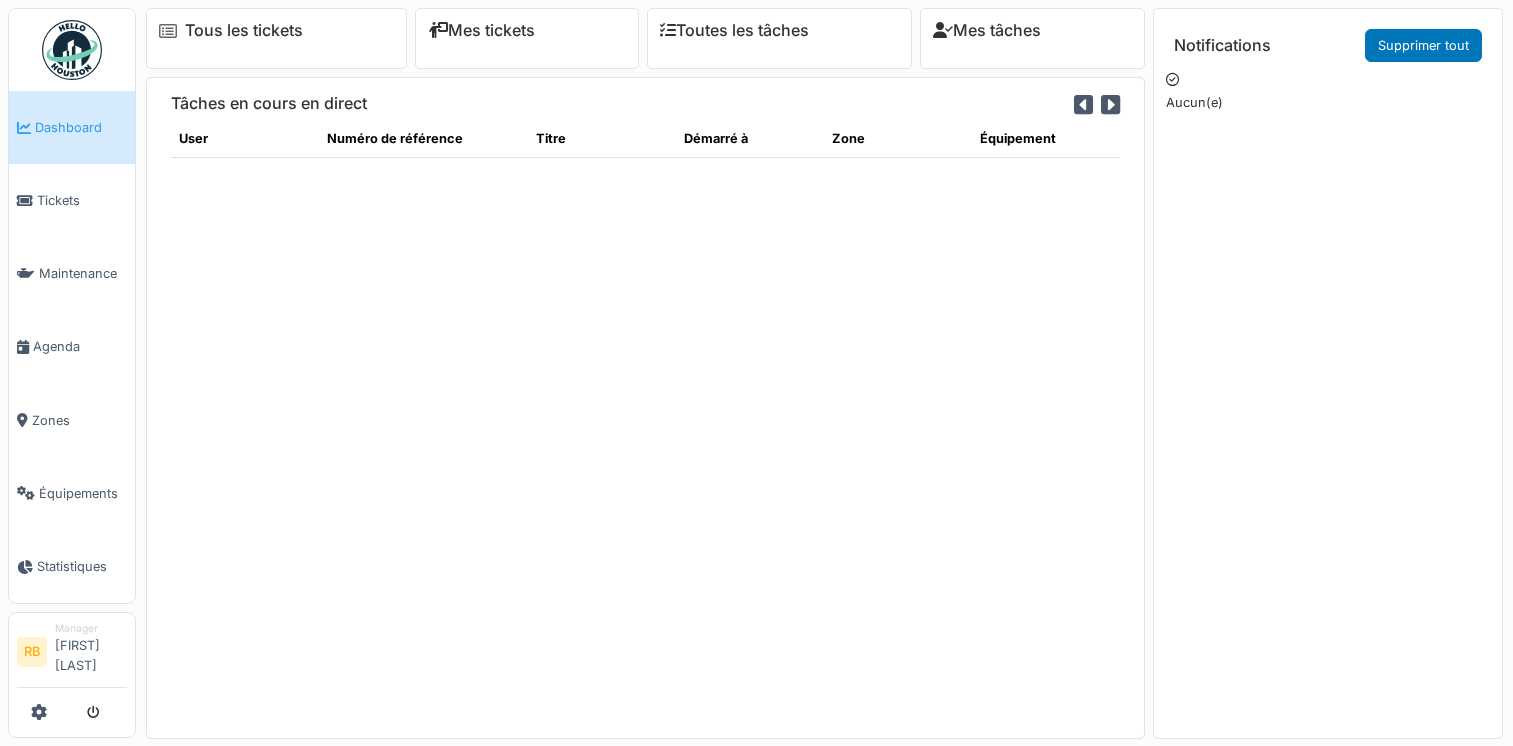 scroll, scrollTop: 0, scrollLeft: 0, axis: both 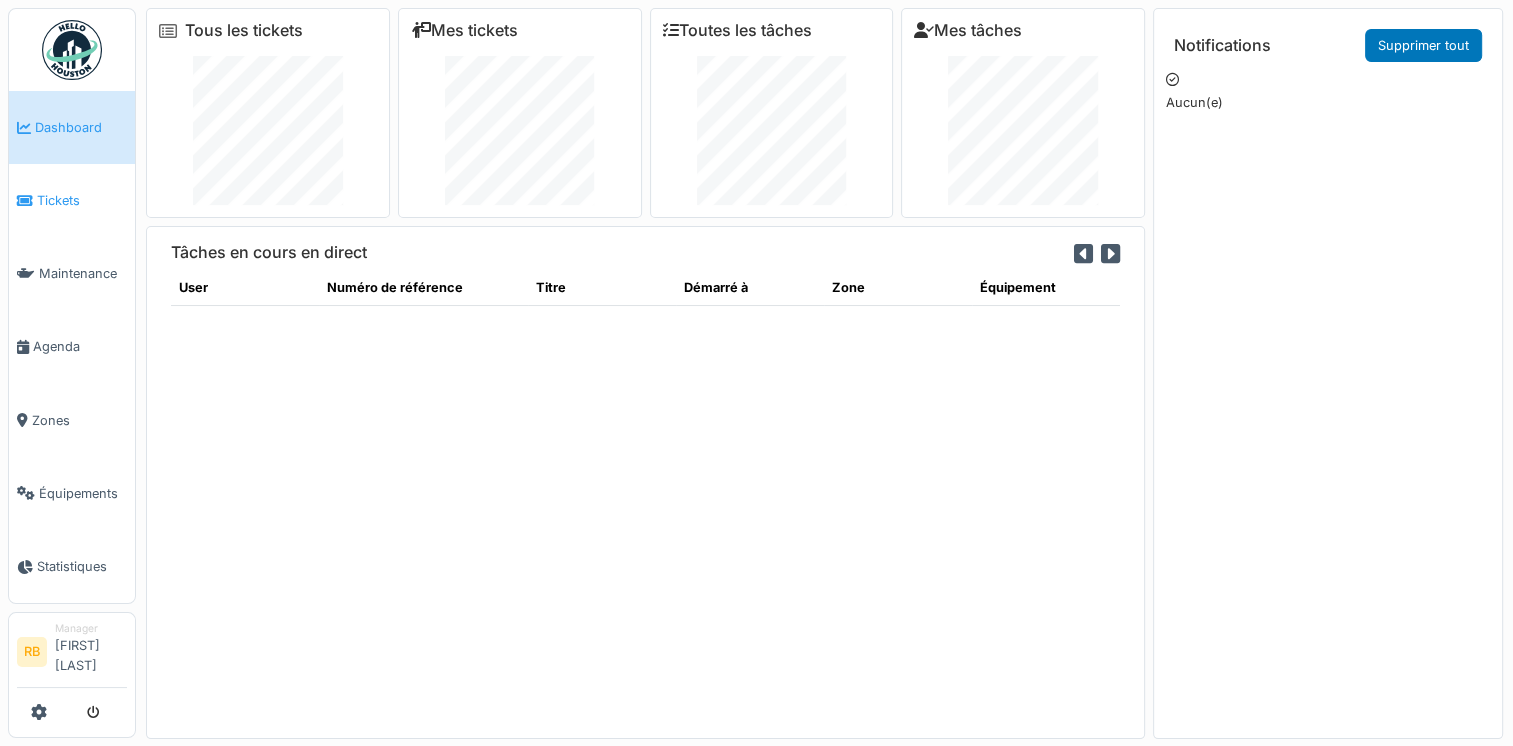 click on "Tickets" at bounding box center [82, 200] 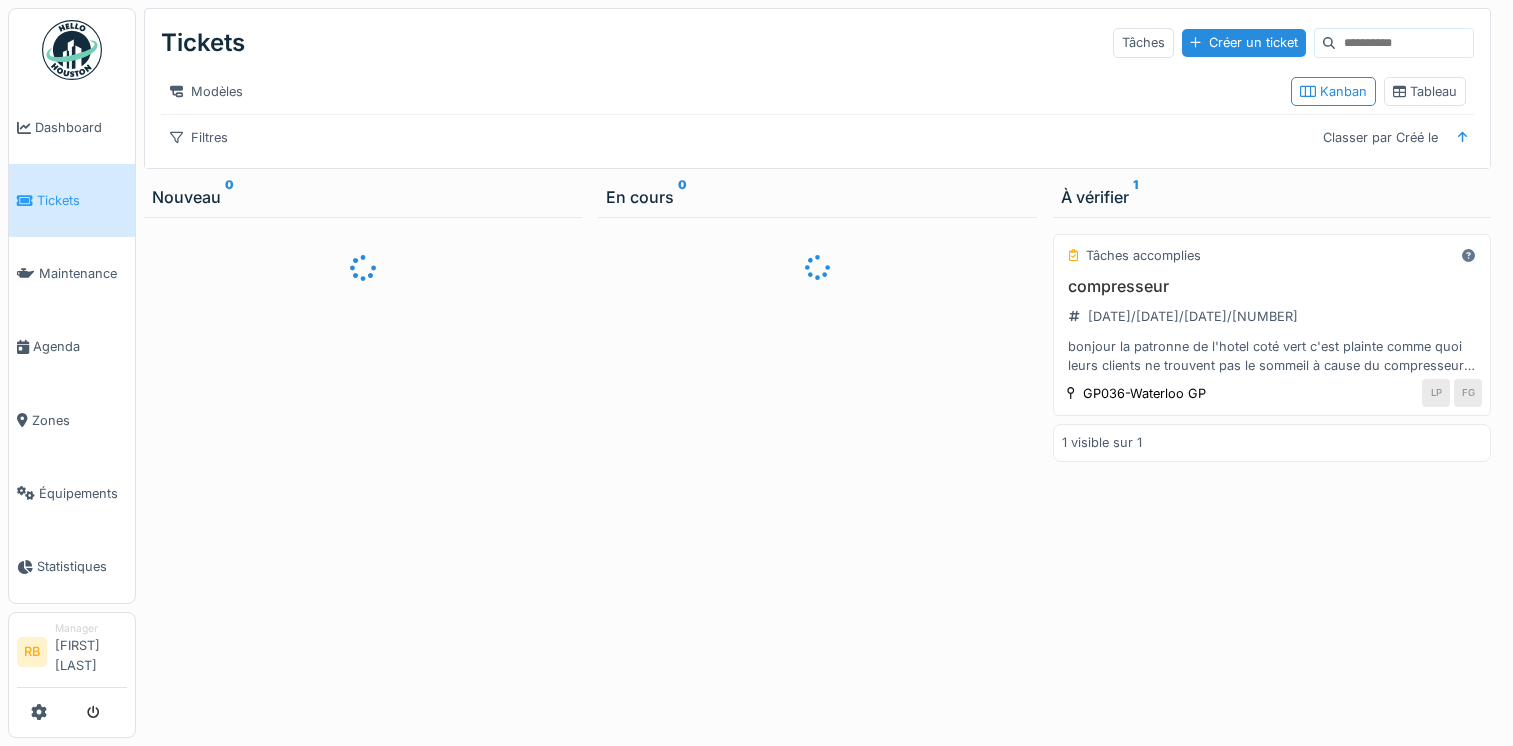 scroll, scrollTop: 0, scrollLeft: 0, axis: both 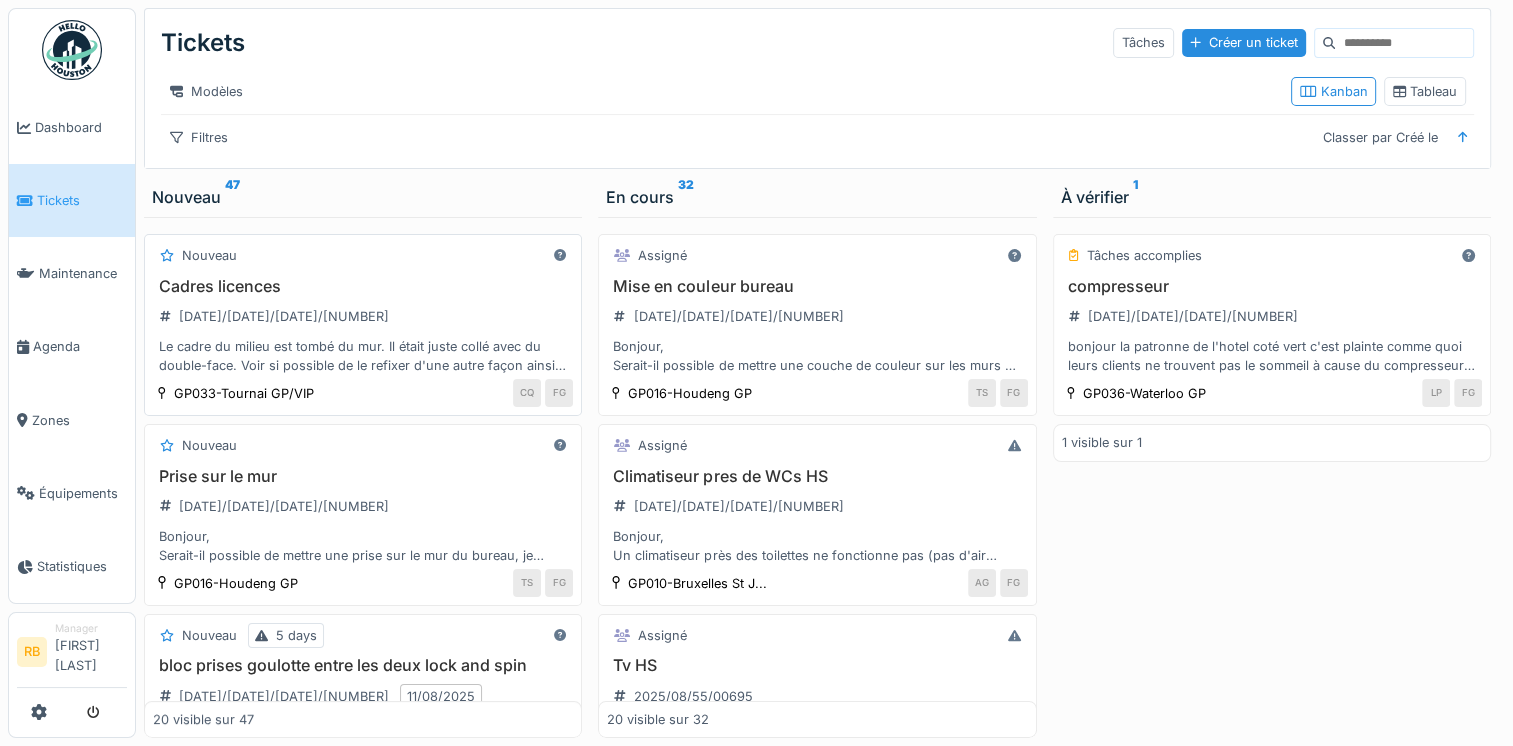 click on "Cadres licences 2025/08/55/00712 Le cadre du milieu est tombé du mur. Il était juste collé avec du double-face. Voir si possible de le refixer d'une autre façon ainsi que les deux autres cadres" at bounding box center (363, 326) 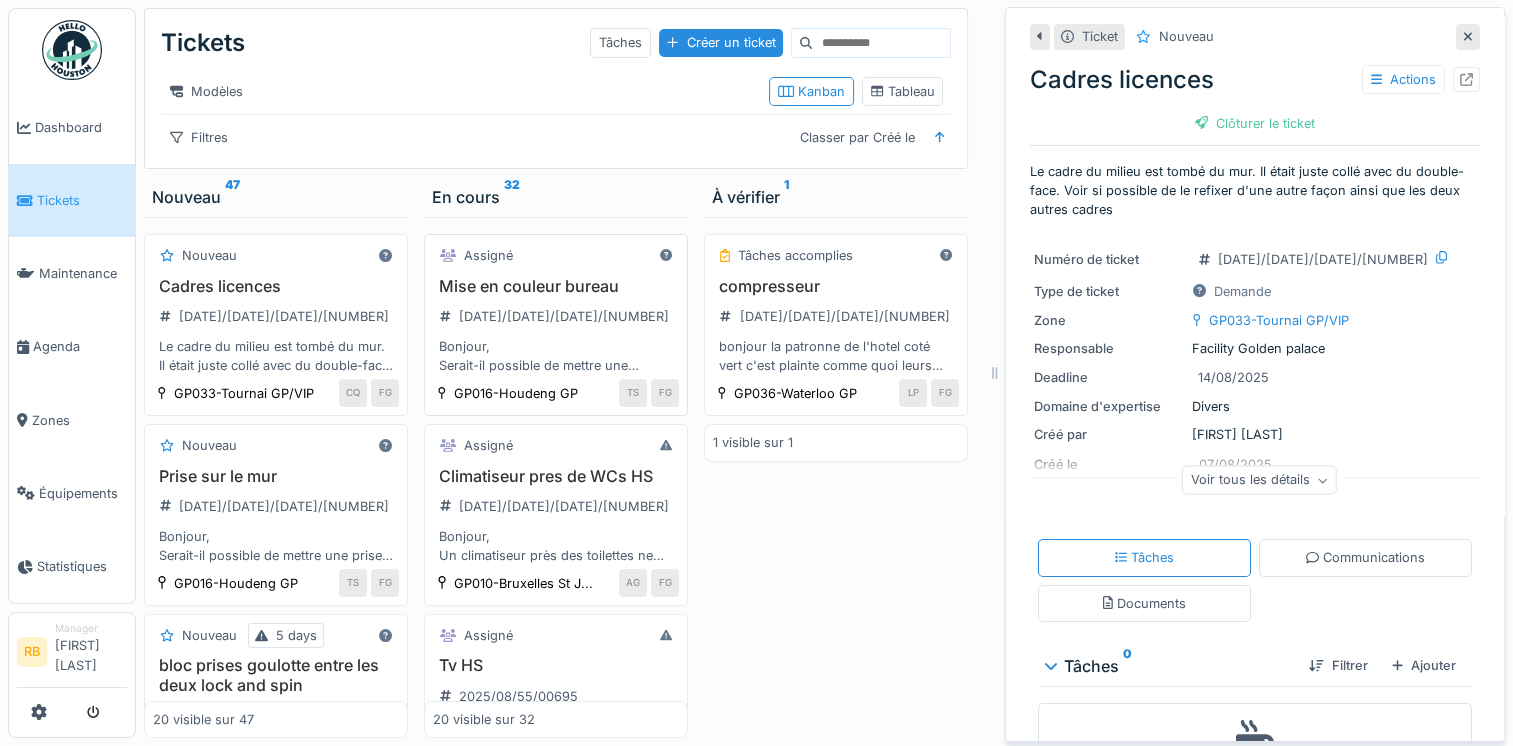 click on "Mise en couleur bureau 2025/08/55/00713 Bonjour,
Serait-il possible de mettre une couche de couleur sur les murs et le plafond du bureau, il y a quelques traces de salissures et pour ne pas se retrouver avec des différences de couleurs." at bounding box center [556, 326] 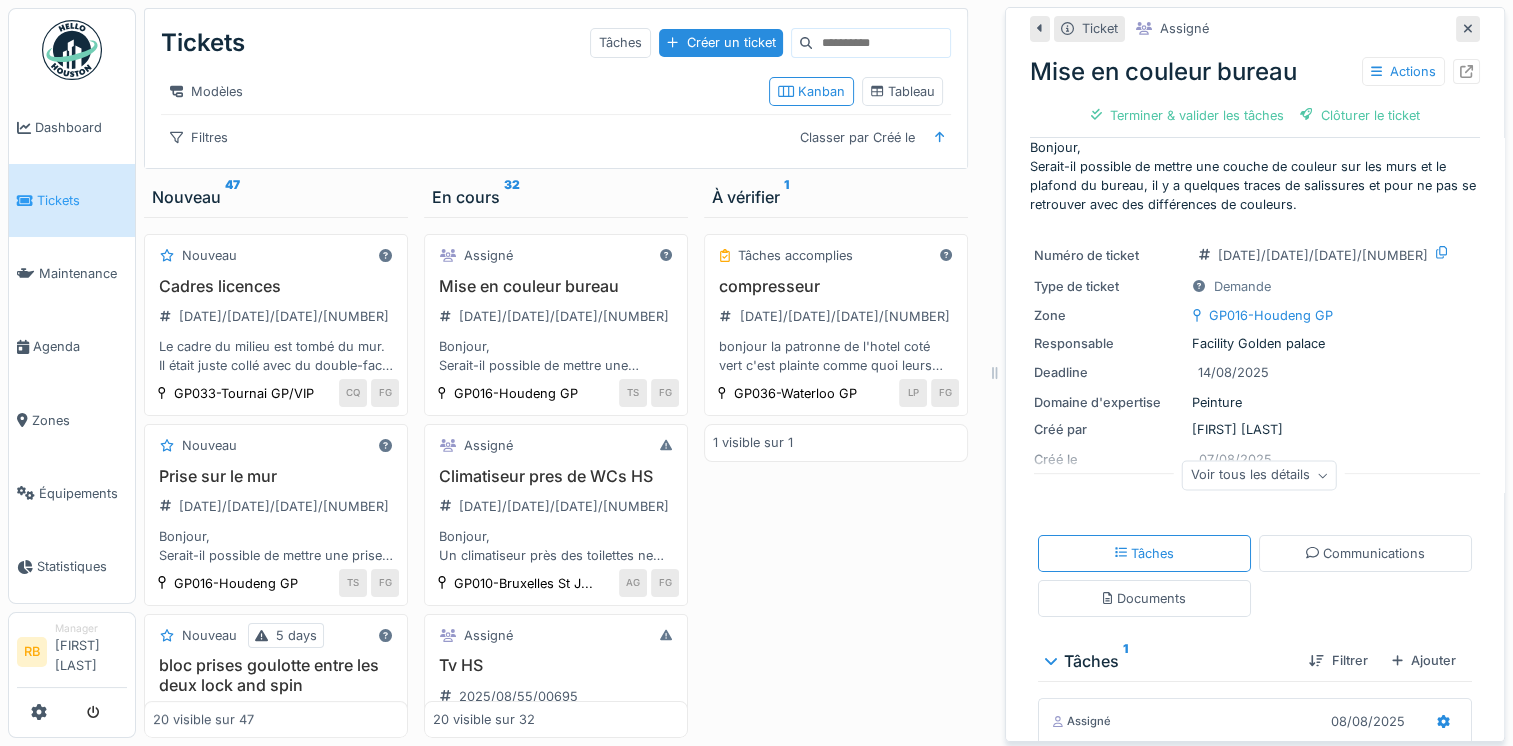 scroll, scrollTop: 22, scrollLeft: 0, axis: vertical 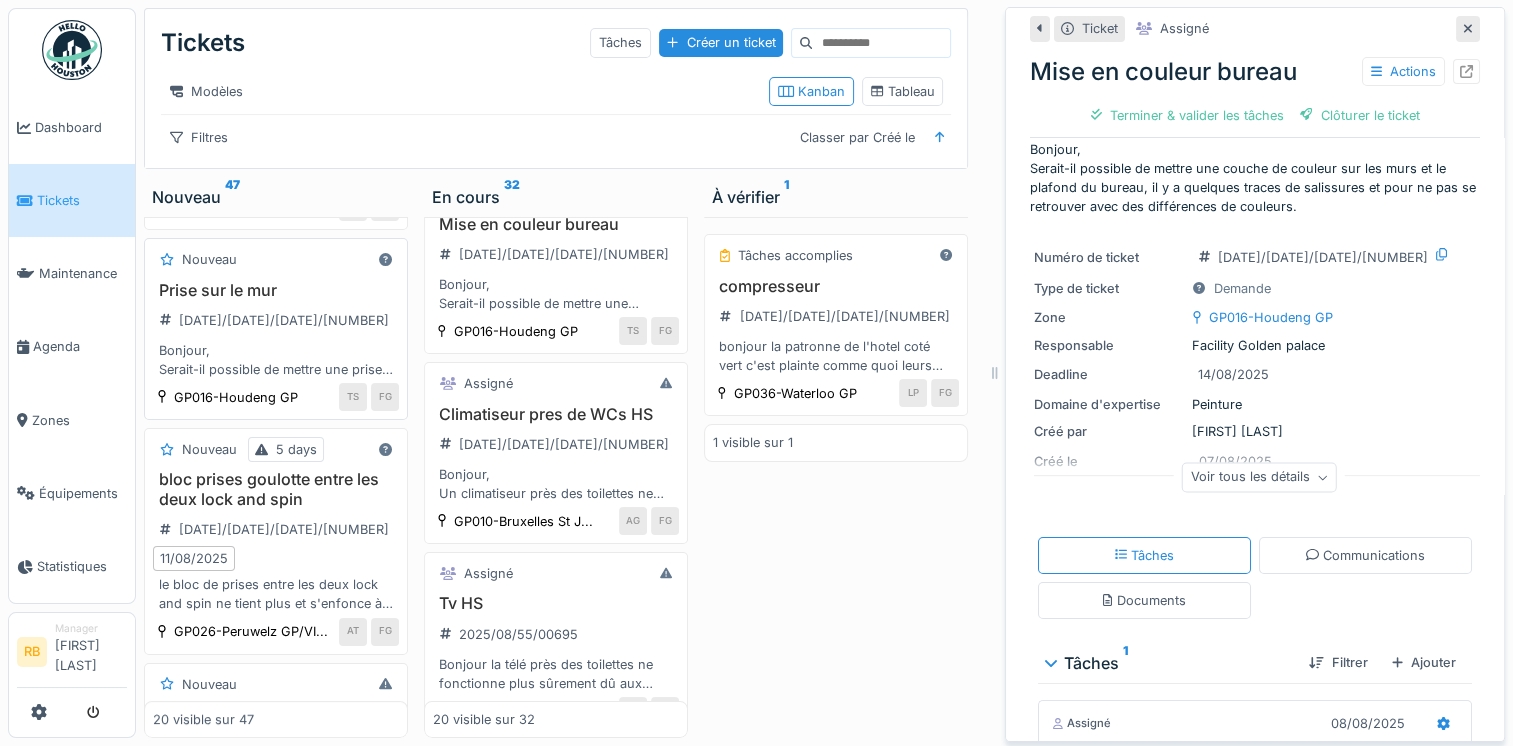 click on "Prise sur le mur 2025/08/55/00714 Bonjour,
Serait-il possible de mettre une prise sur le mur du bureau, je crains que cela ne soit pas sécurisant et conforme." at bounding box center [276, 330] 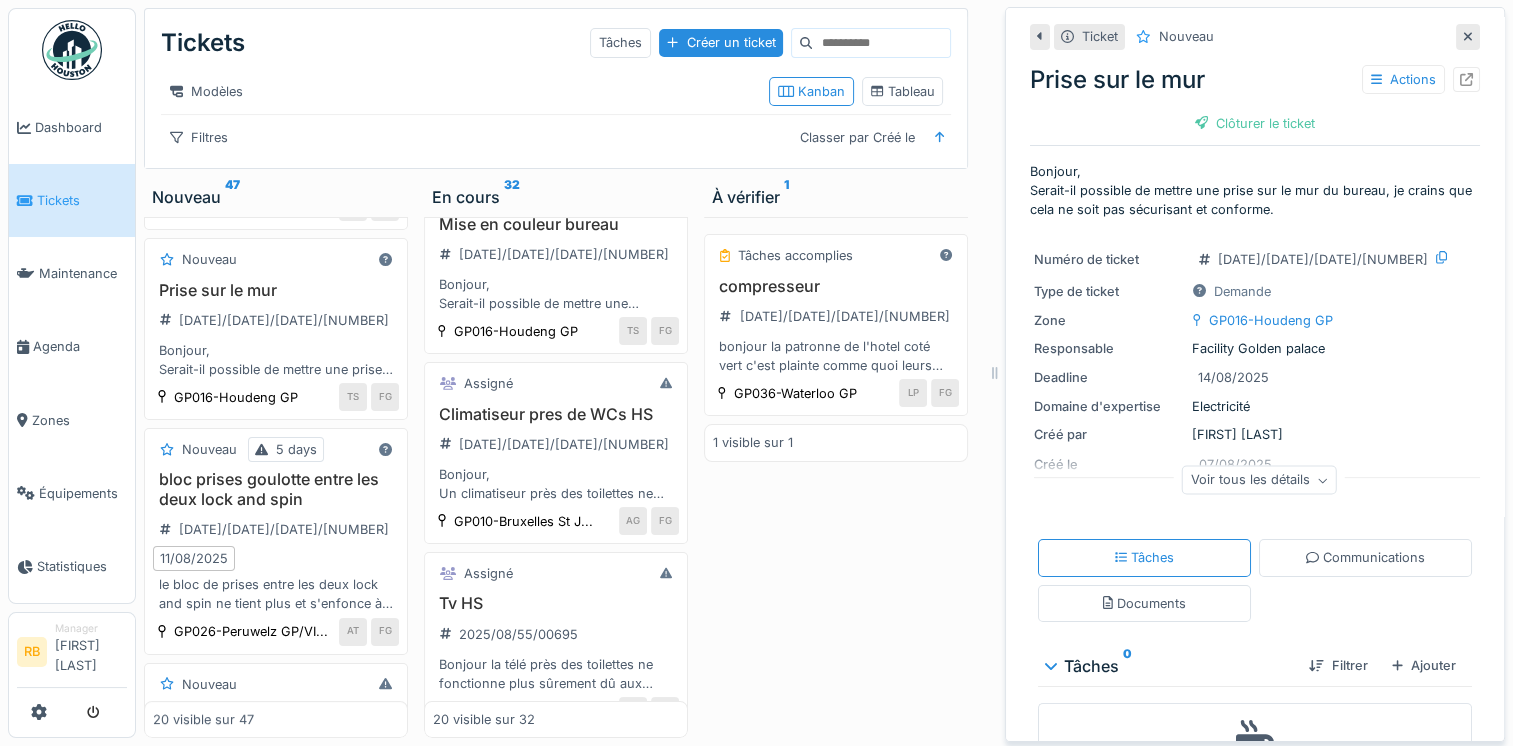 scroll, scrollTop: 96, scrollLeft: 0, axis: vertical 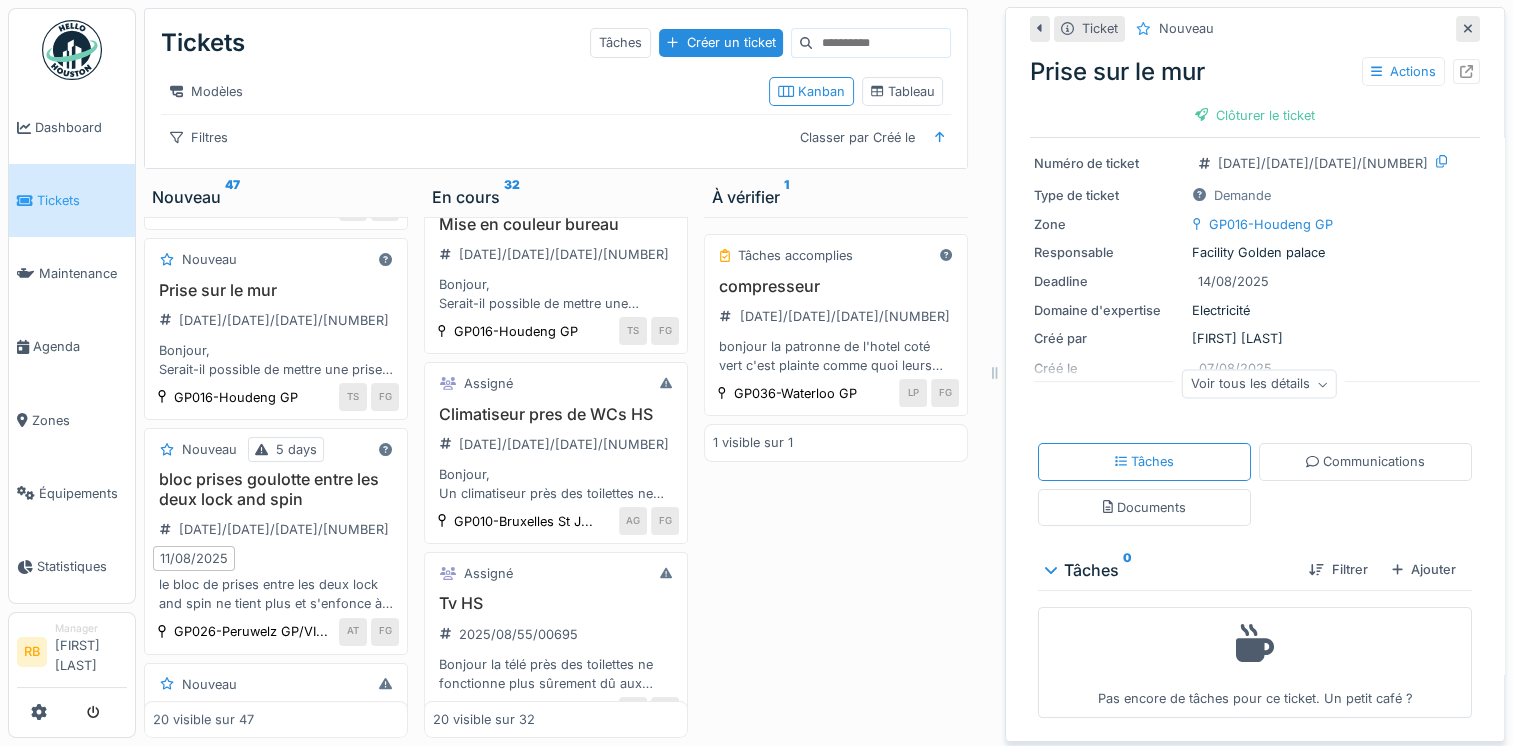 click on "Tâches   Communications   Documents" at bounding box center (1255, 484) 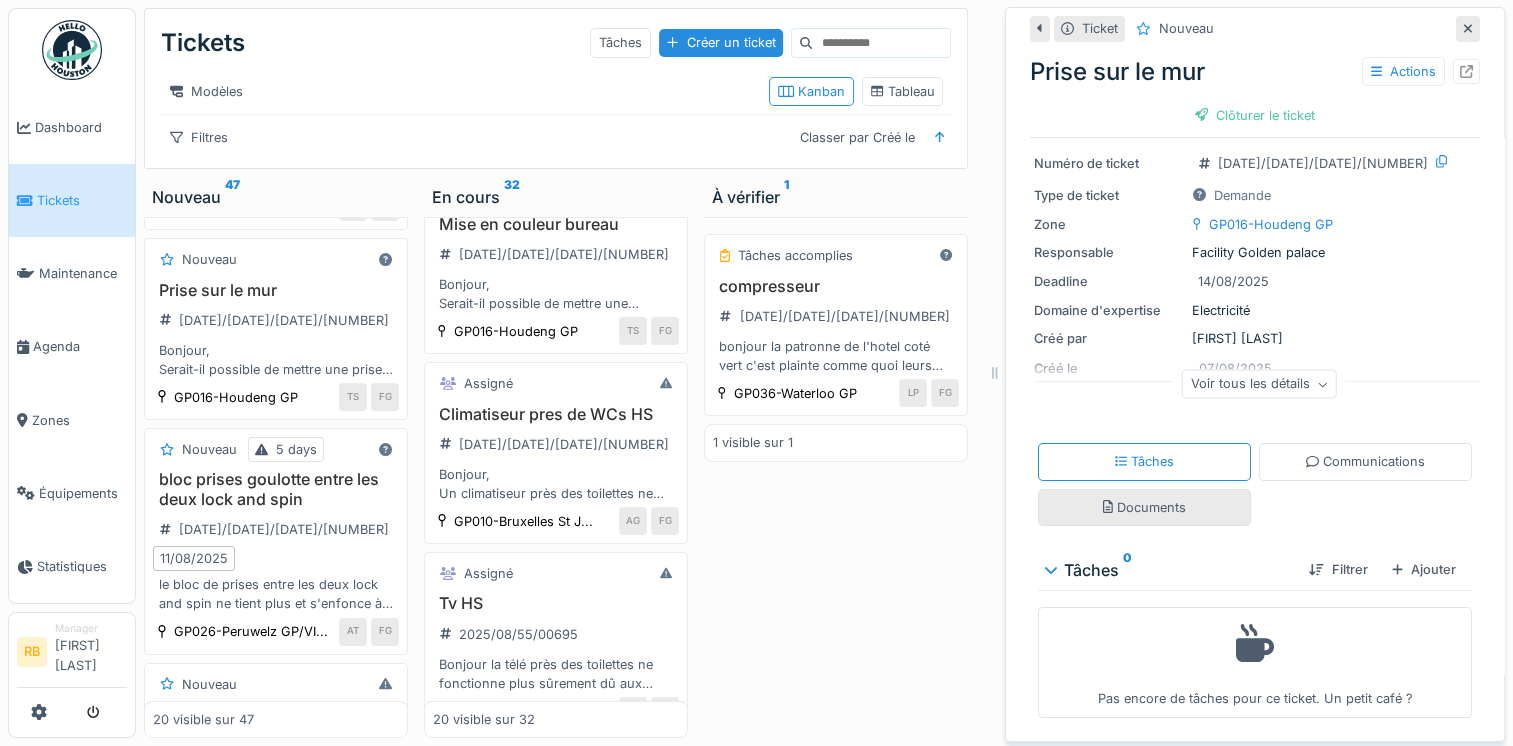 click on "Documents" at bounding box center (1144, 507) 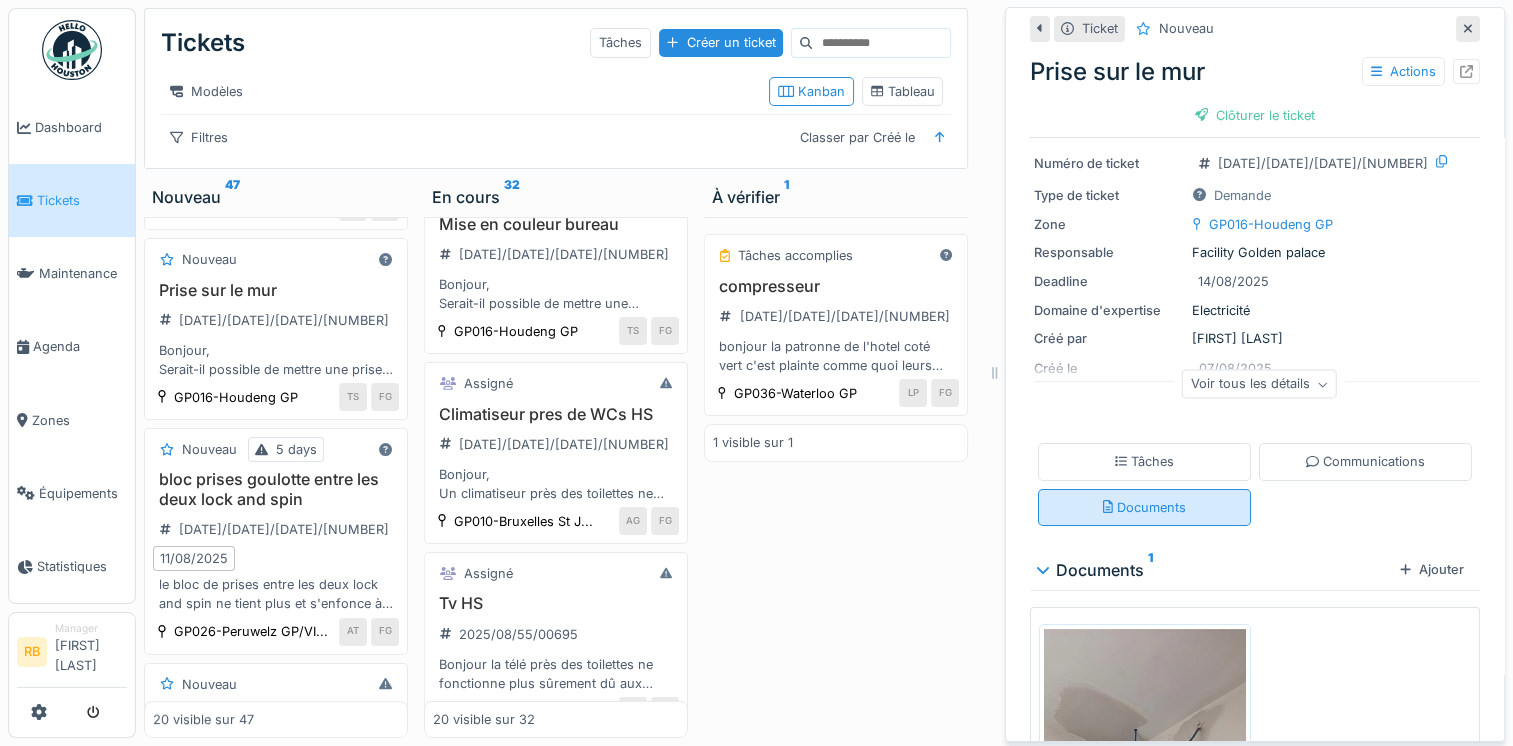 scroll, scrollTop: 48, scrollLeft: 0, axis: vertical 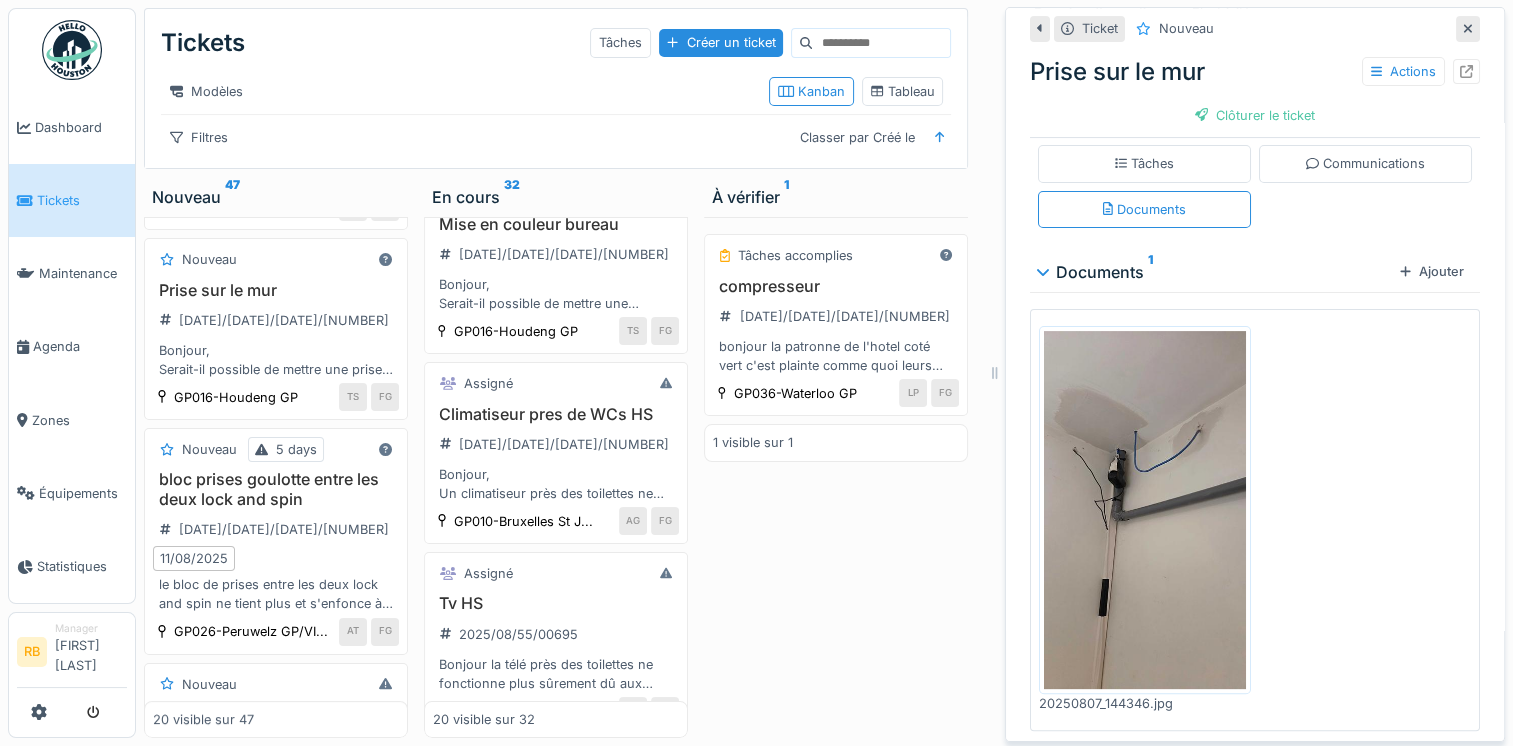 click at bounding box center [1145, 510] 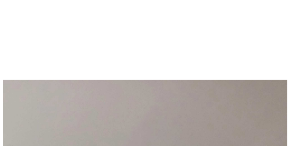 scroll, scrollTop: 6, scrollLeft: 0, axis: vertical 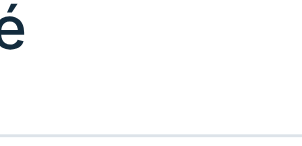 click on "Document attaché" at bounding box center [151, 50] 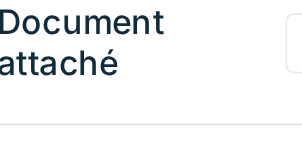 scroll, scrollTop: 6, scrollLeft: 0, axis: vertical 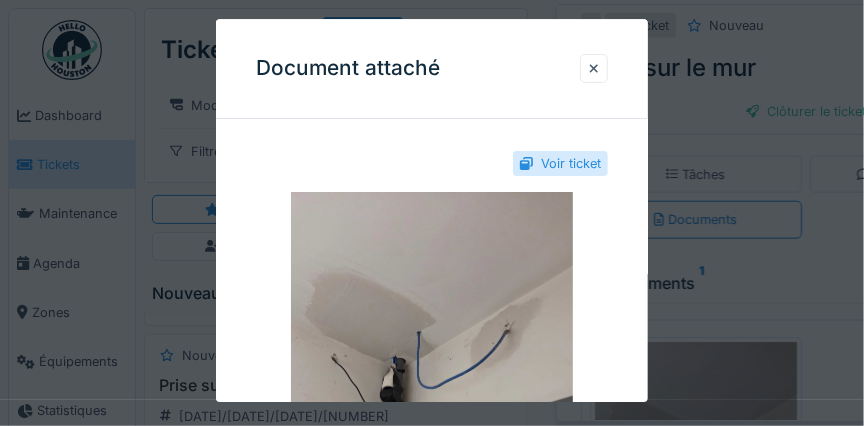 drag, startPoint x: 300, startPoint y: 0, endPoint x: 539, endPoint y: 82, distance: 252.67567 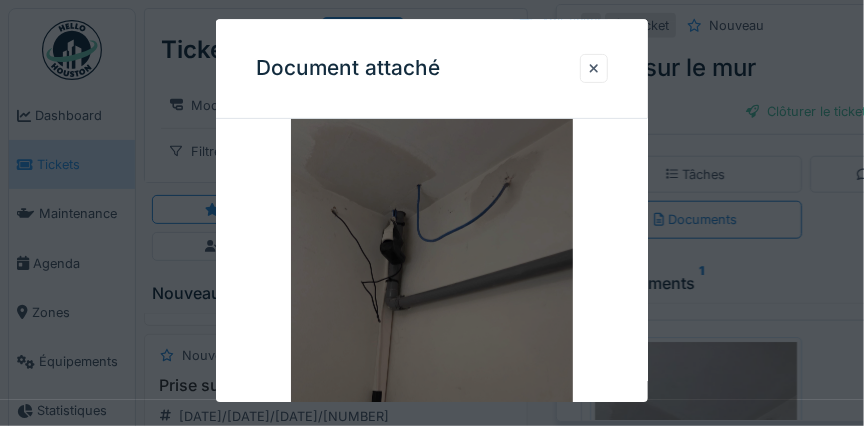scroll, scrollTop: 146, scrollLeft: 0, axis: vertical 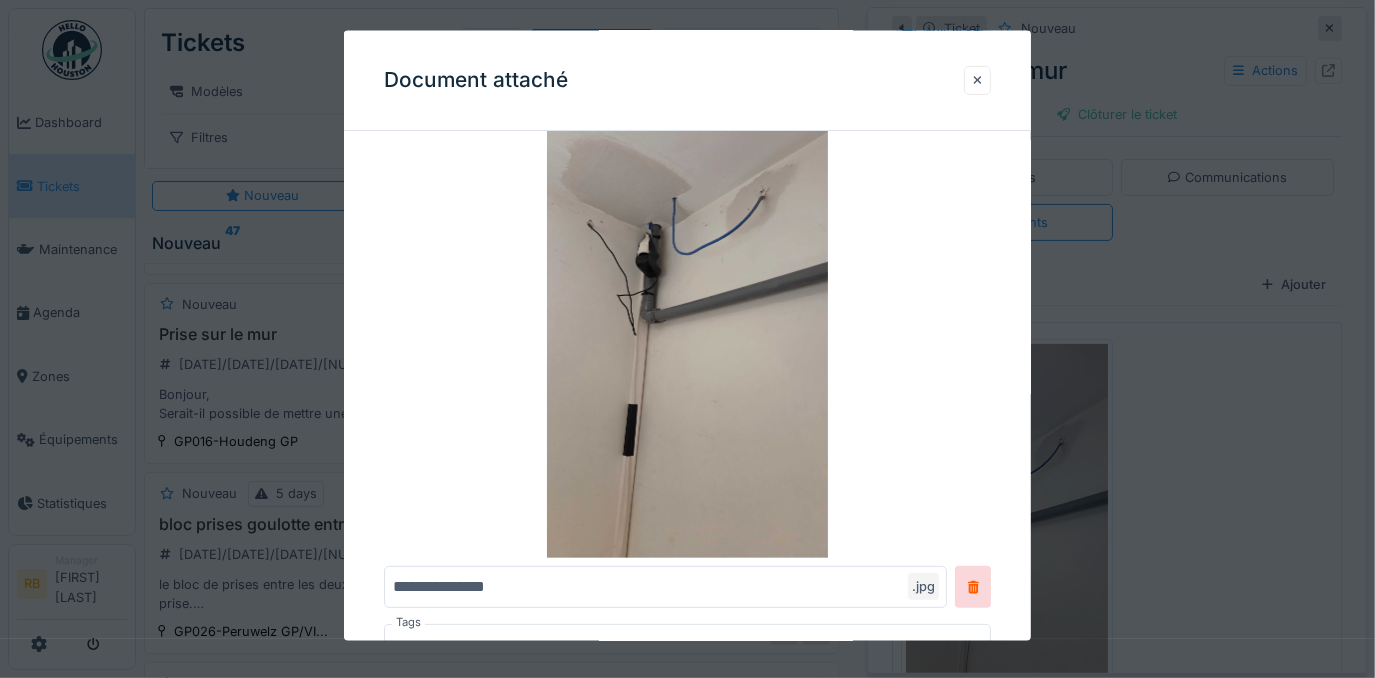 drag, startPoint x: 824, startPoint y: 2, endPoint x: 879, endPoint y: 110, distance: 121.19818 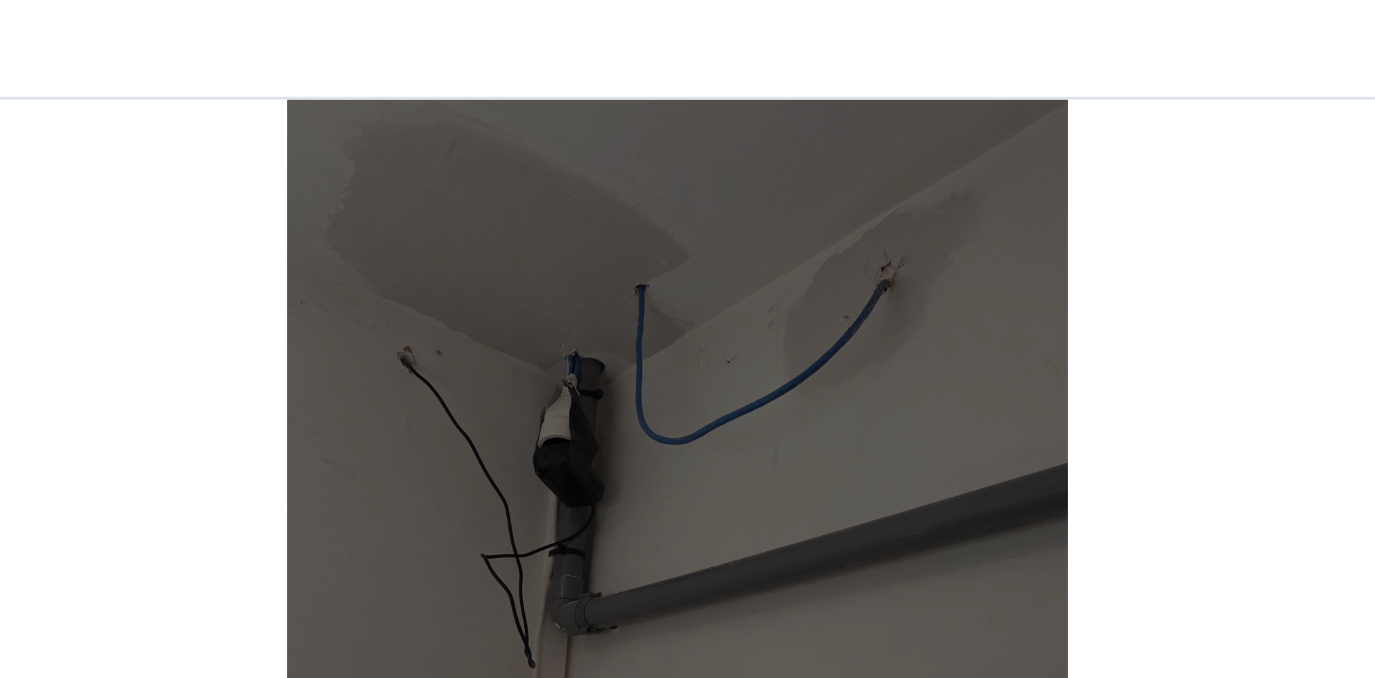 scroll, scrollTop: 4, scrollLeft: 0, axis: vertical 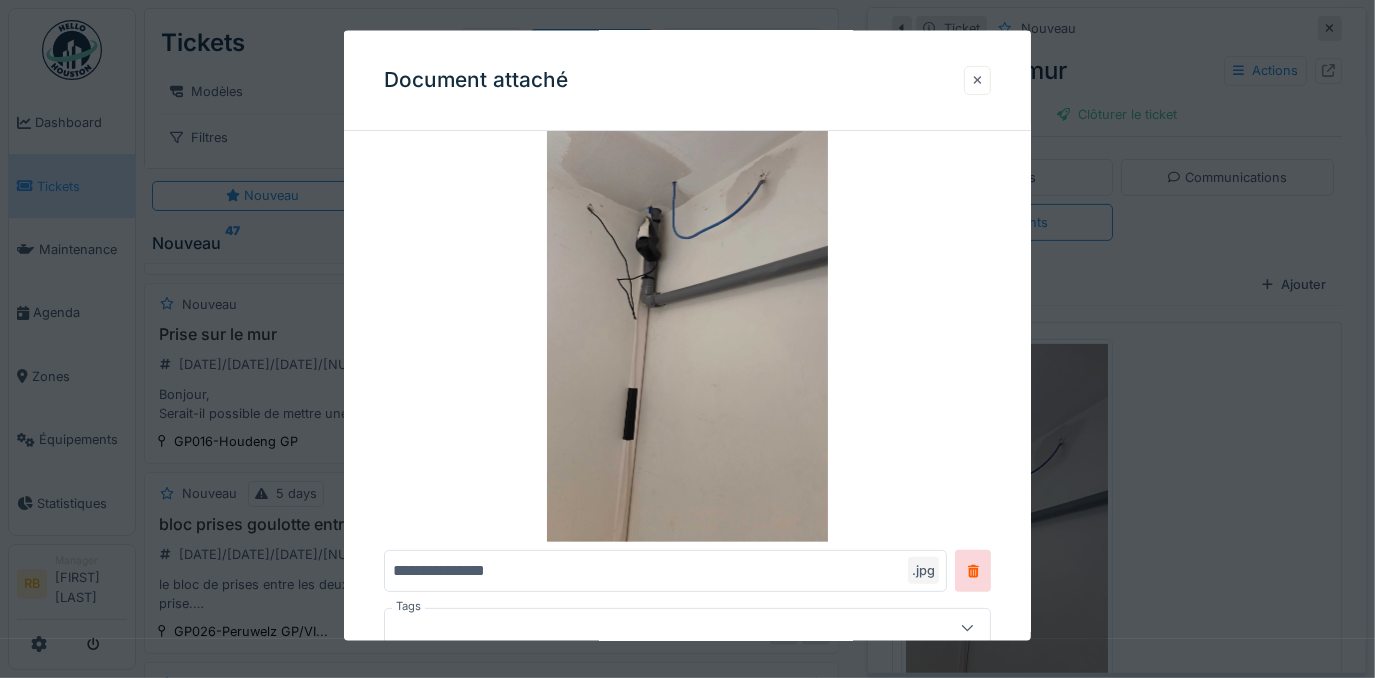 click at bounding box center [978, 79] 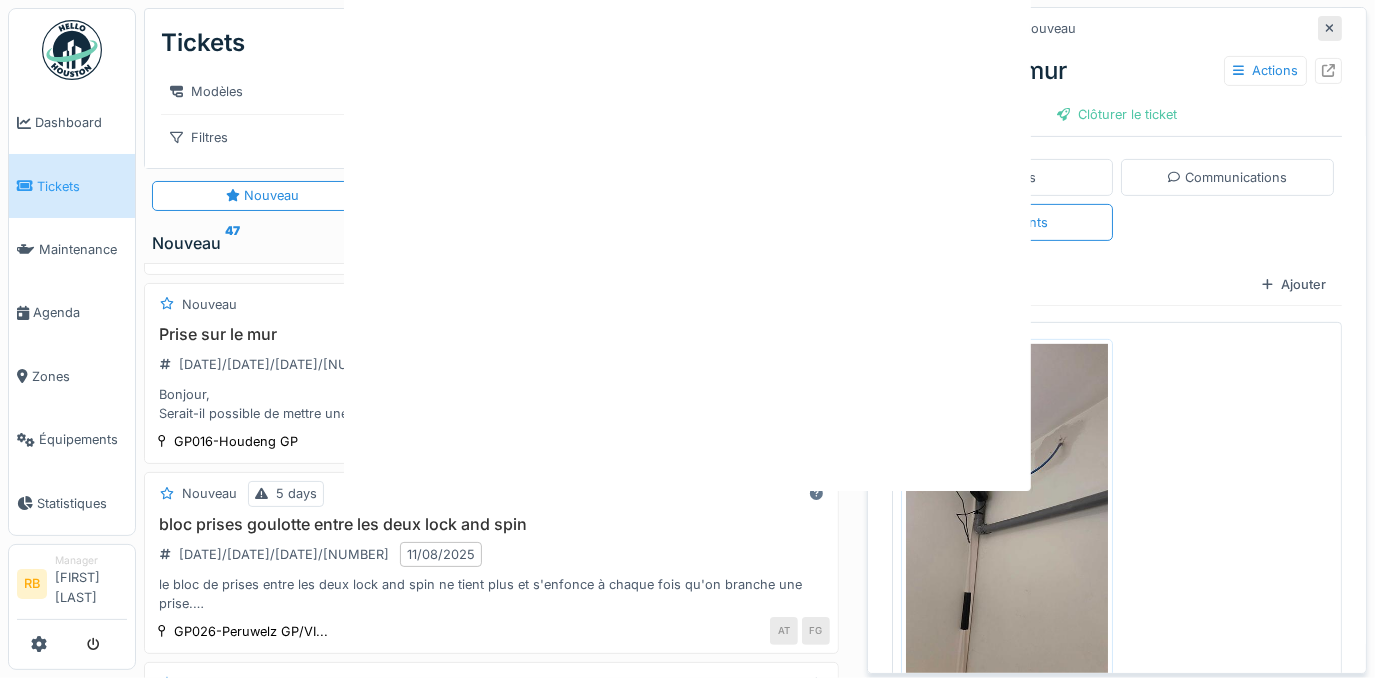 scroll, scrollTop: 0, scrollLeft: 0, axis: both 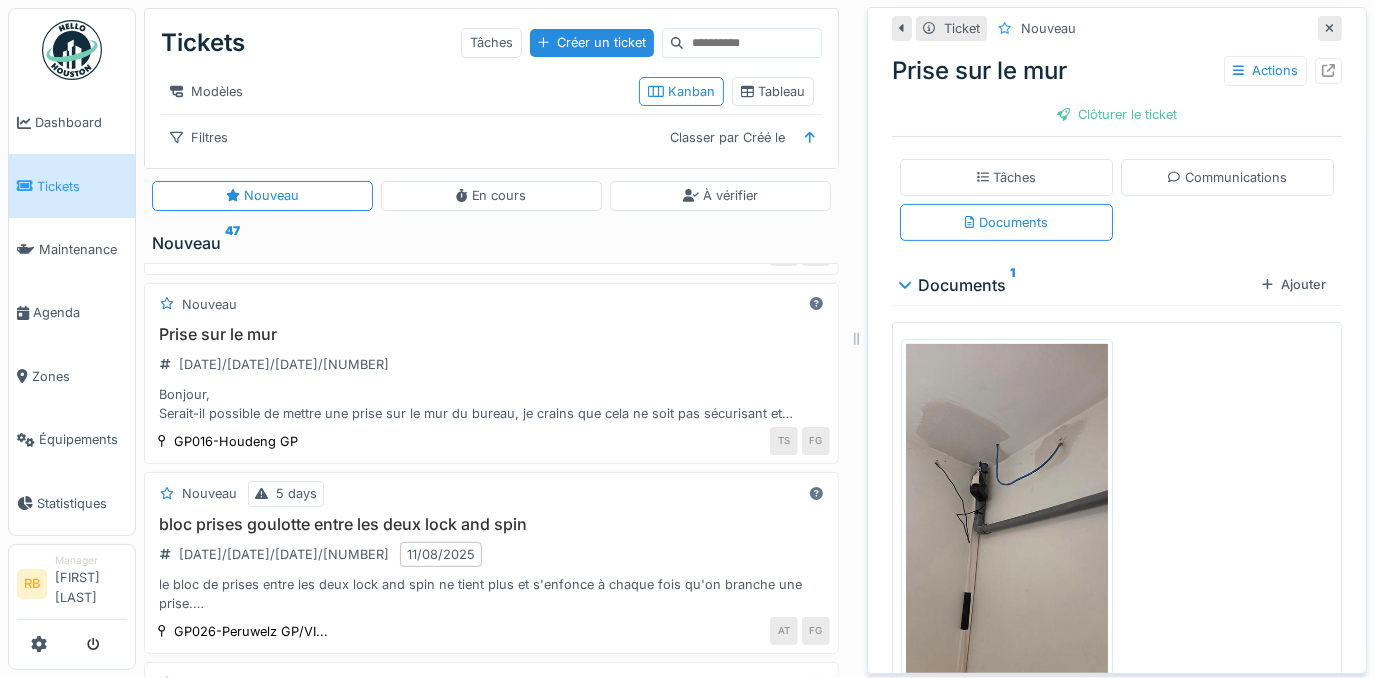 click on "Prise sur le mur Actions" at bounding box center [1117, 71] 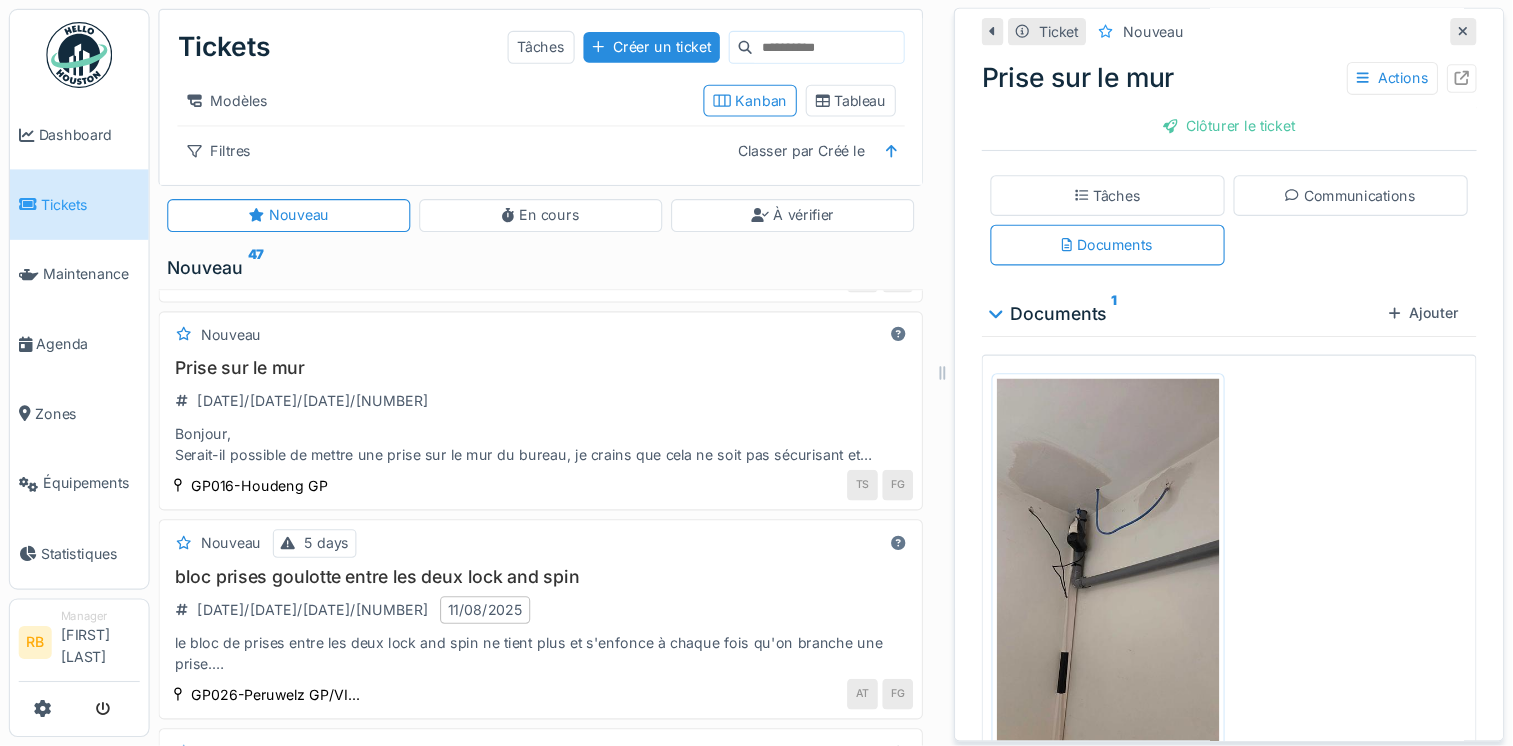 scroll, scrollTop: 4, scrollLeft: 0, axis: vertical 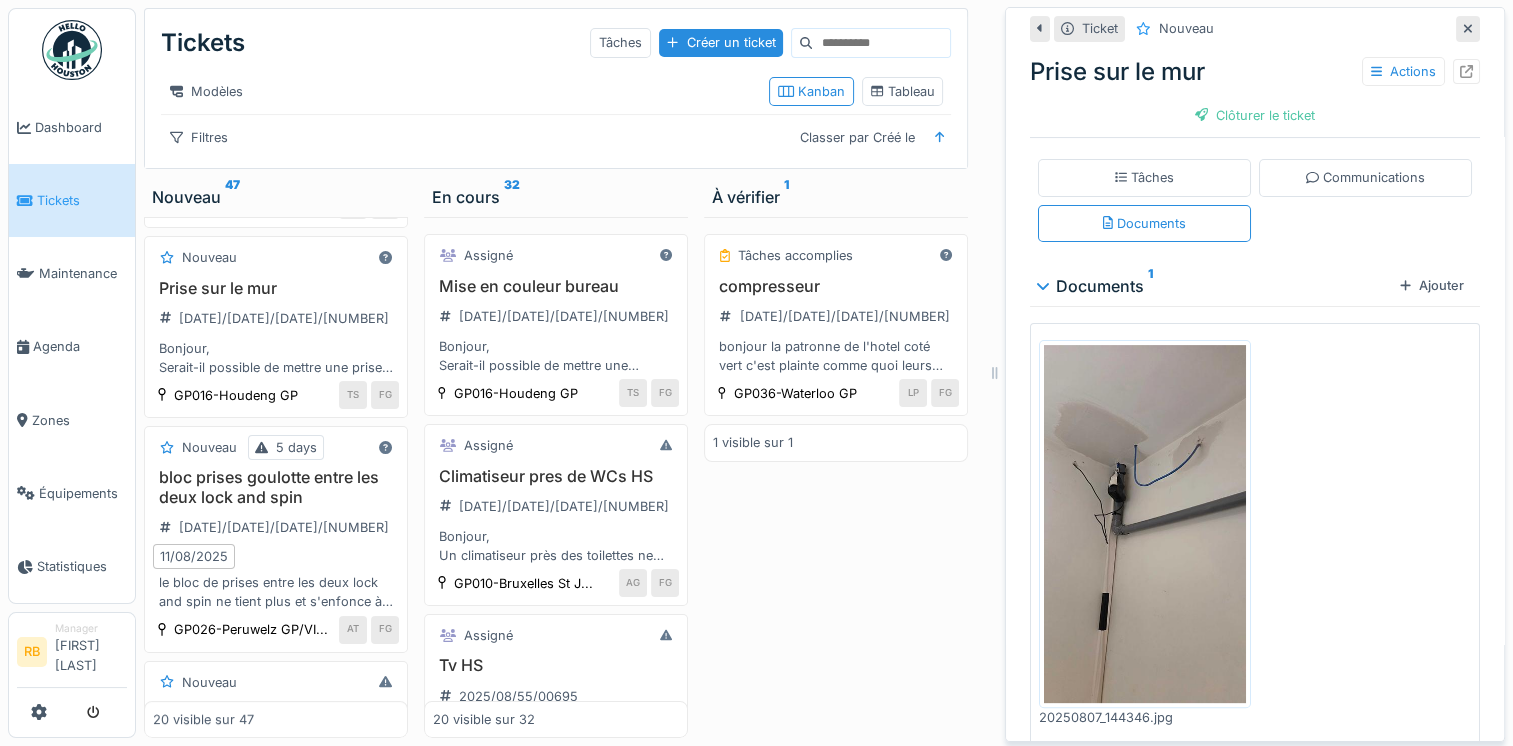 drag, startPoint x: 1310, startPoint y: 1, endPoint x: 860, endPoint y: 603, distance: 751.60095 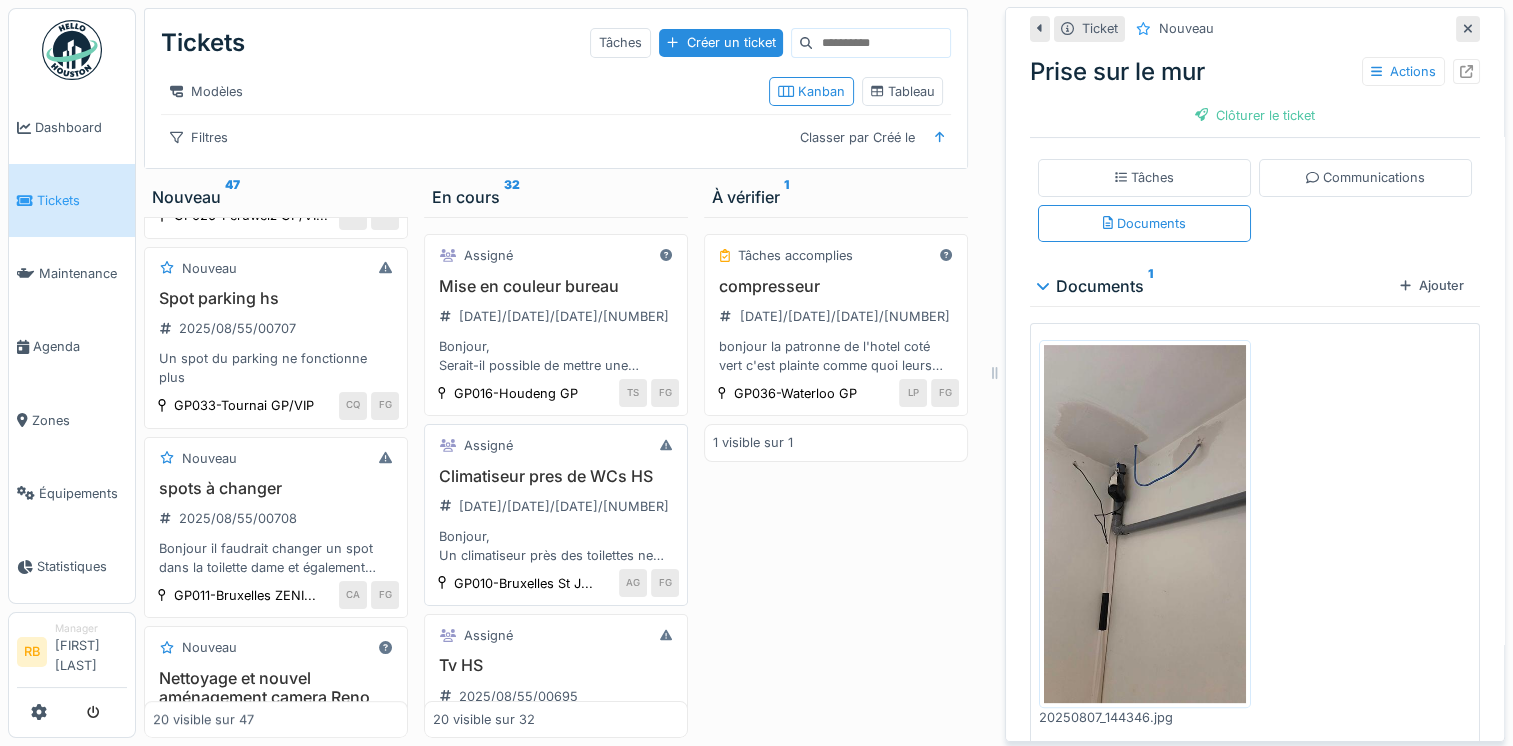 scroll, scrollTop: 595, scrollLeft: 0, axis: vertical 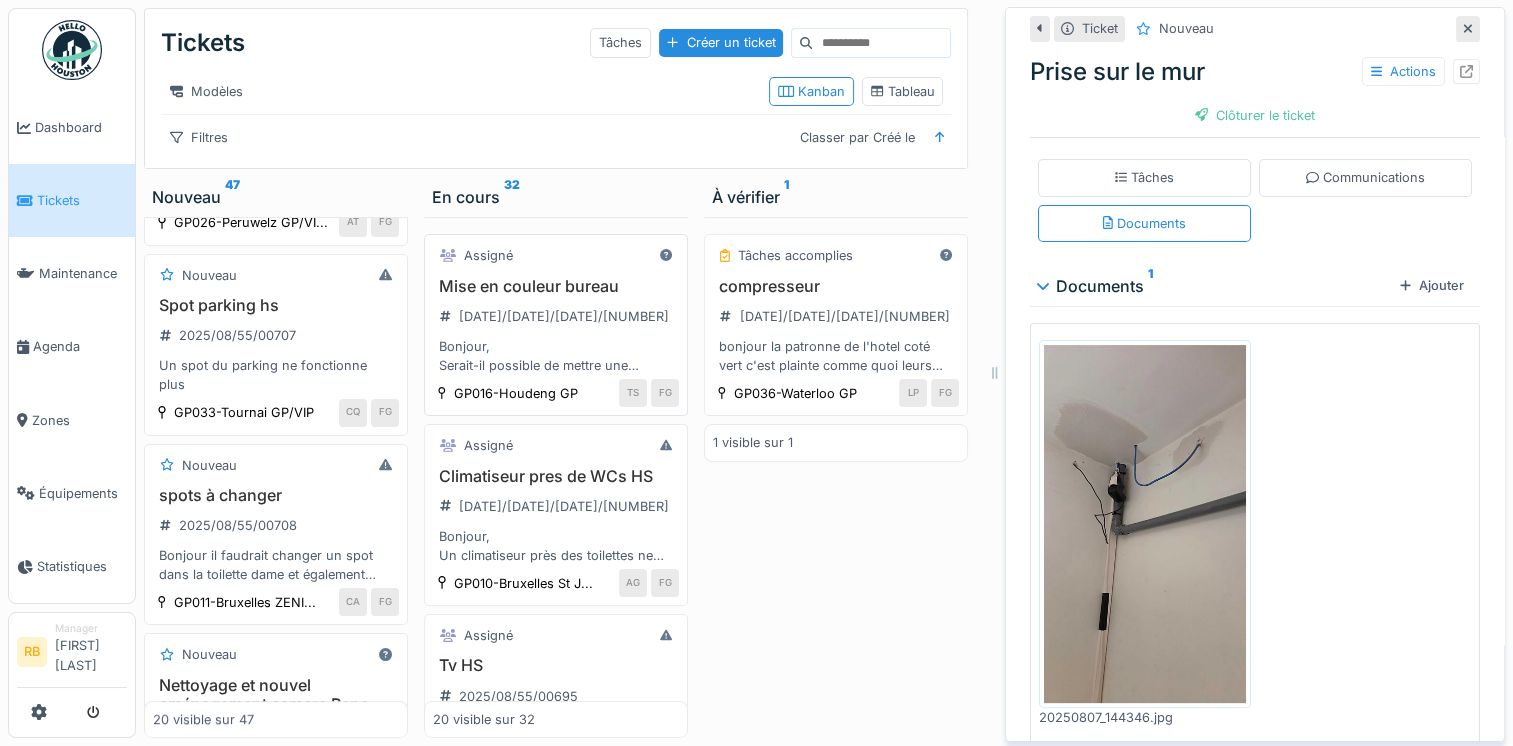 click on "Bonjour,
Serait-il possible de mettre une couche de couleur sur les murs et le plafond du bureau, il y a quelques traces de salissures et pour ne pas se retrouver avec des différences de couleurs." at bounding box center (556, 356) 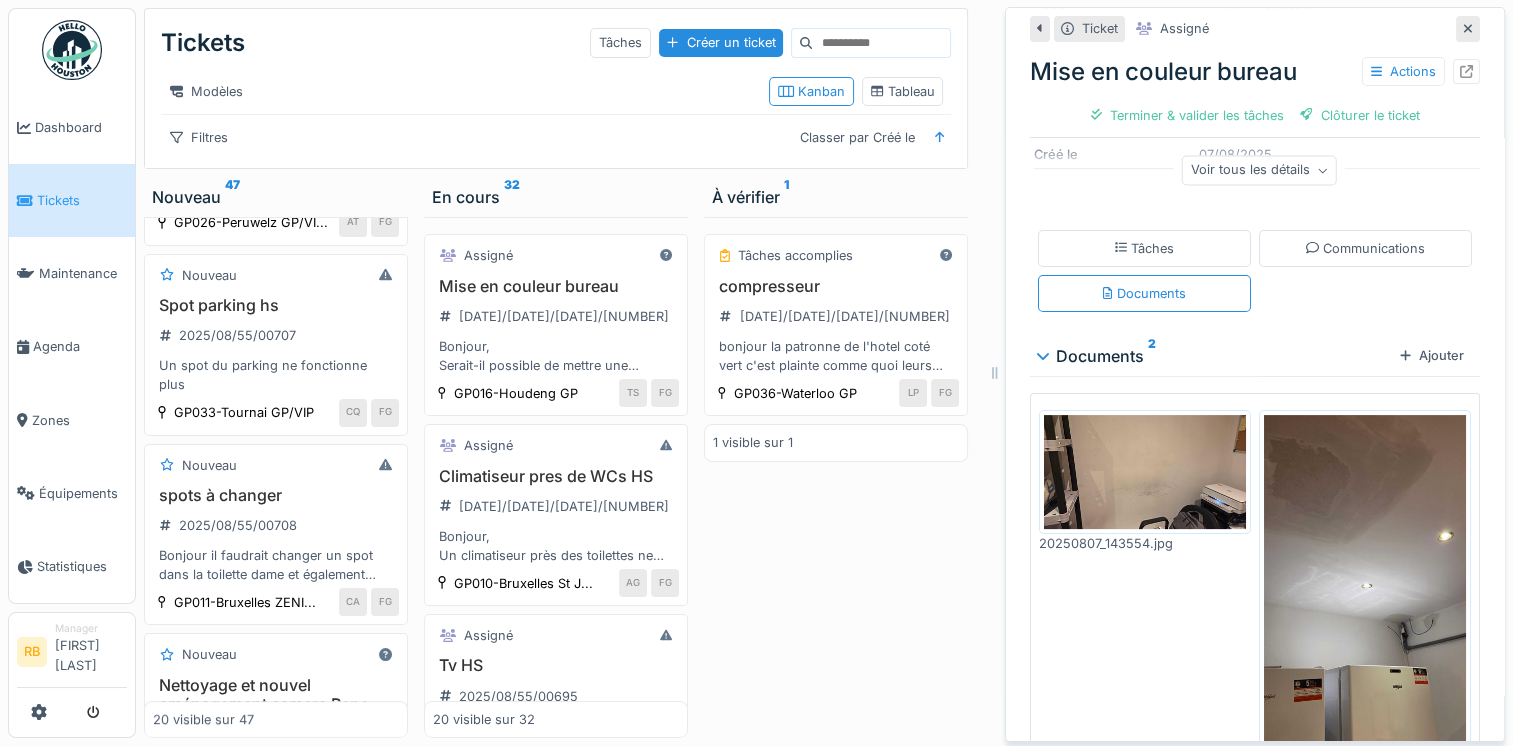 scroll, scrollTop: 172, scrollLeft: 0, axis: vertical 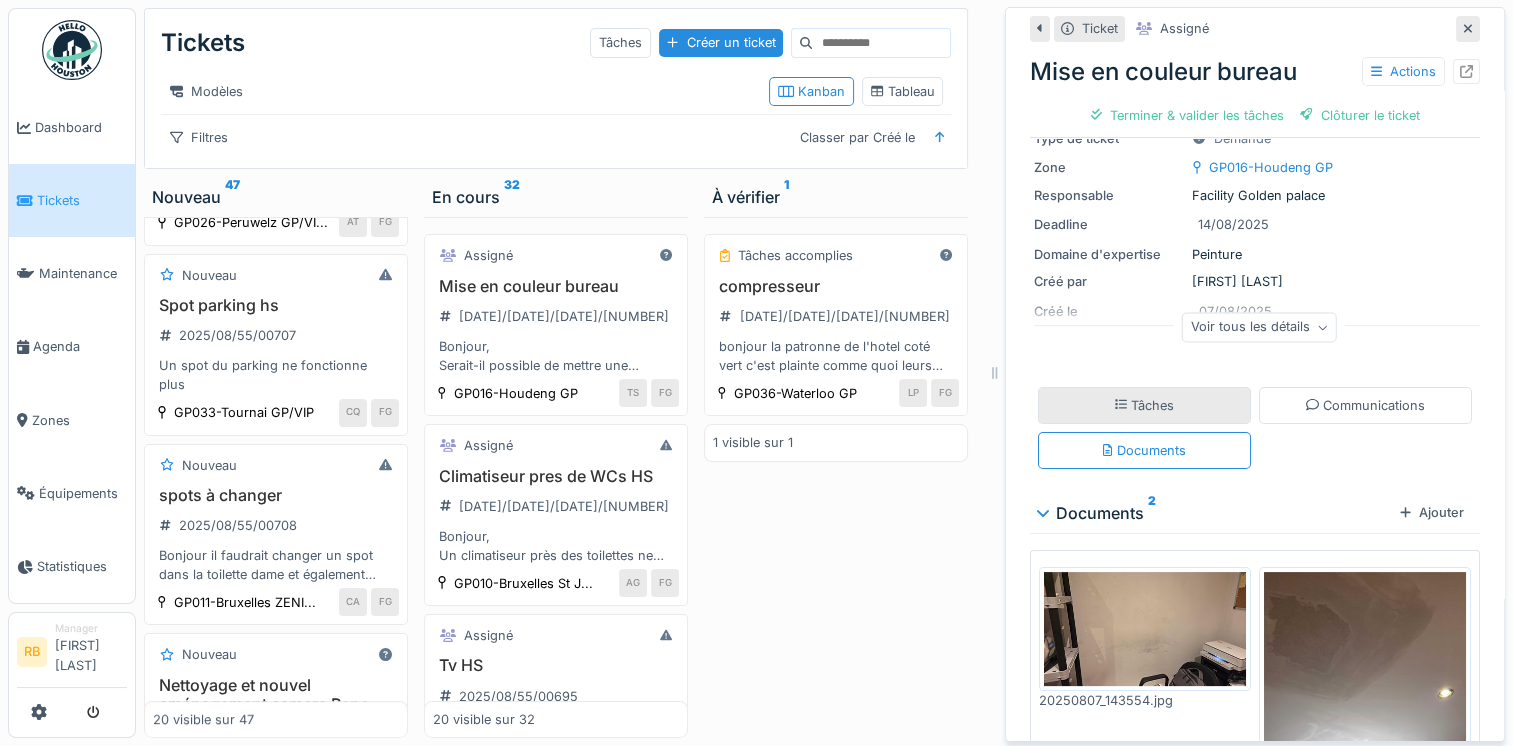 click on "Tâches" at bounding box center (1144, 405) 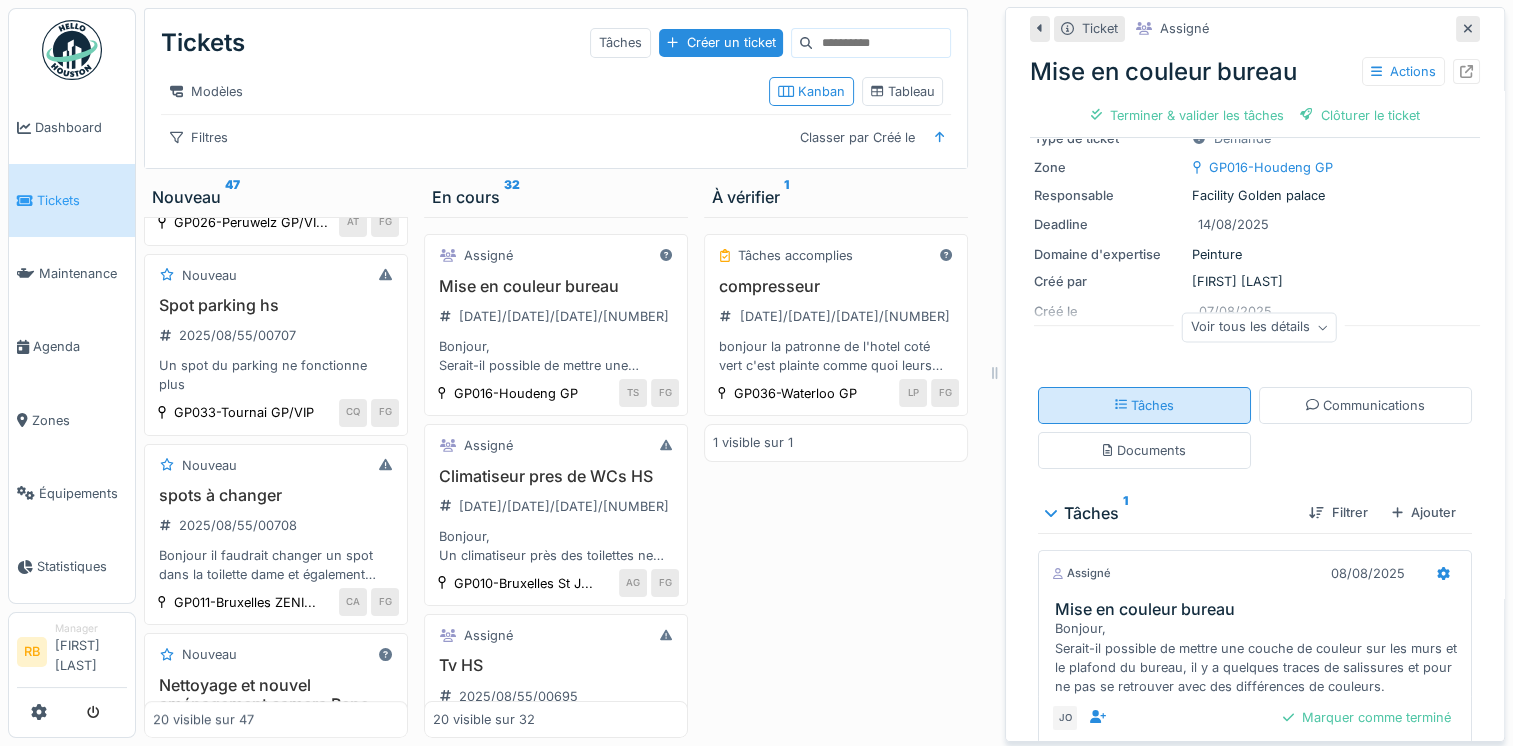 scroll, scrollTop: 15, scrollLeft: 0, axis: vertical 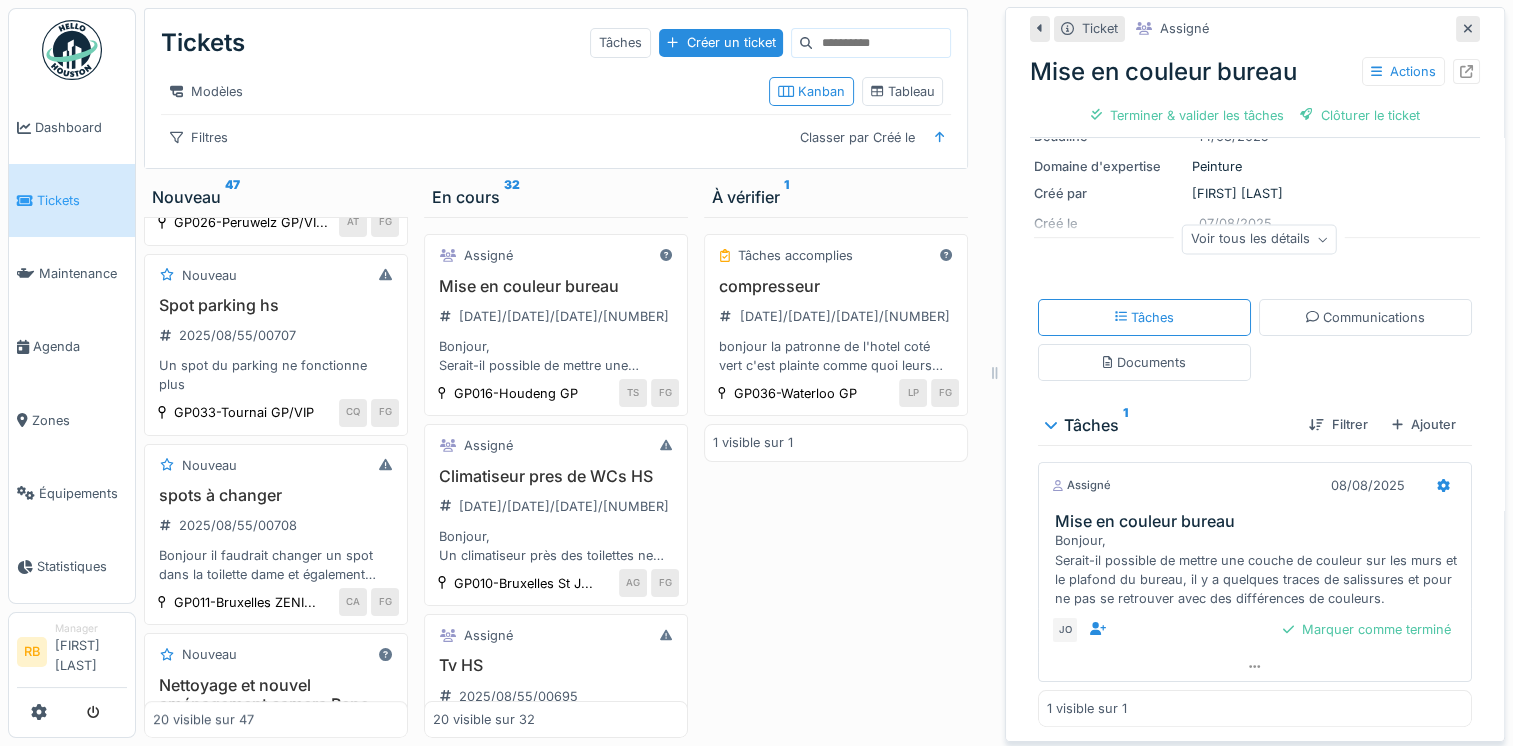 click on "Actions" at bounding box center (1421, 71) 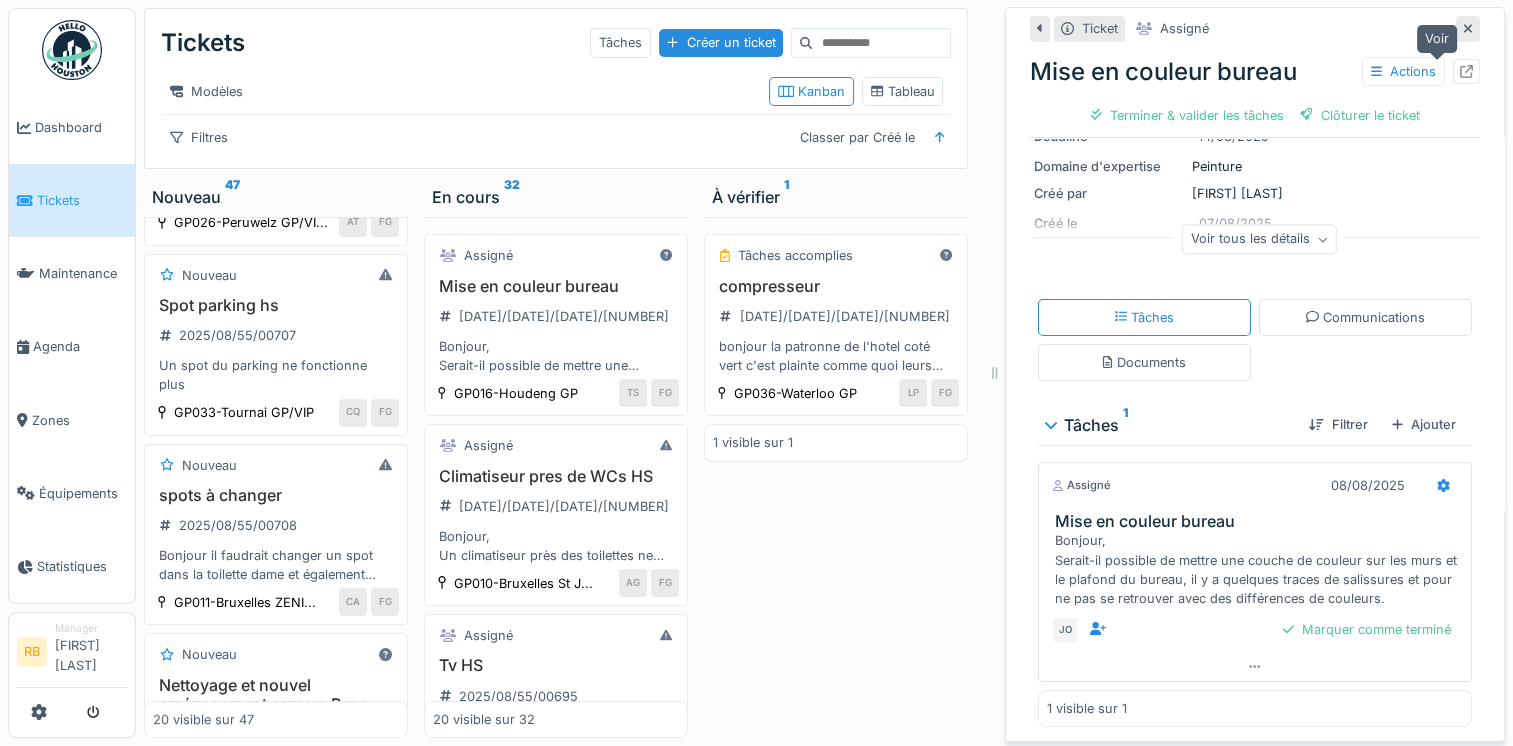 click at bounding box center (1466, 71) 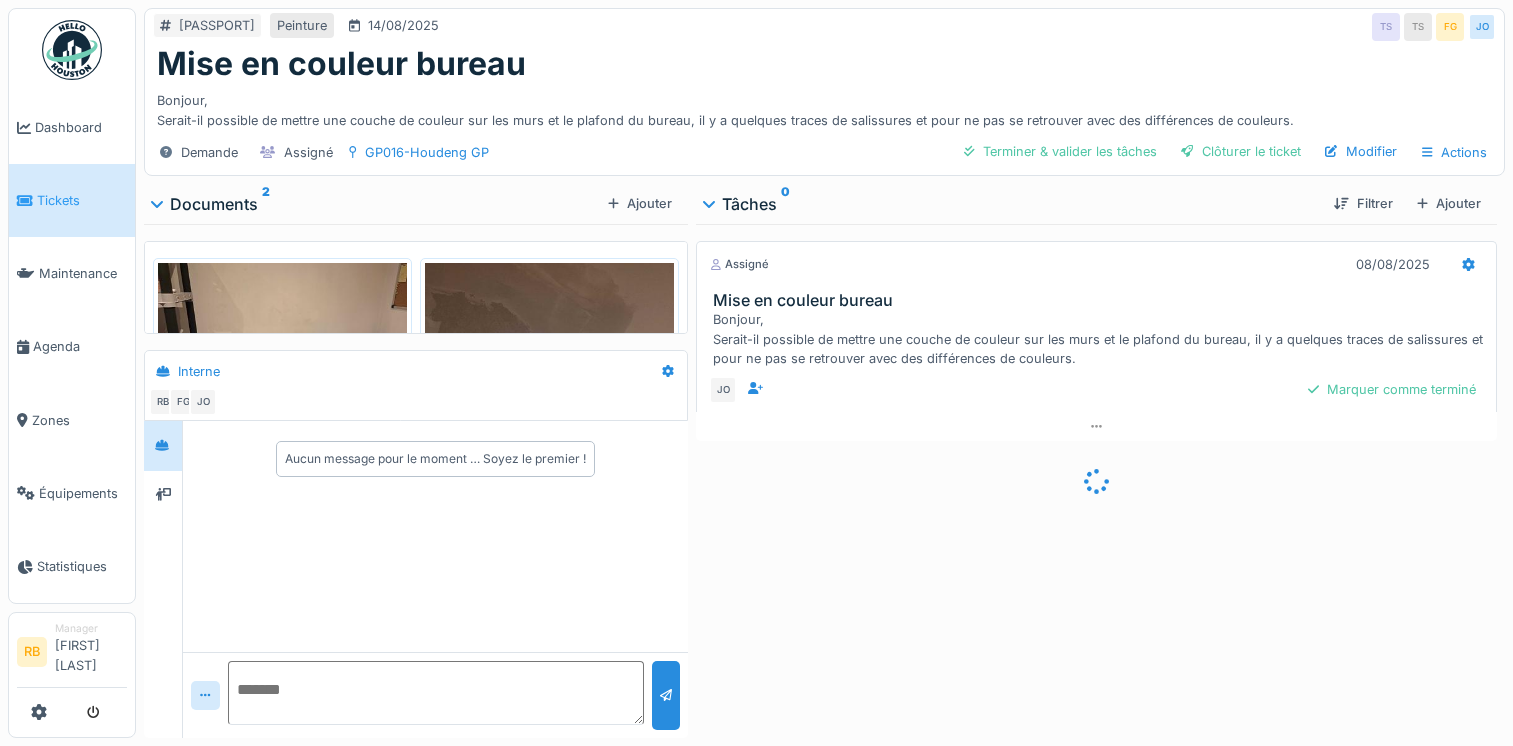 scroll, scrollTop: 0, scrollLeft: 0, axis: both 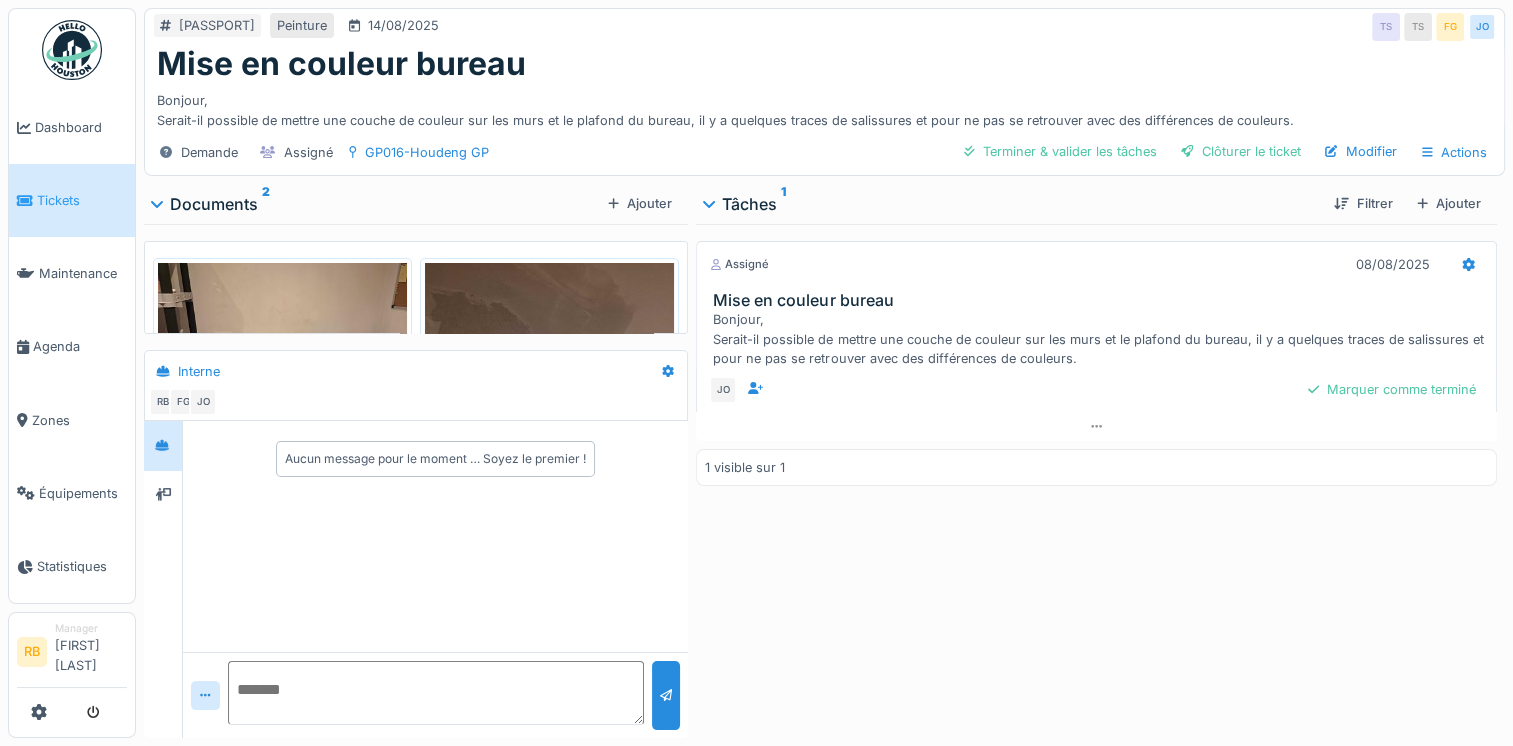 click at bounding box center (282, 333) 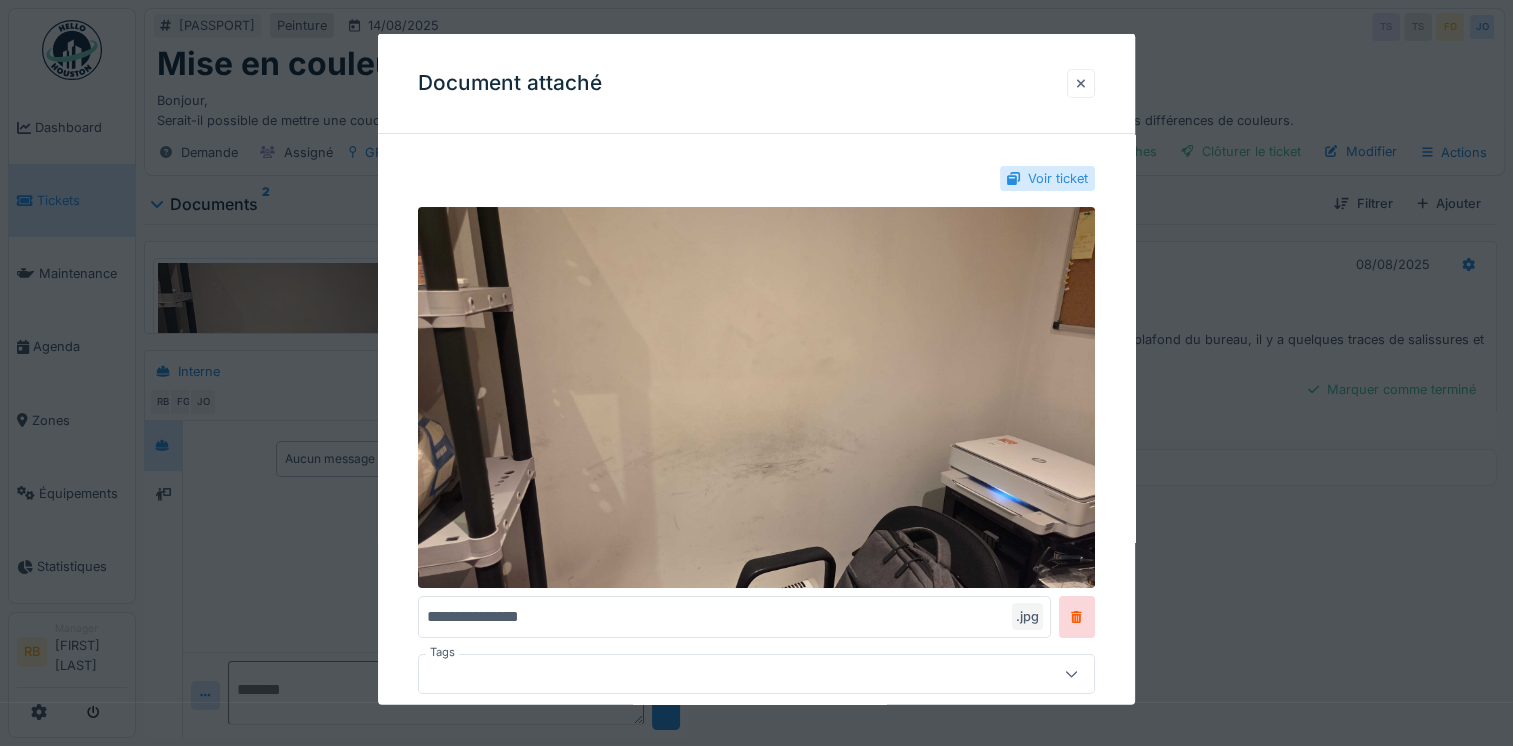 click at bounding box center [1081, 82] 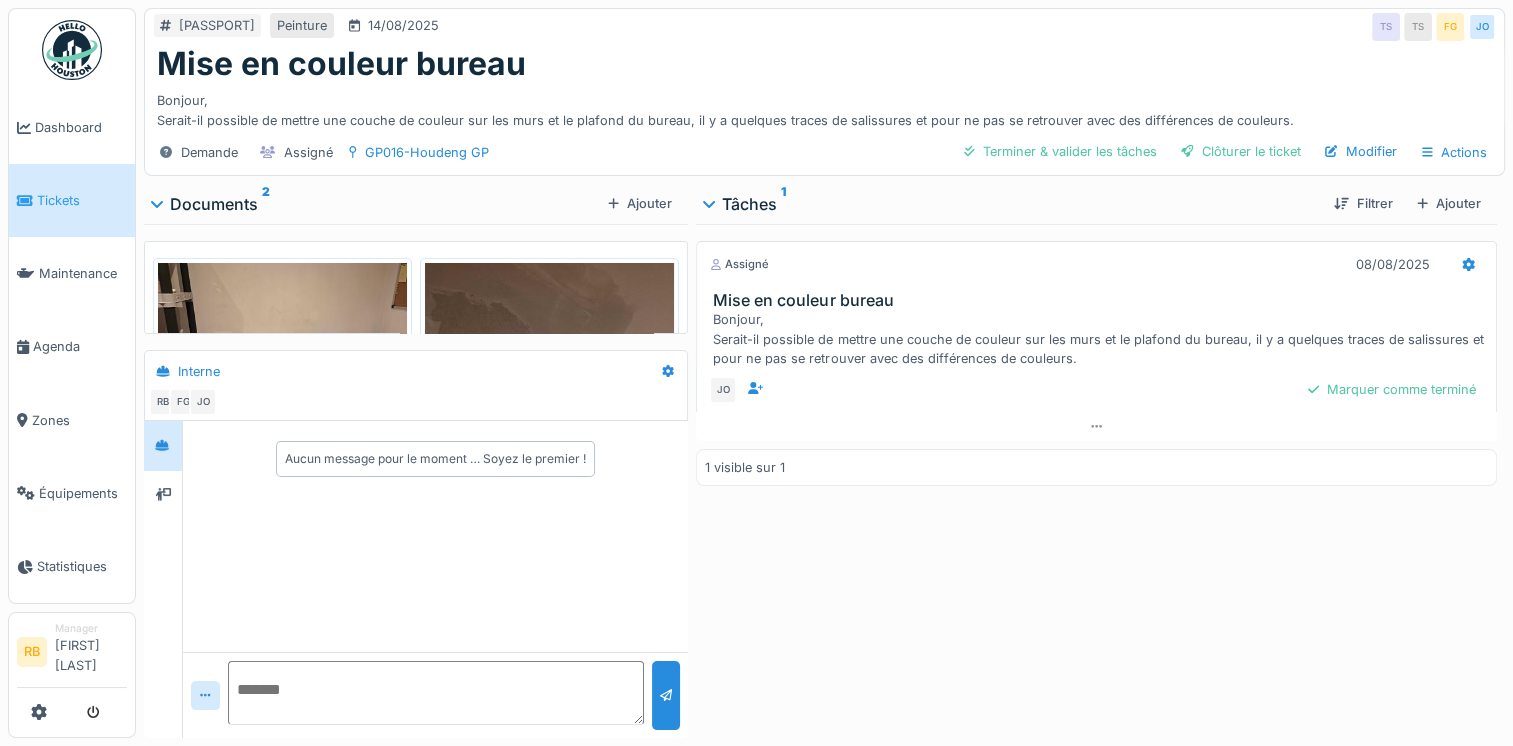 click at bounding box center (435, 693) 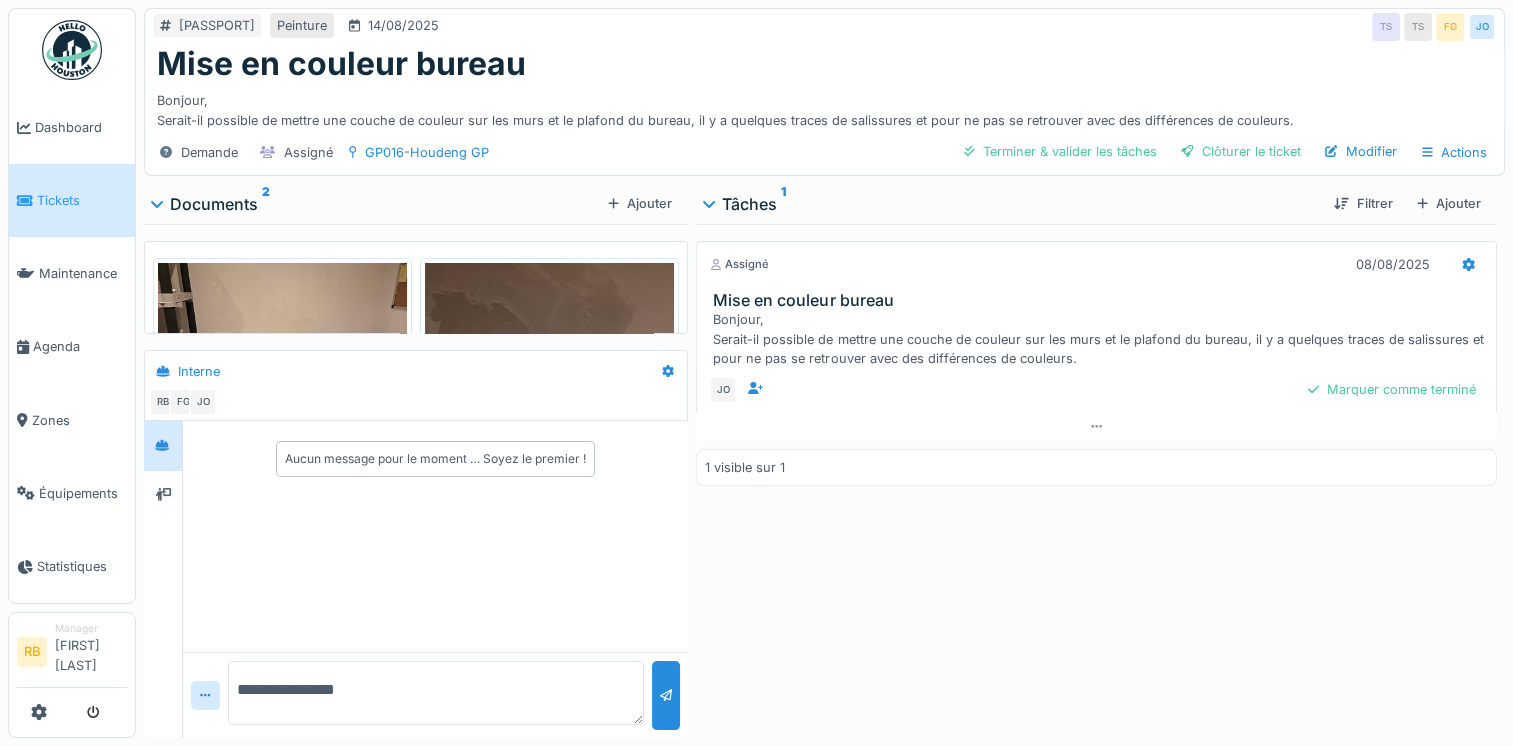 click on "**********" at bounding box center (435, 693) 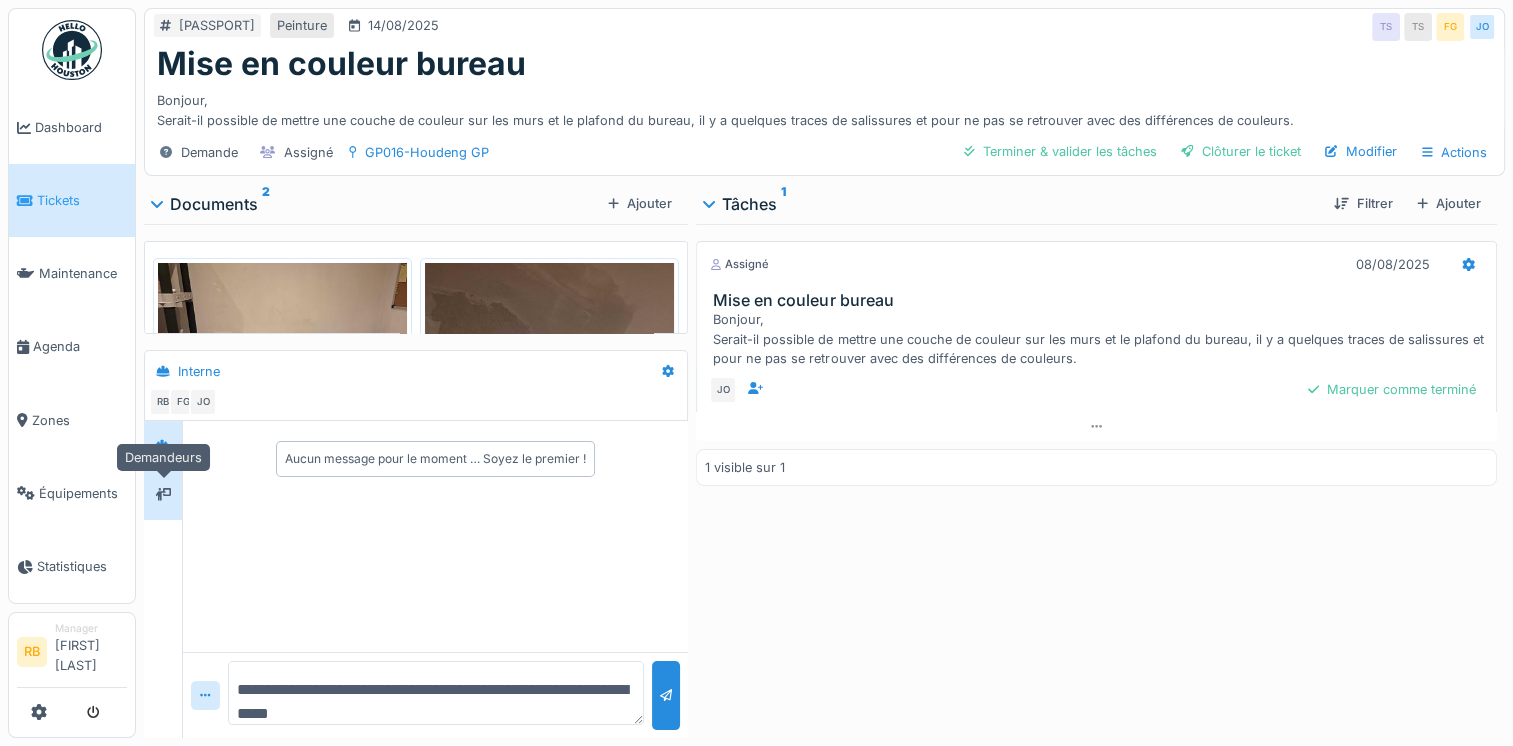 click at bounding box center [163, 495] 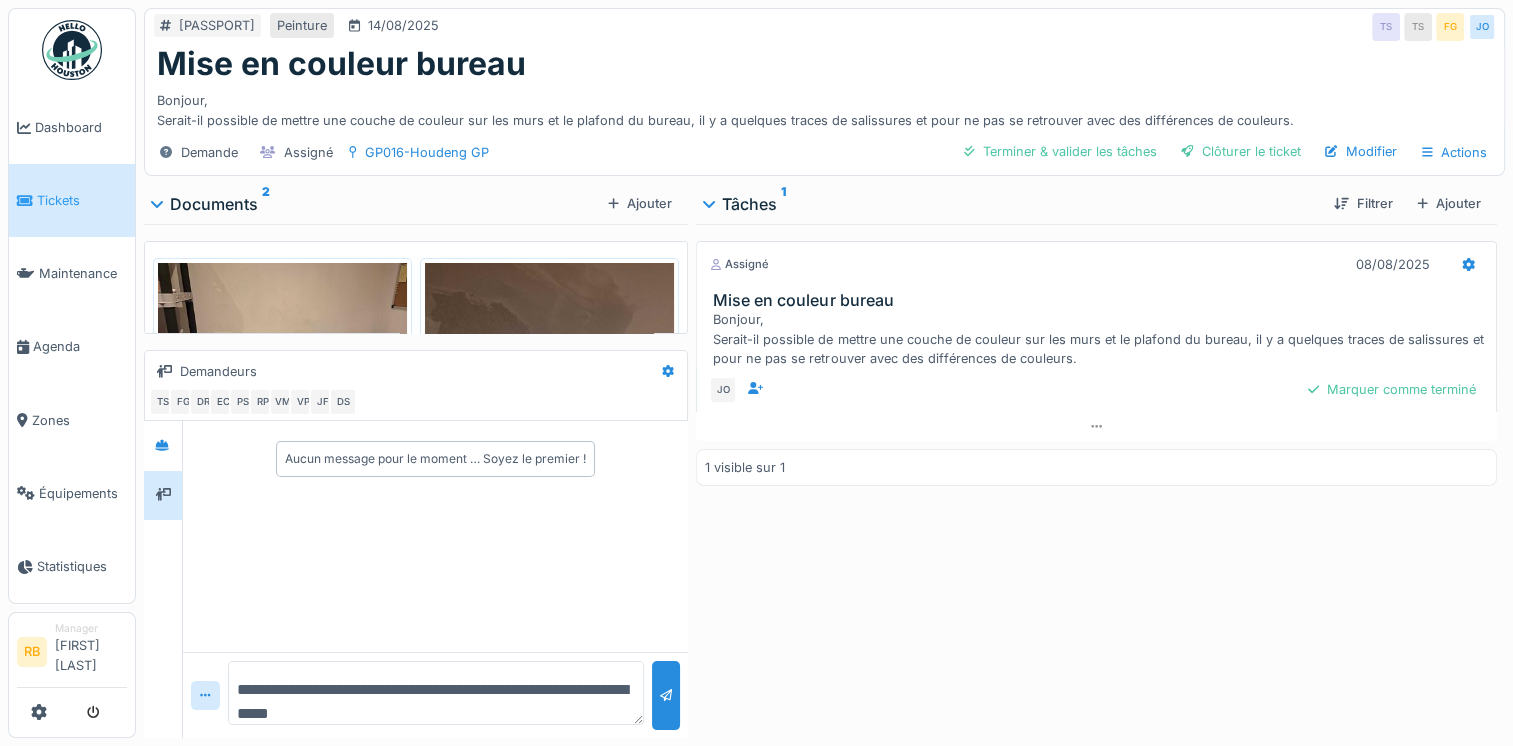 click on "**********" at bounding box center [435, 693] 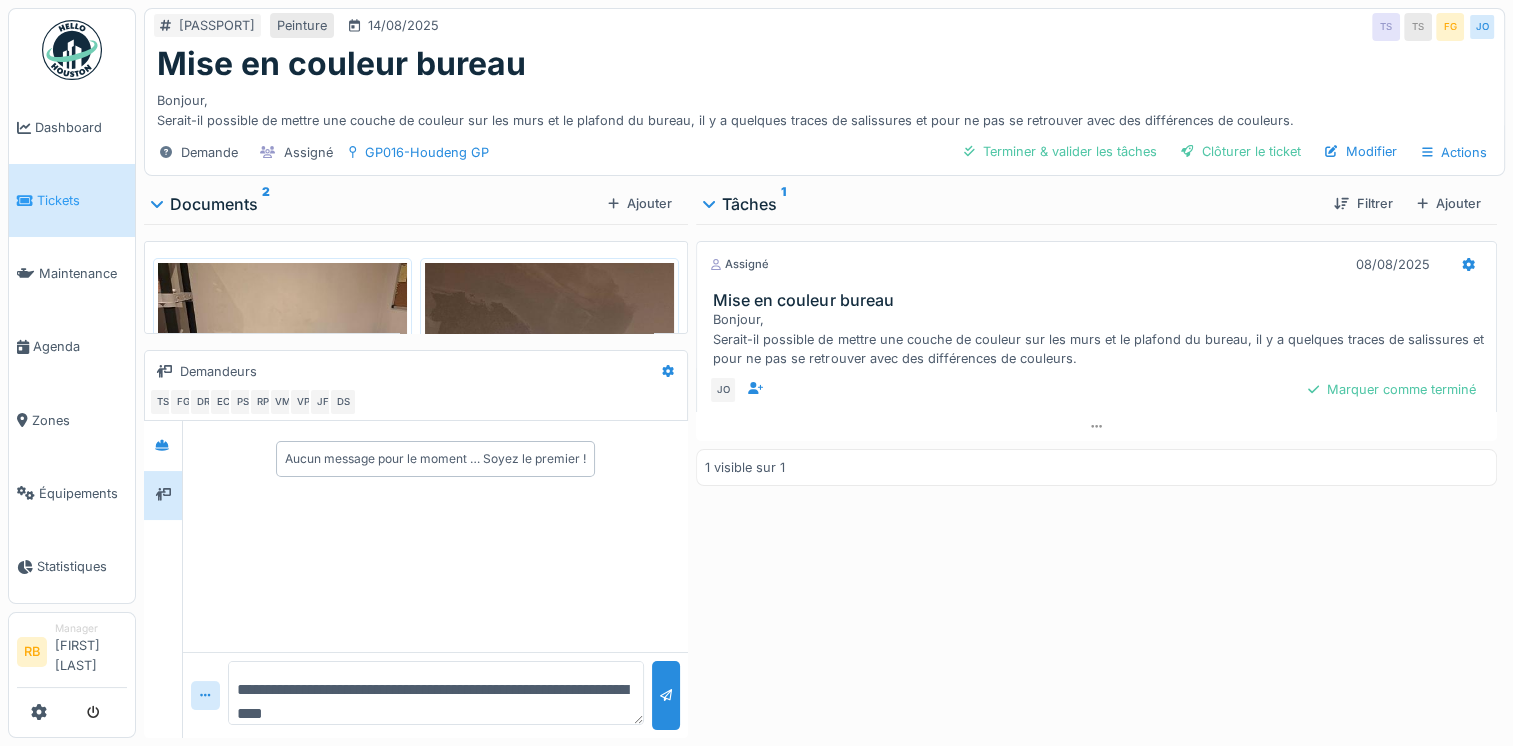 click on "**********" at bounding box center [435, 693] 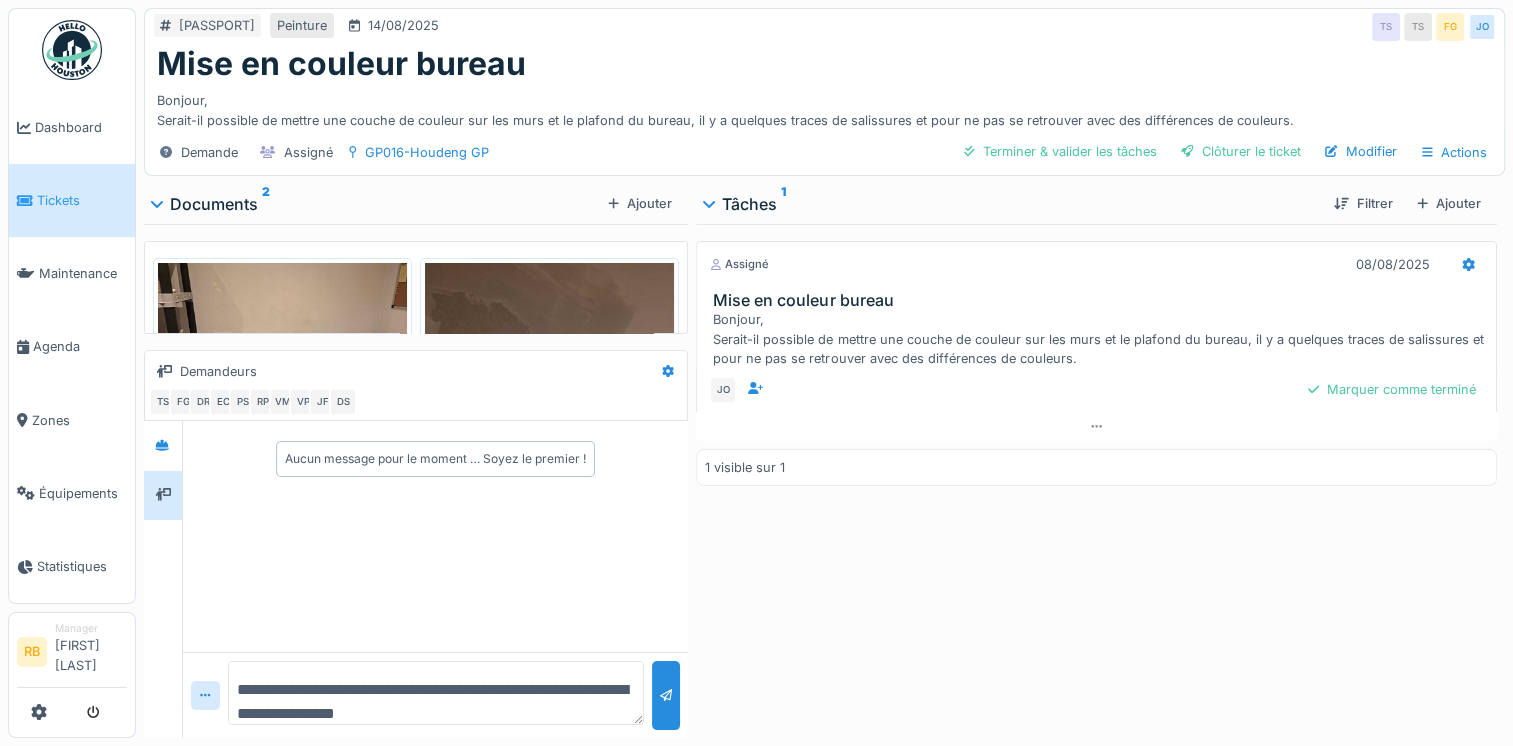 click on "**********" at bounding box center (435, 693) 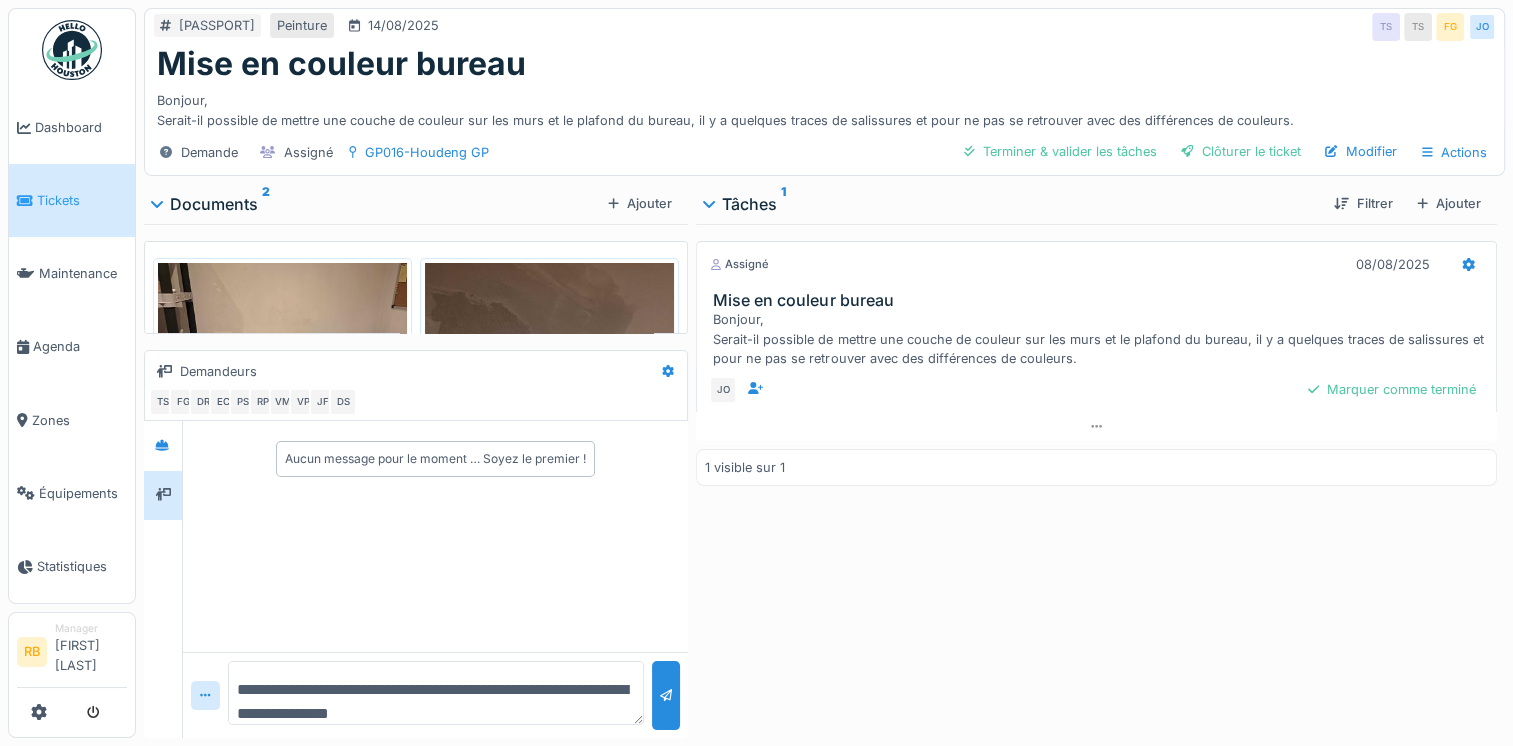 paste on "**********" 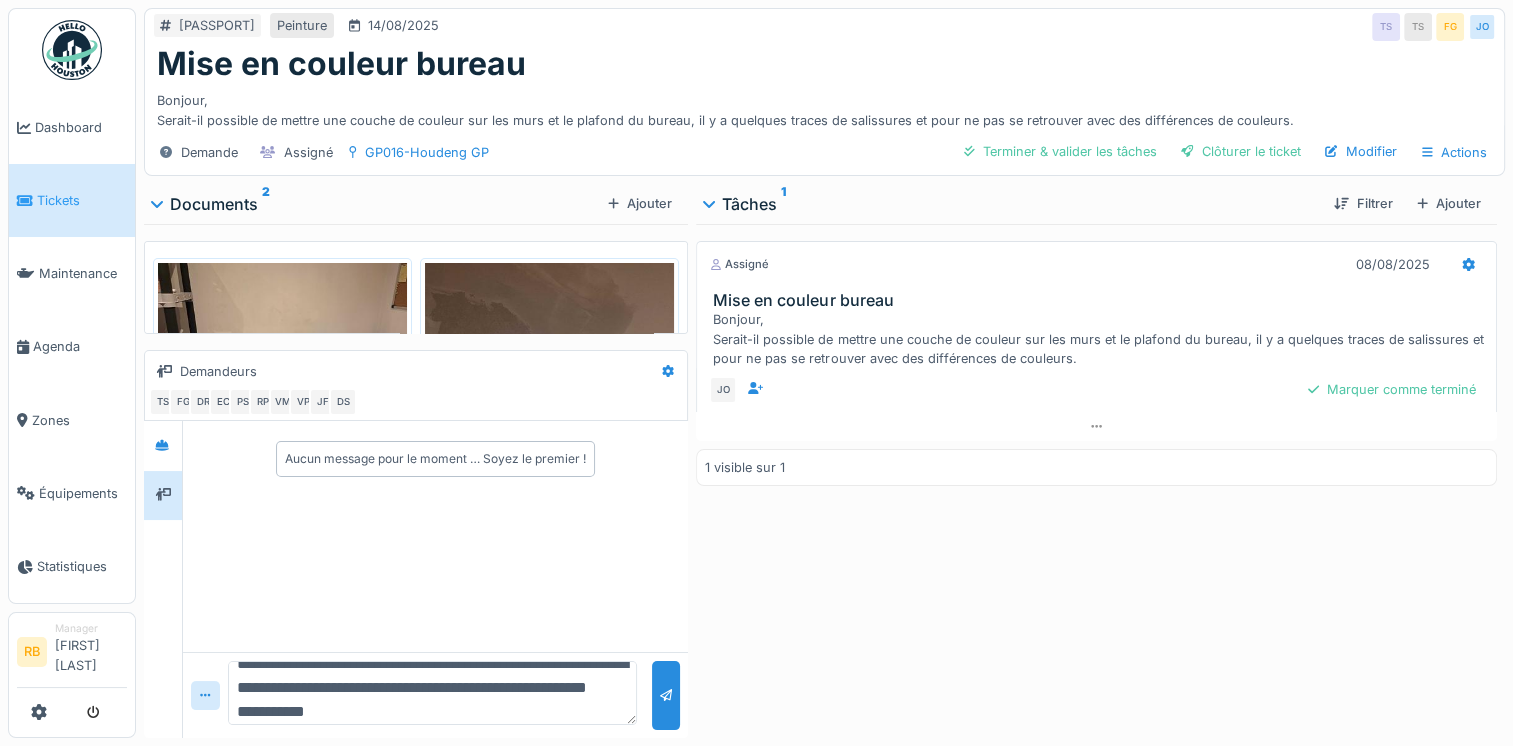 scroll, scrollTop: 24, scrollLeft: 0, axis: vertical 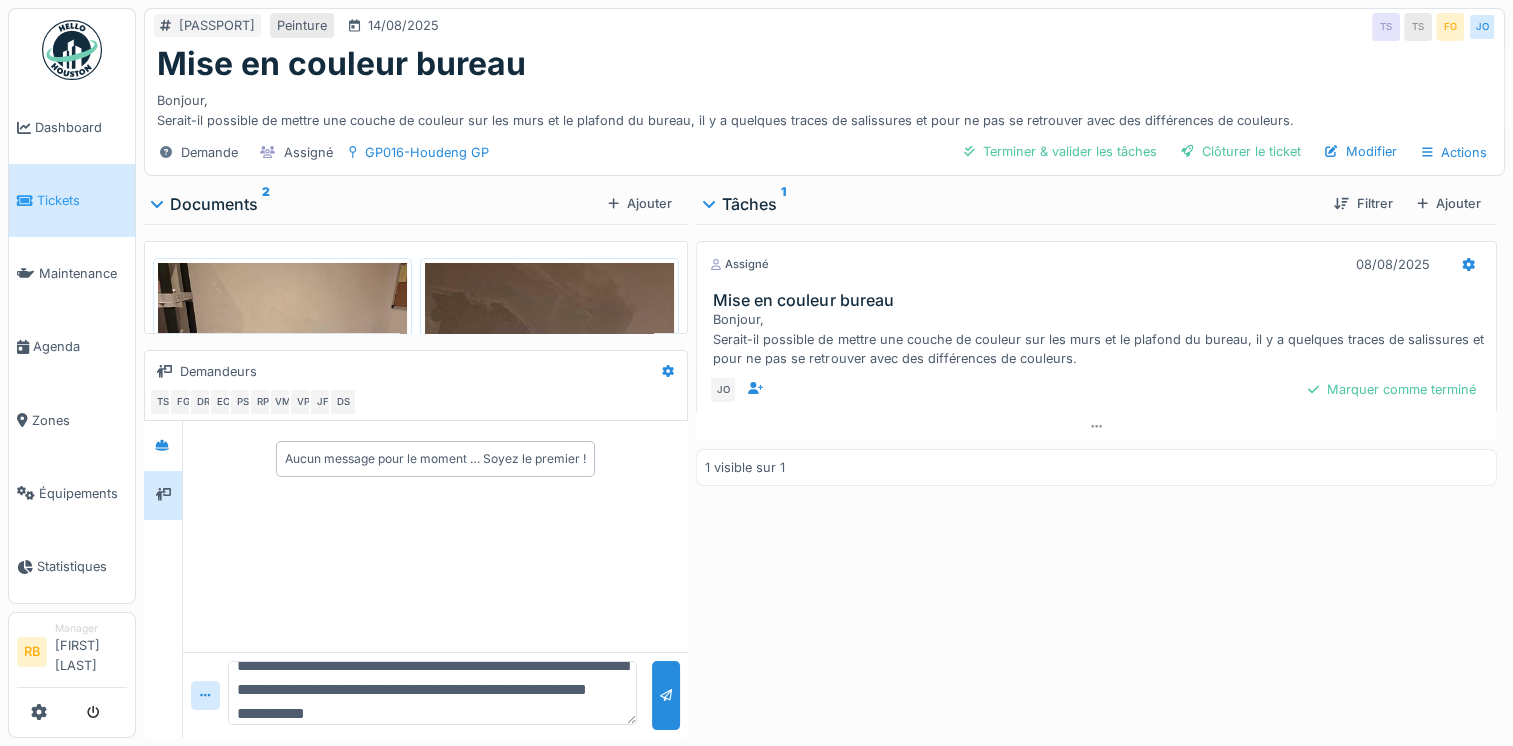 click on "**********" at bounding box center (432, 693) 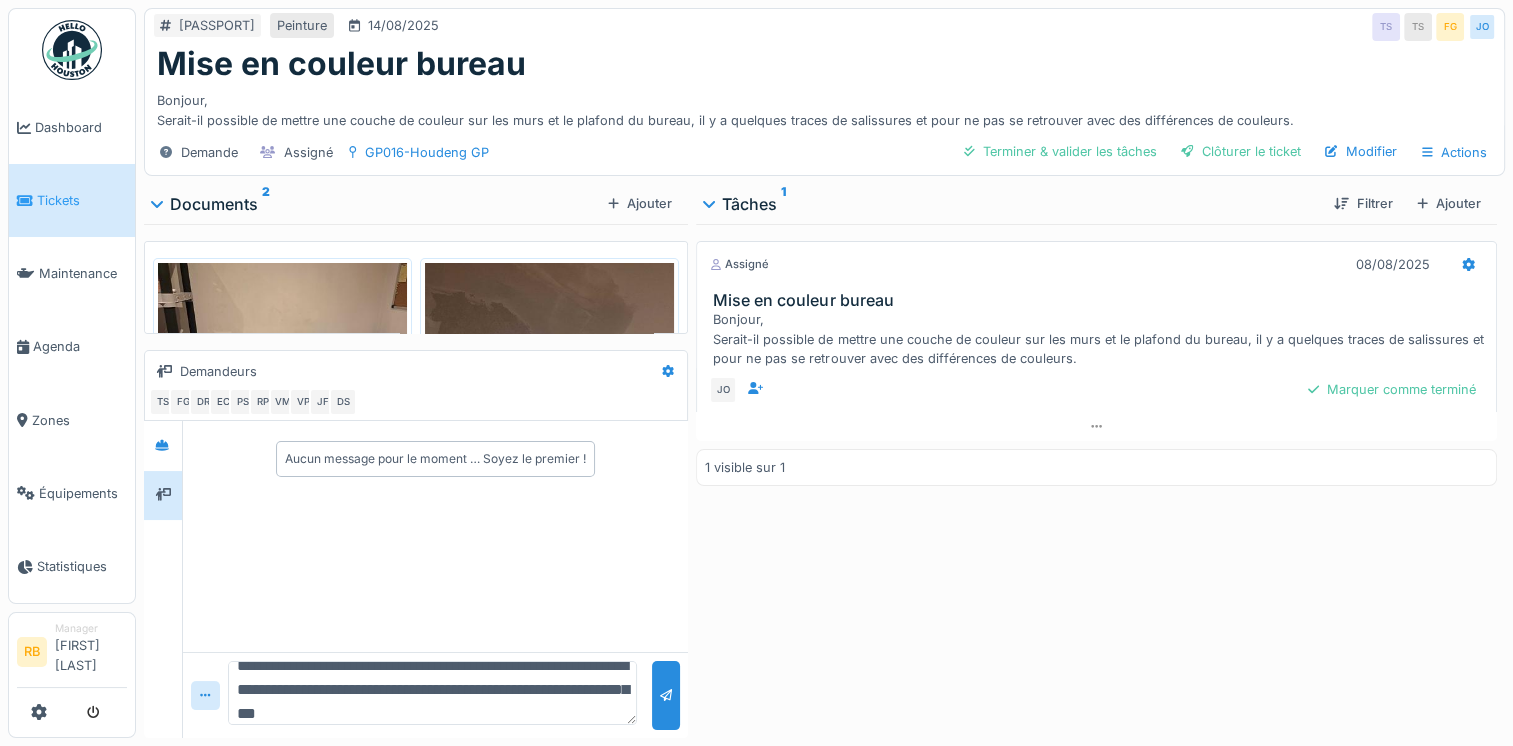 type on "**********" 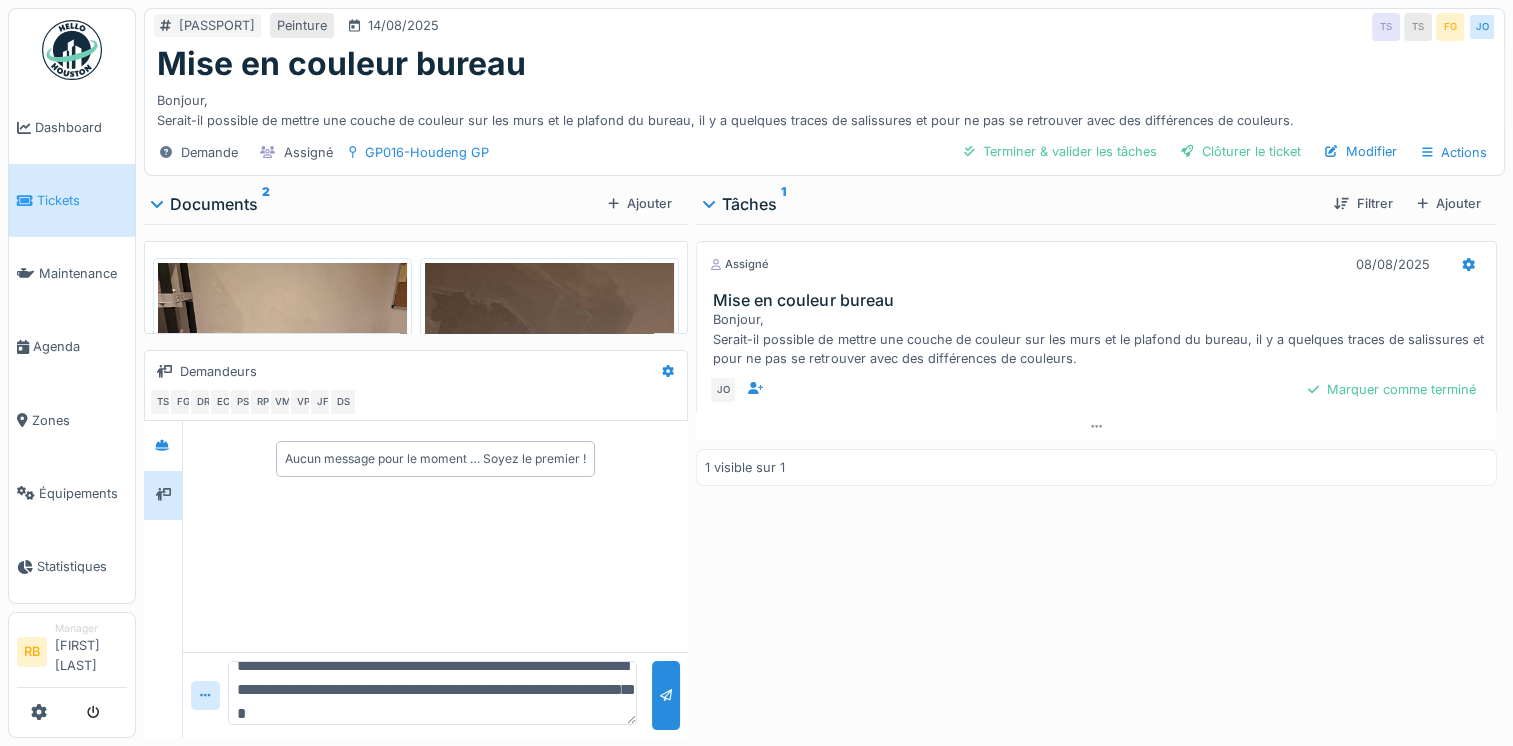 scroll, scrollTop: 0, scrollLeft: 0, axis: both 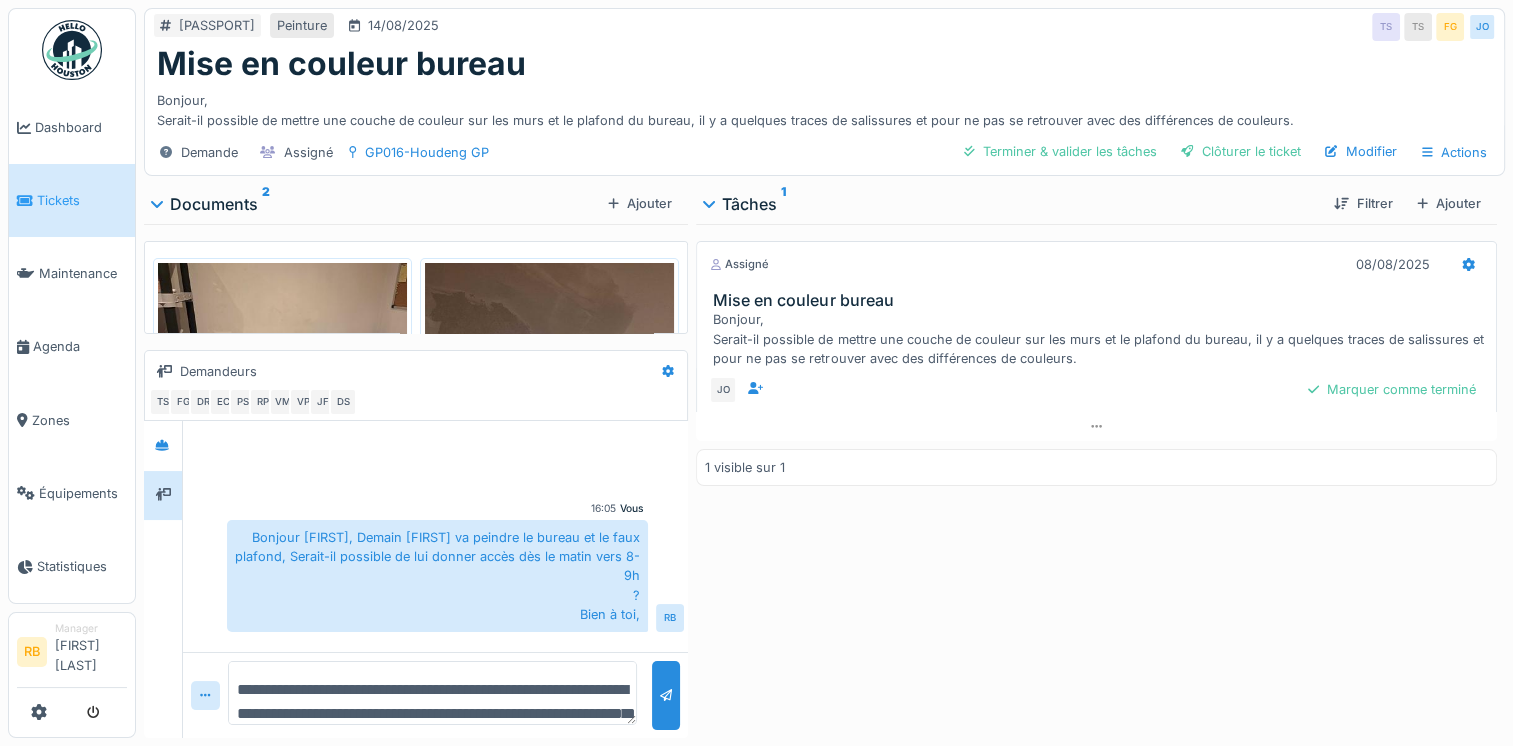 click on "**********" at bounding box center [432, 693] 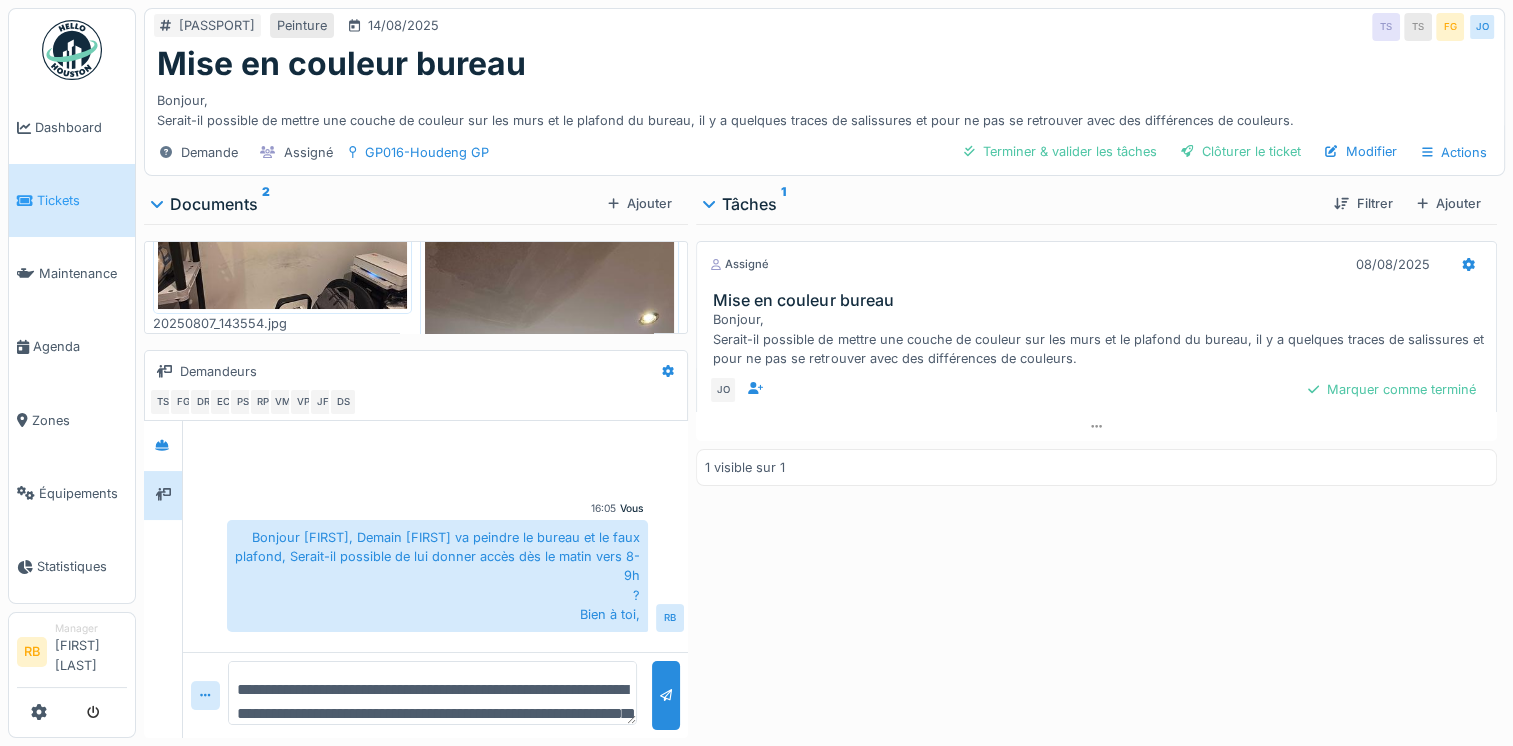 scroll, scrollTop: 80, scrollLeft: 0, axis: vertical 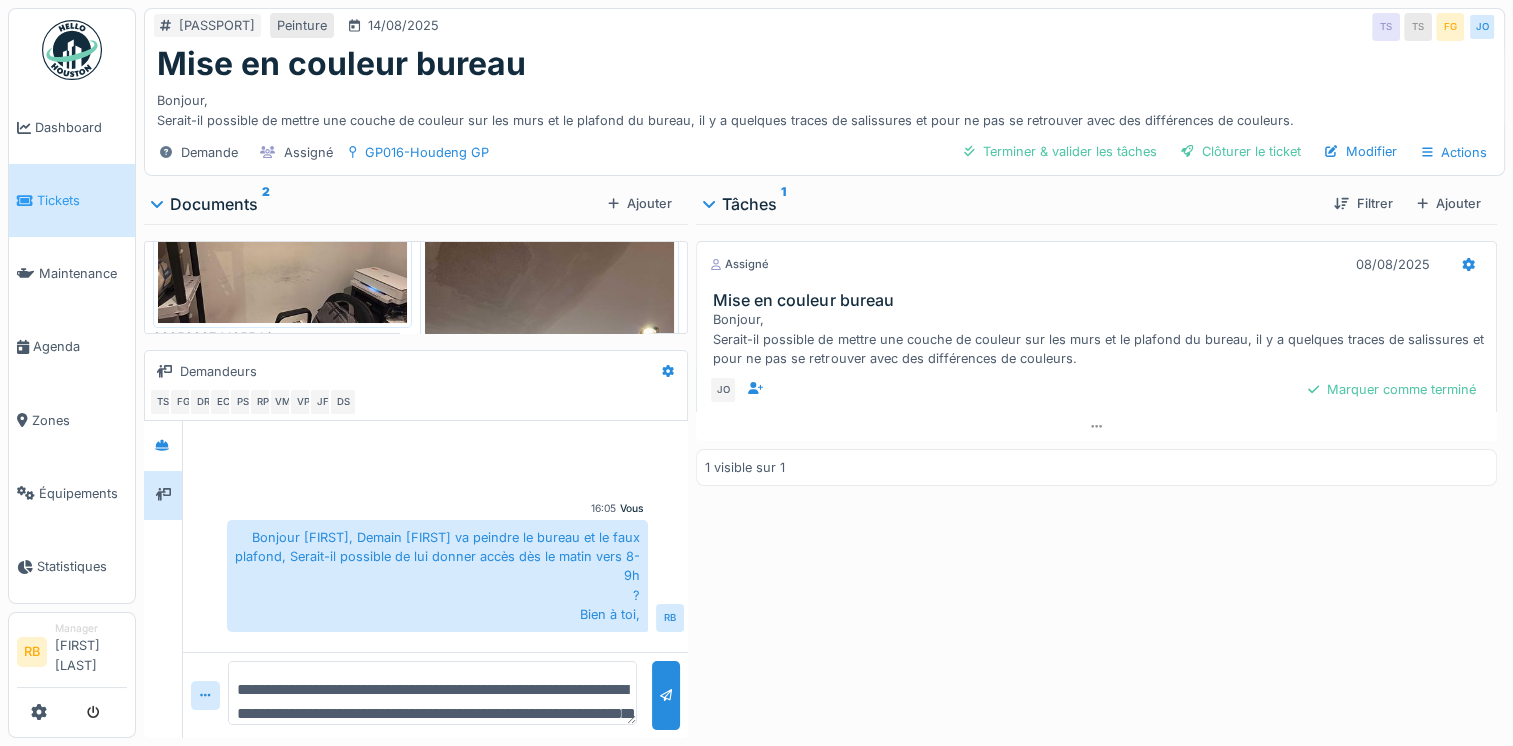 type 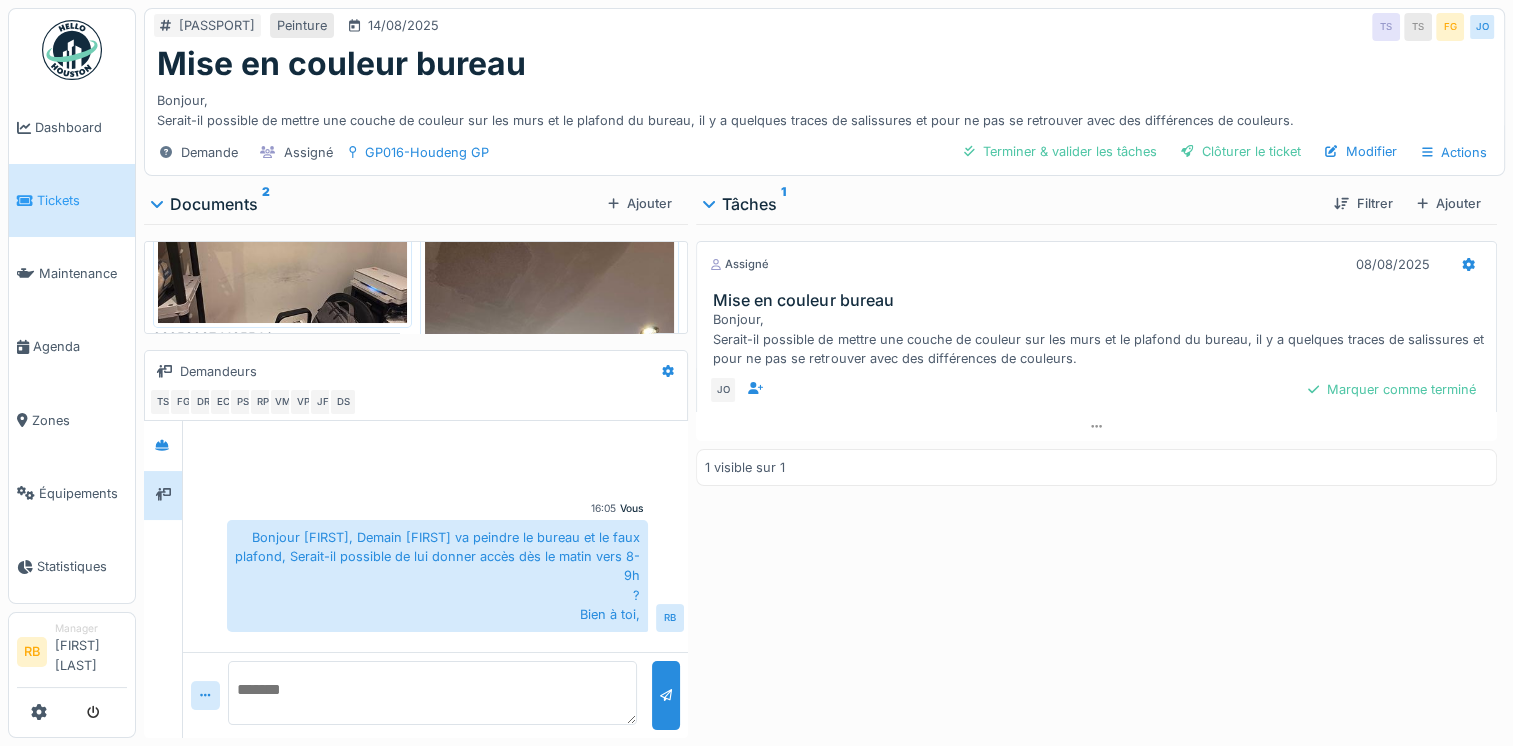 click at bounding box center [549, 404] 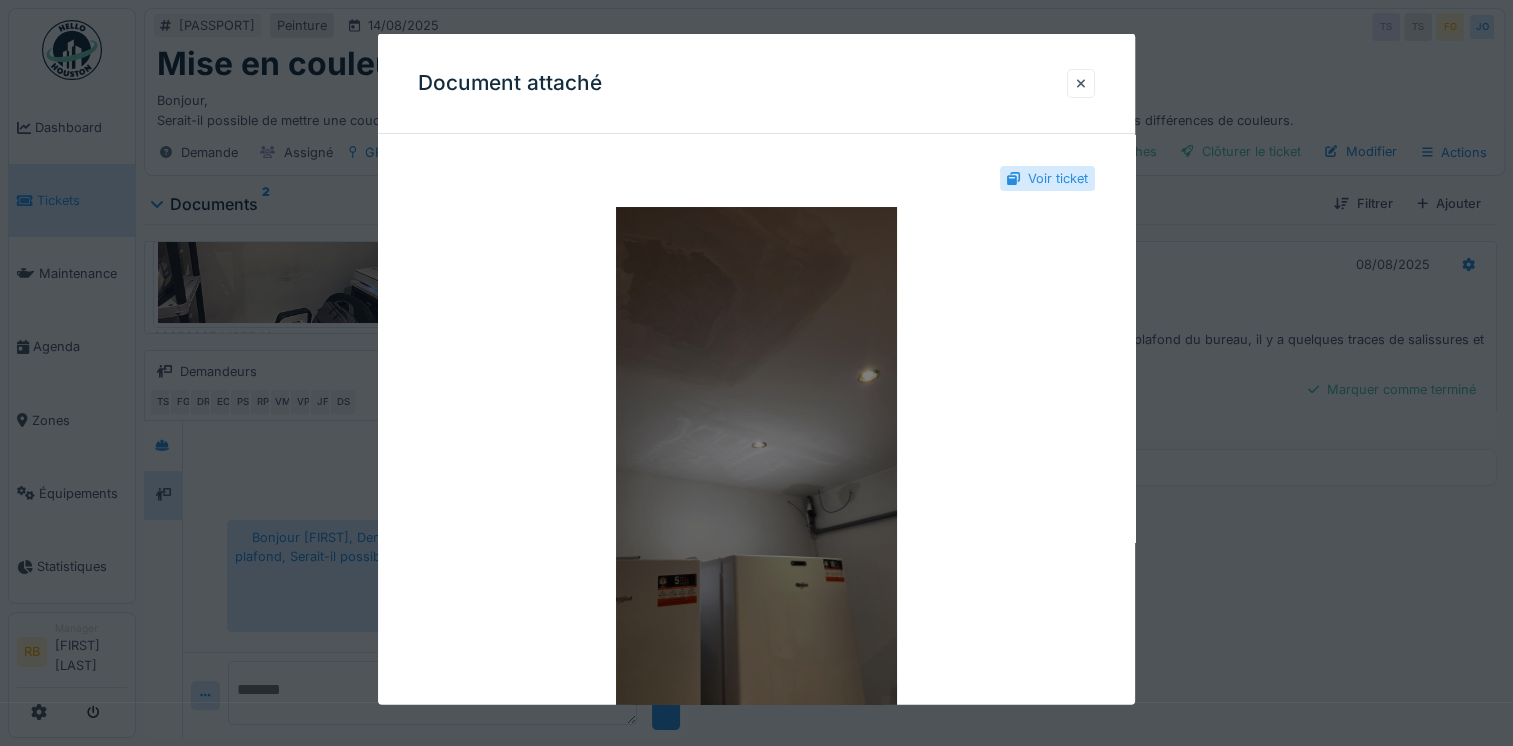 scroll, scrollTop: 31, scrollLeft: 0, axis: vertical 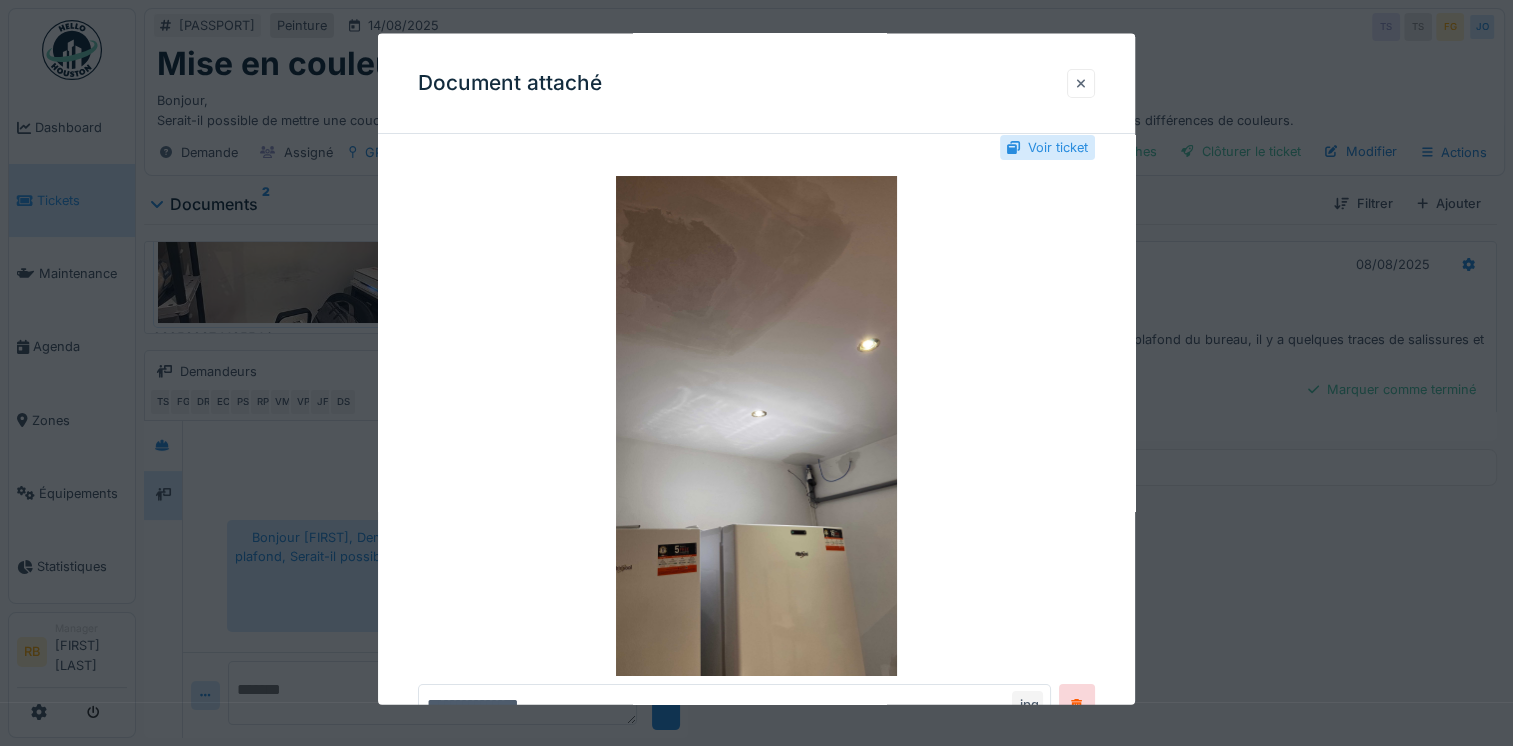 click at bounding box center [1081, 82] 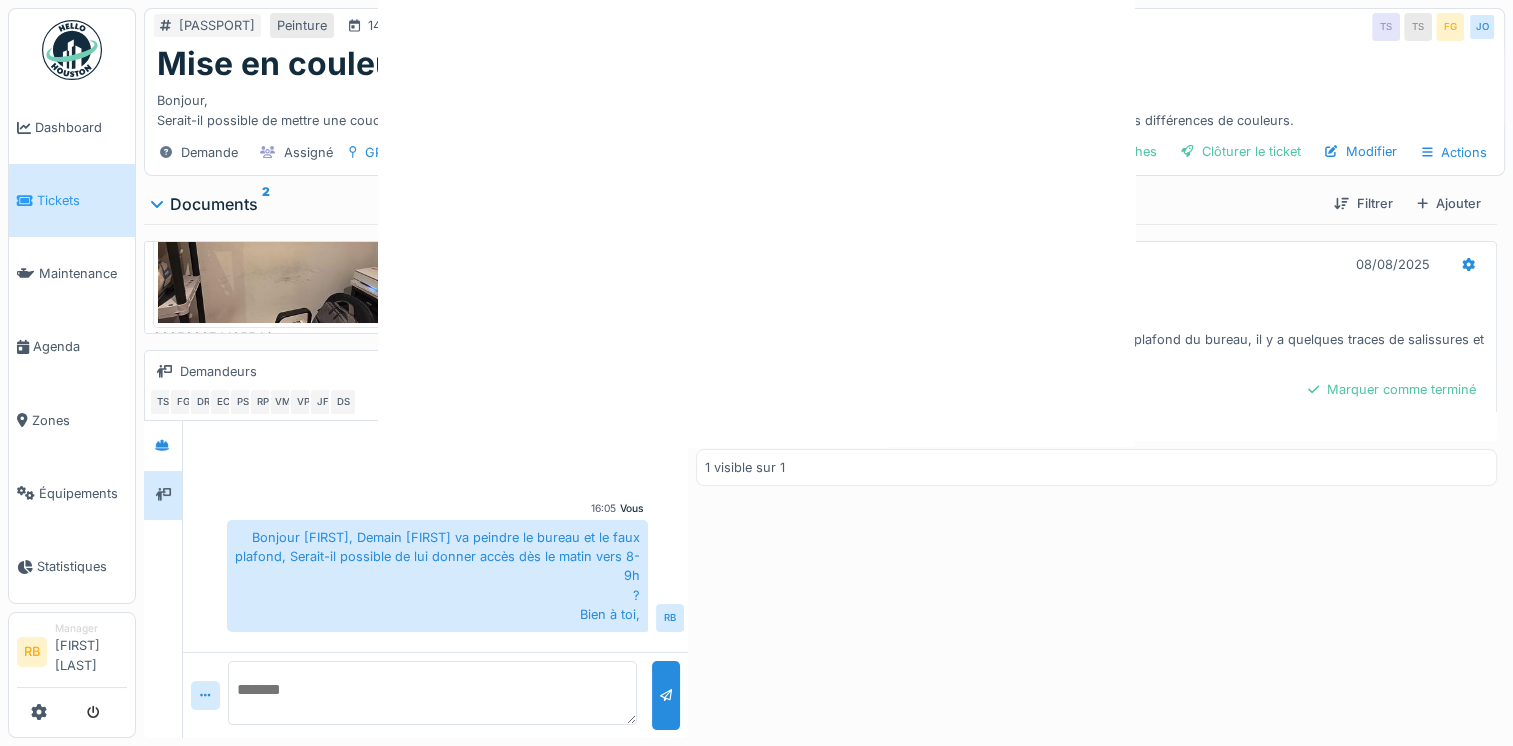 scroll, scrollTop: 0, scrollLeft: 0, axis: both 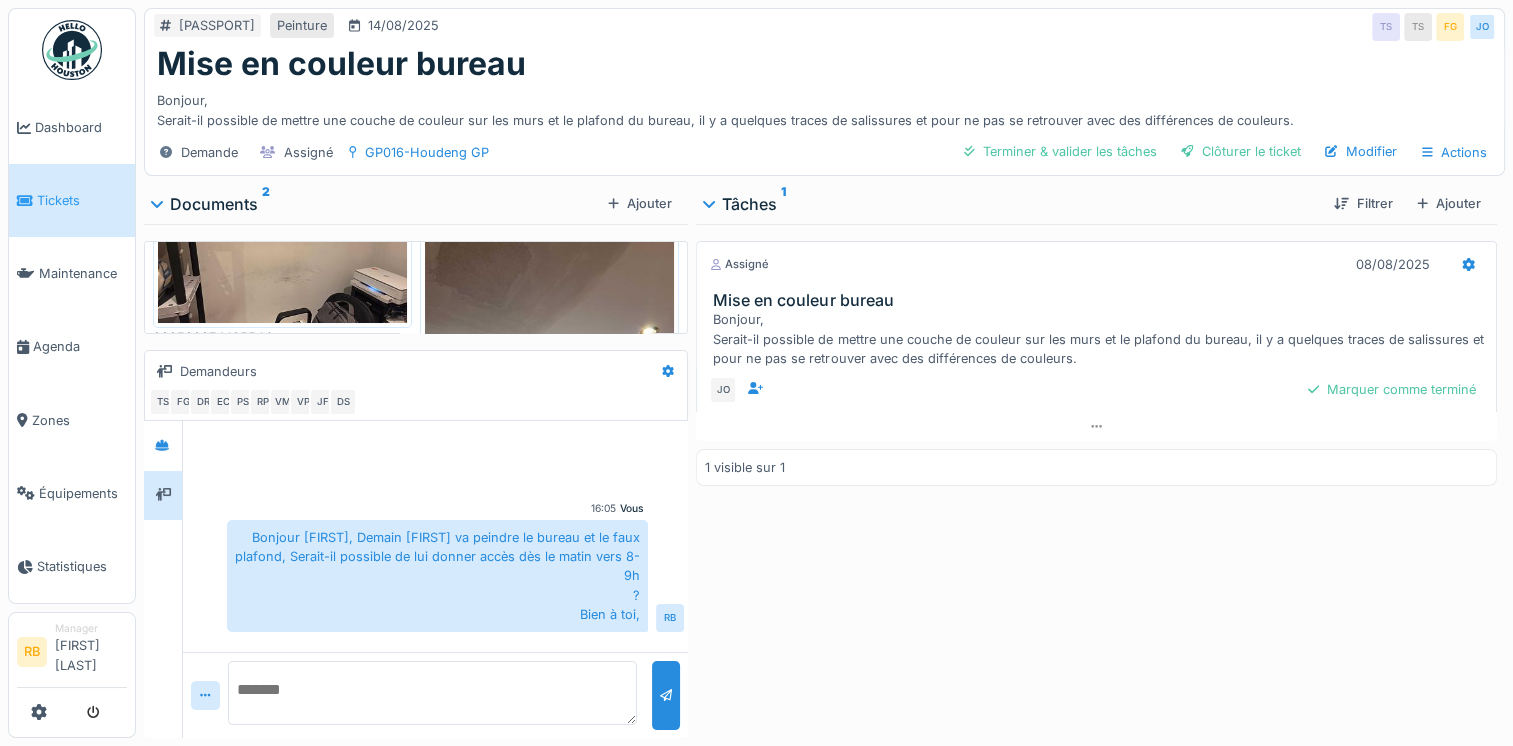 click at bounding box center (282, 253) 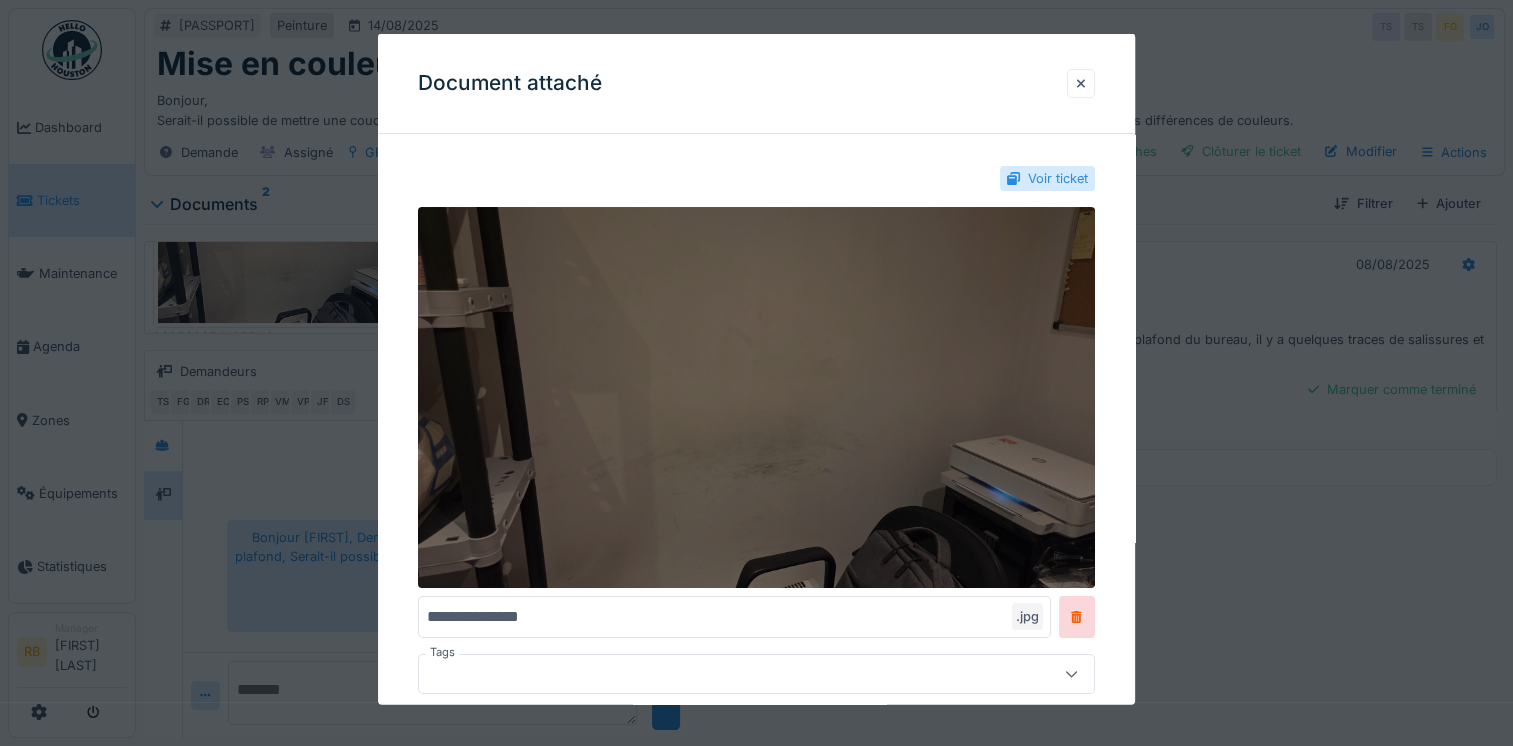 scroll, scrollTop: 104, scrollLeft: 0, axis: vertical 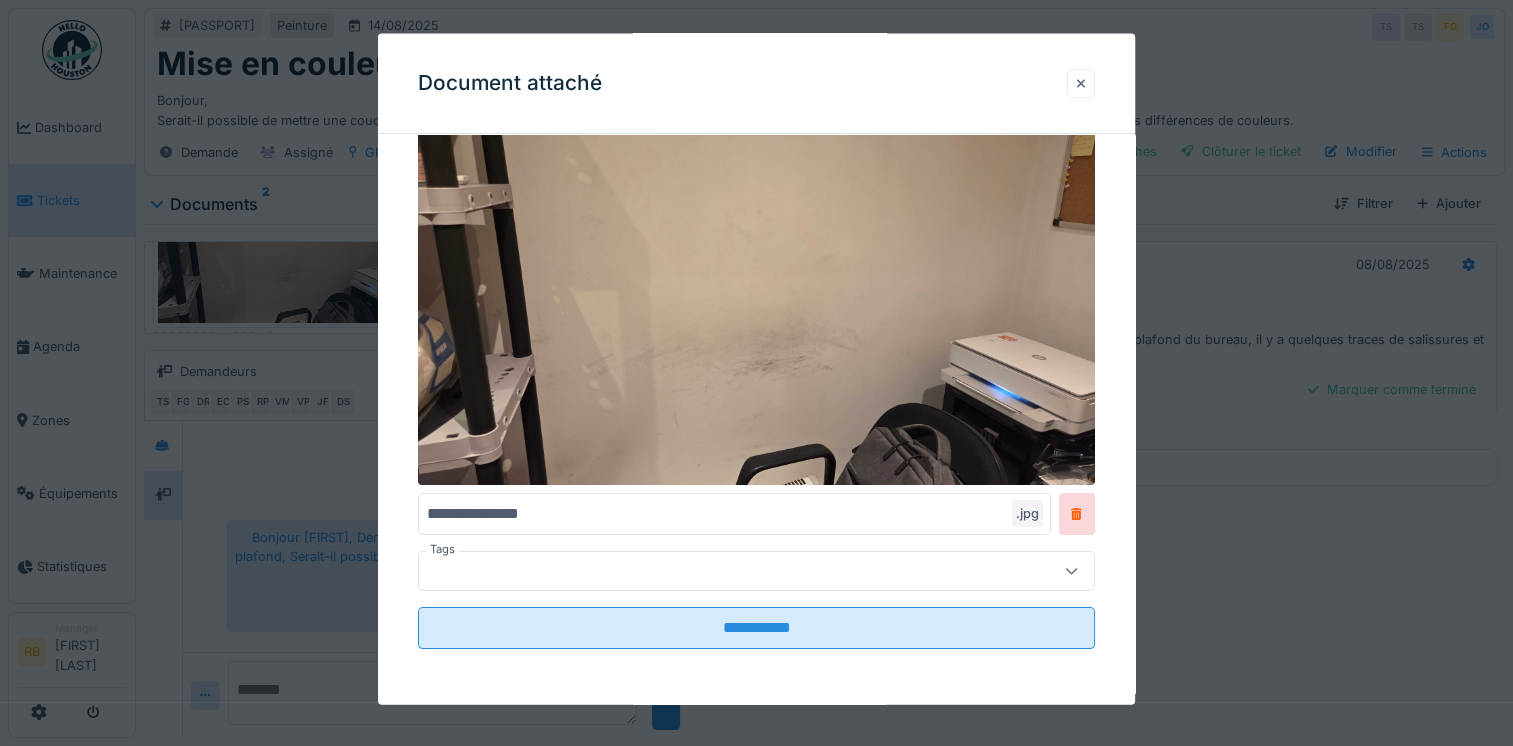 click at bounding box center (1081, 82) 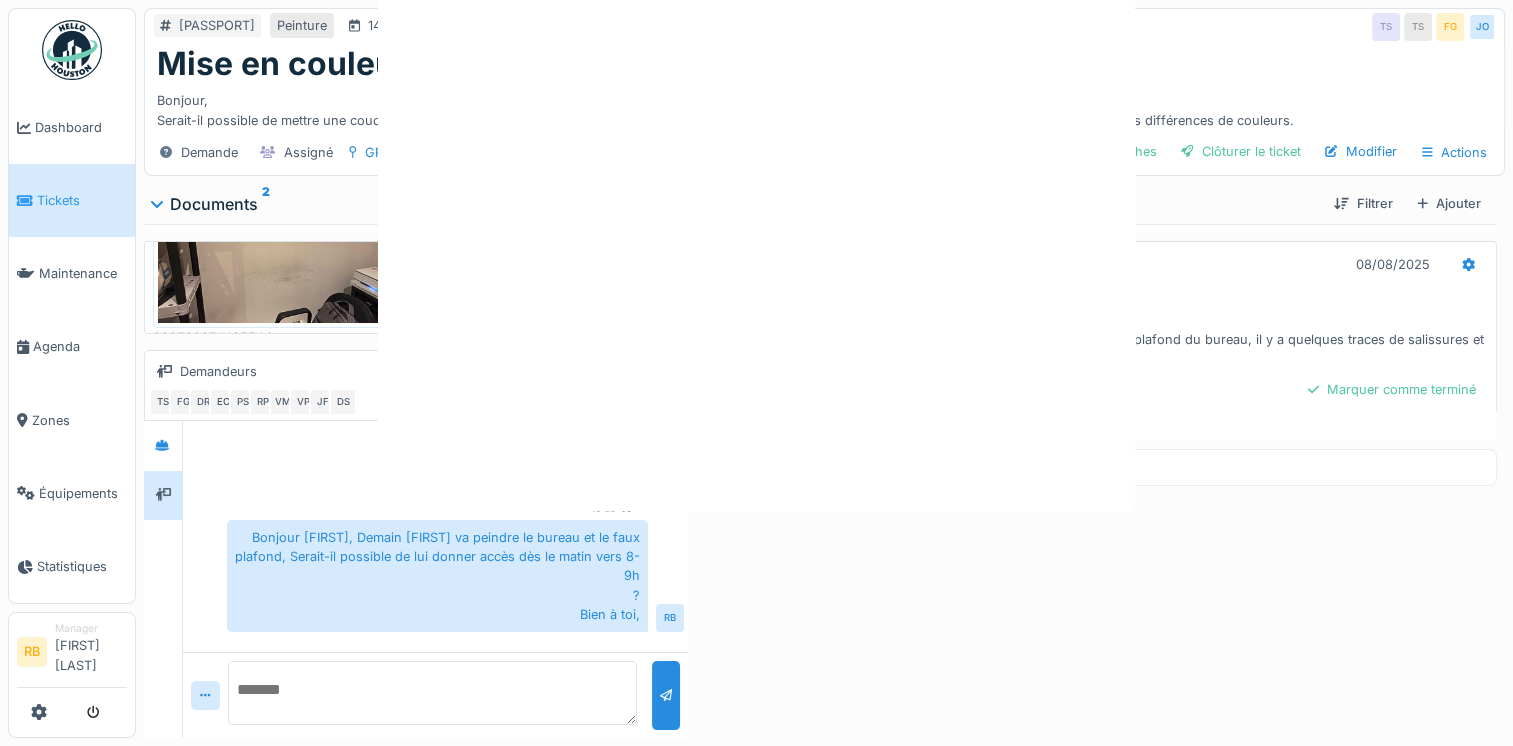 scroll, scrollTop: 0, scrollLeft: 0, axis: both 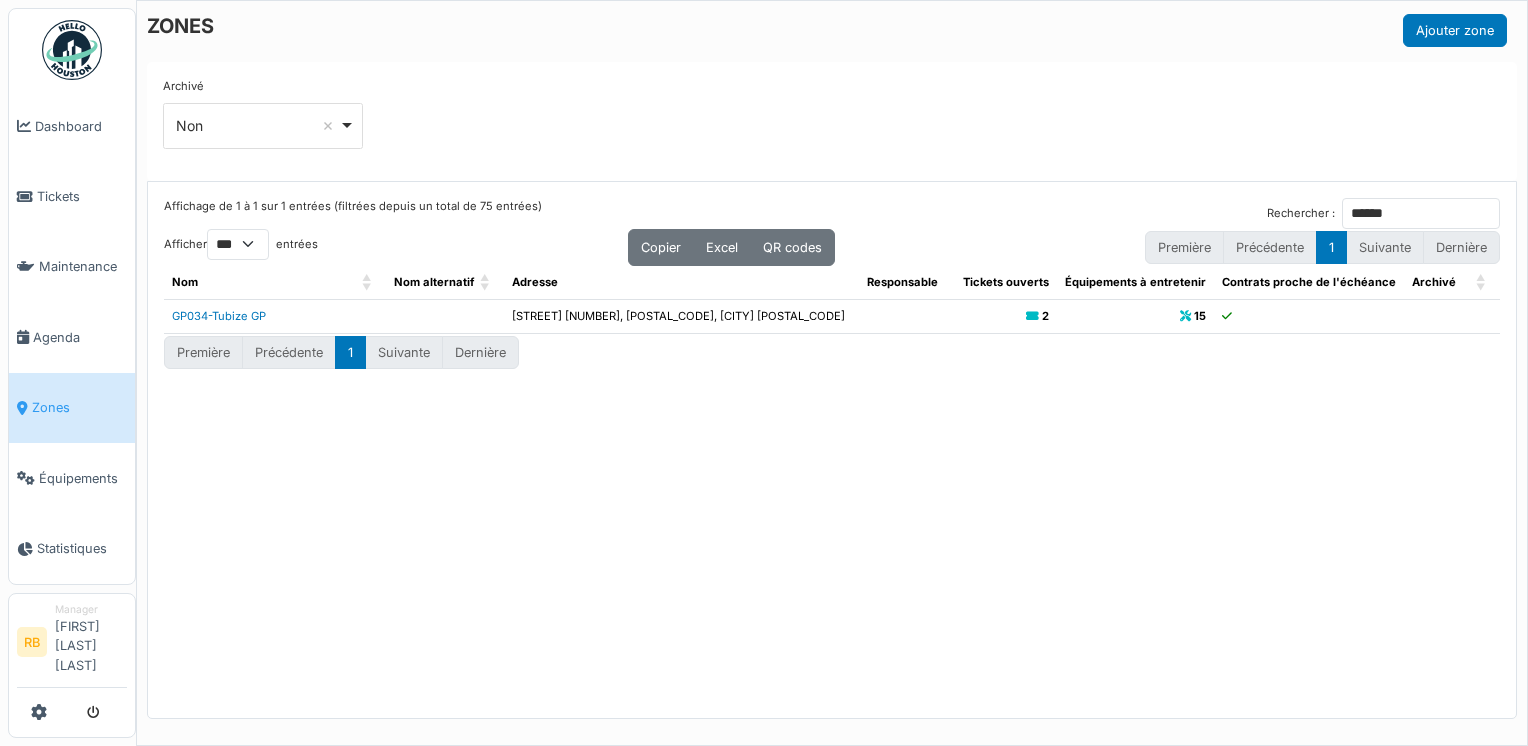 select on "***" 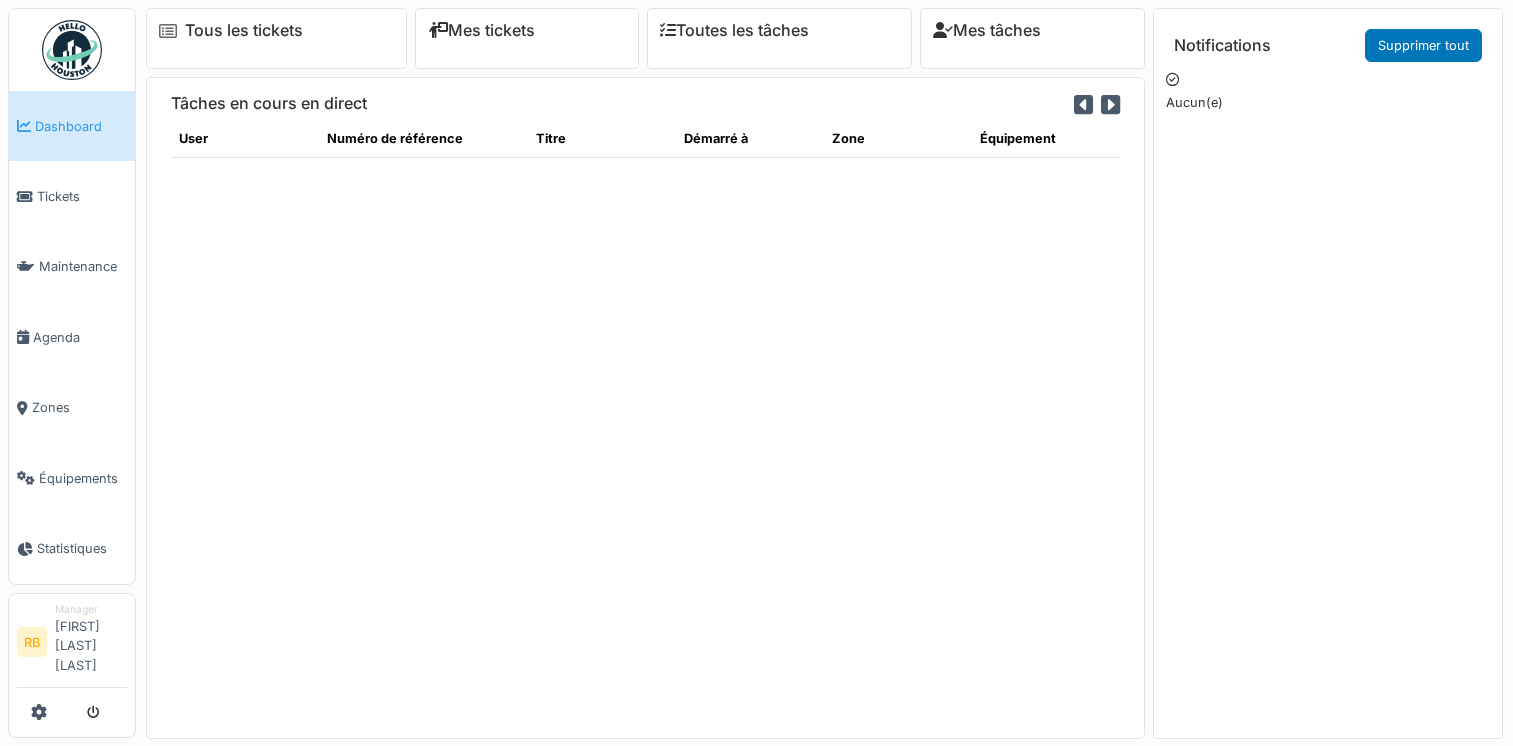 scroll, scrollTop: 0, scrollLeft: 0, axis: both 